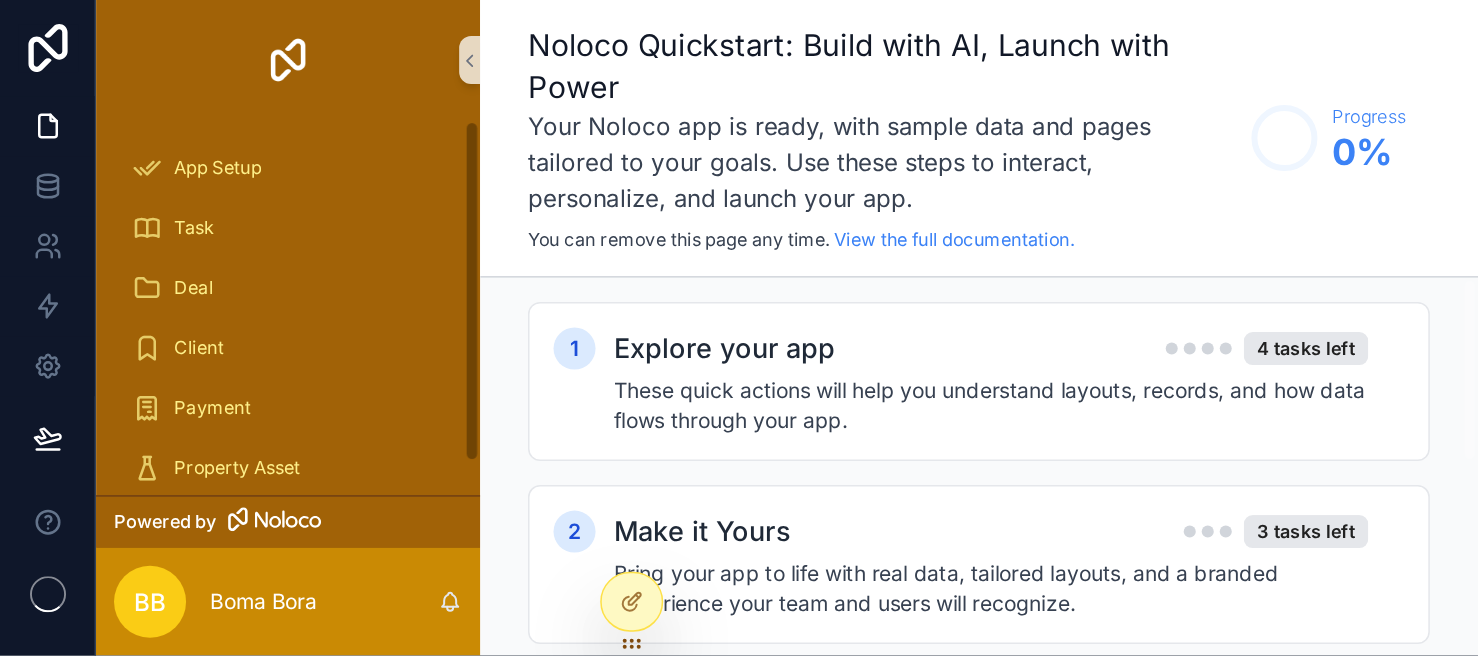 scroll, scrollTop: 0, scrollLeft: 0, axis: both 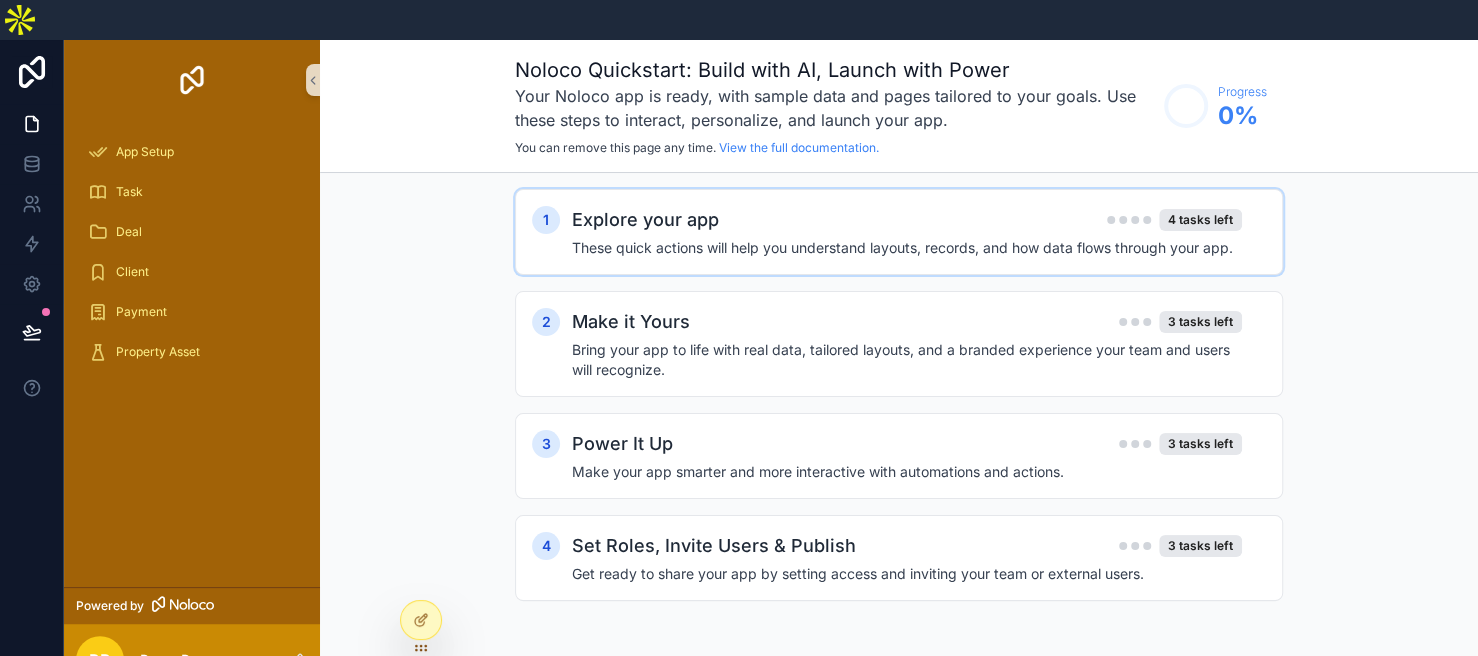 click on "Explore your app 4 tasks left" at bounding box center [907, 220] 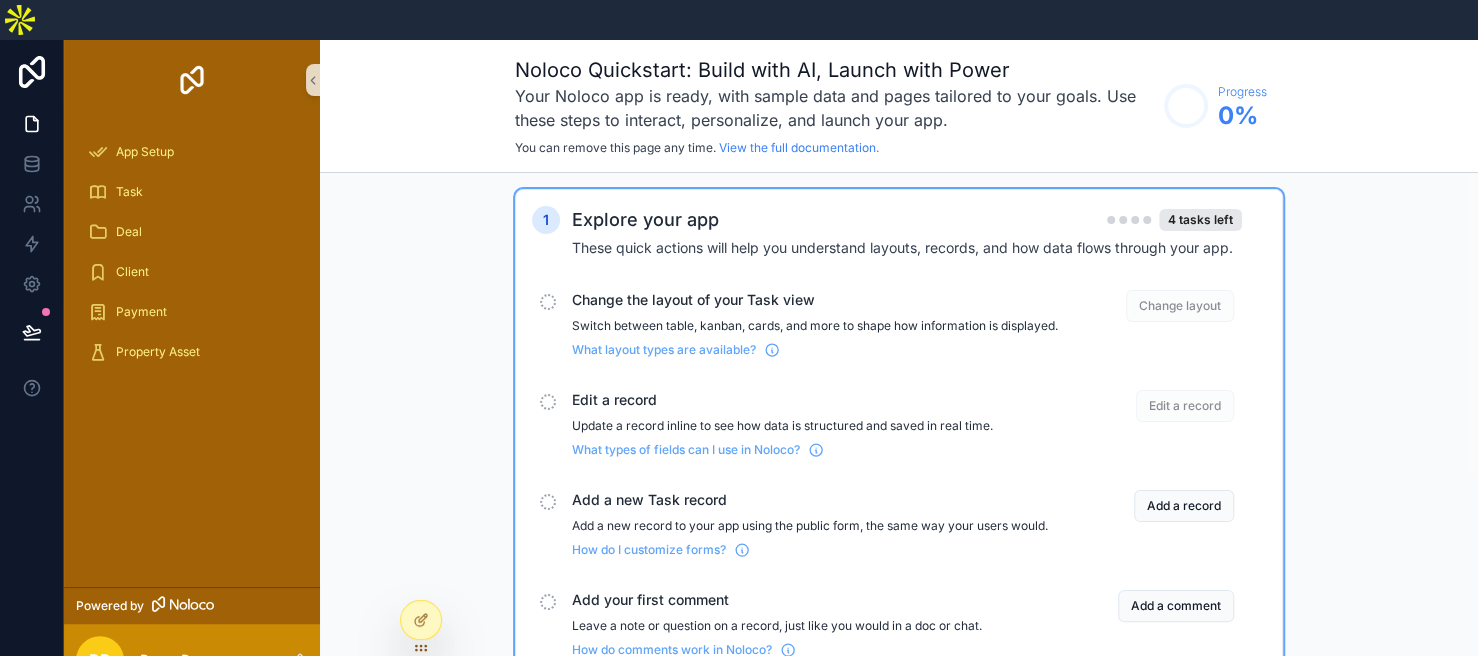 click on "Change the layout of your Task view" at bounding box center [815, 300] 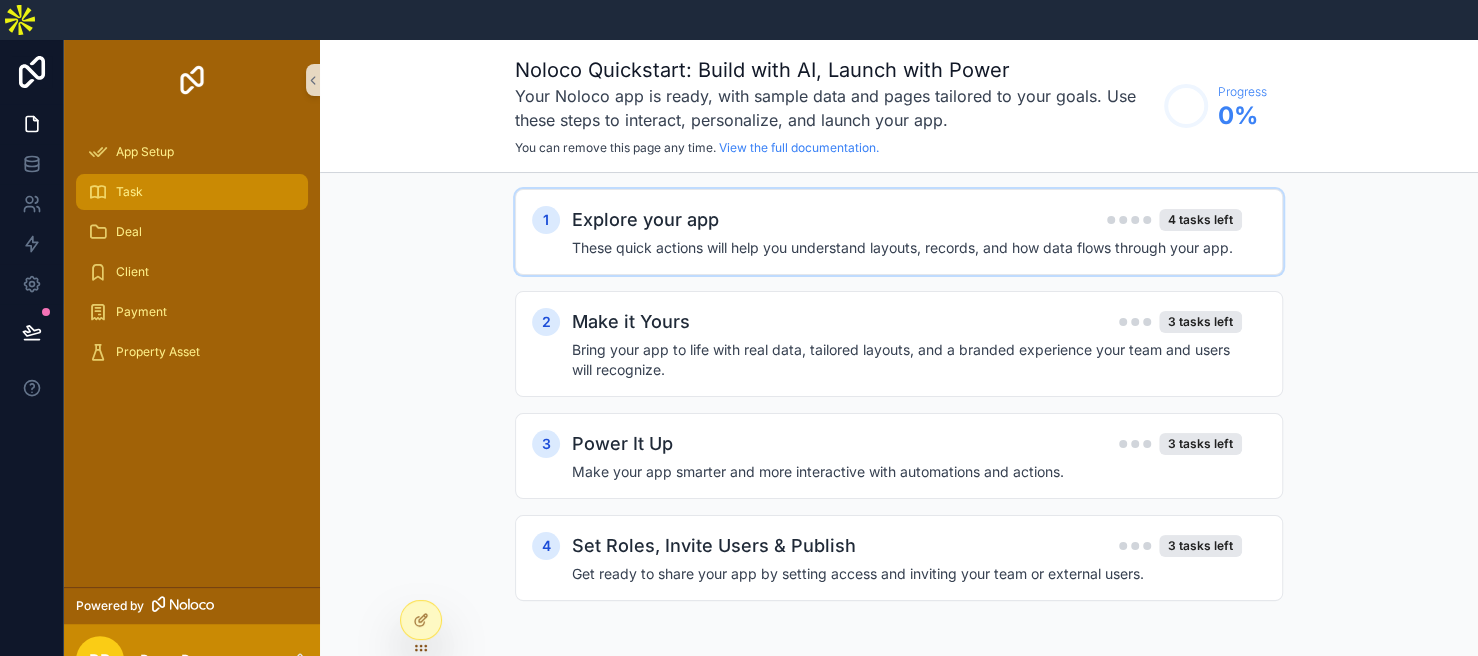 click on "Task" at bounding box center (192, 192) 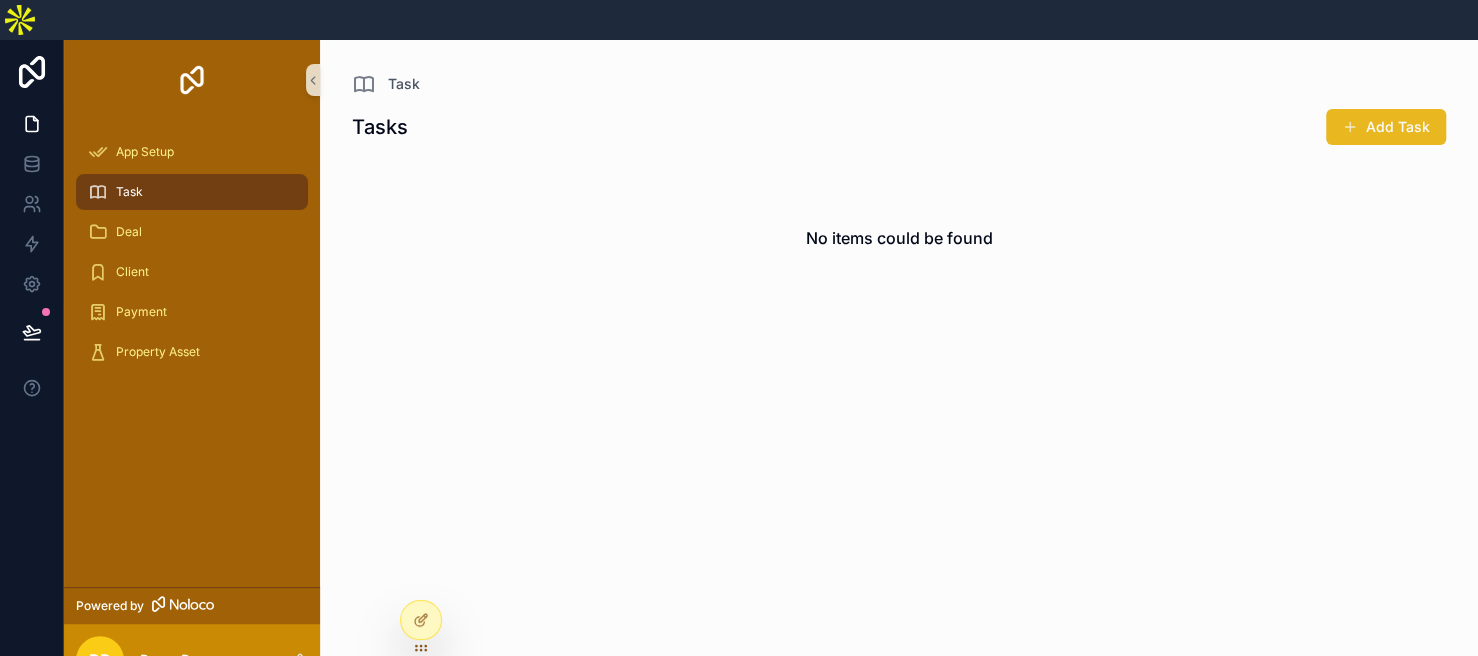 click on "Add Task" at bounding box center (1386, 127) 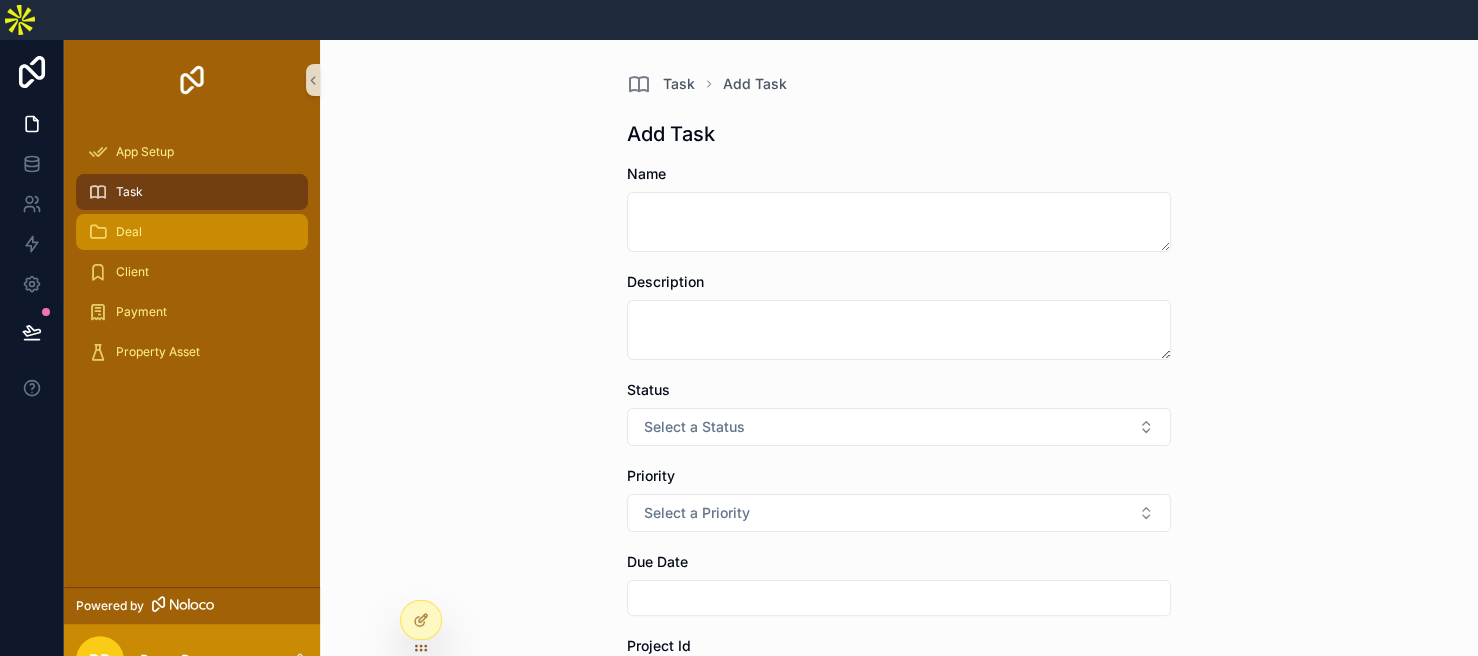 click on "Deal" at bounding box center (192, 232) 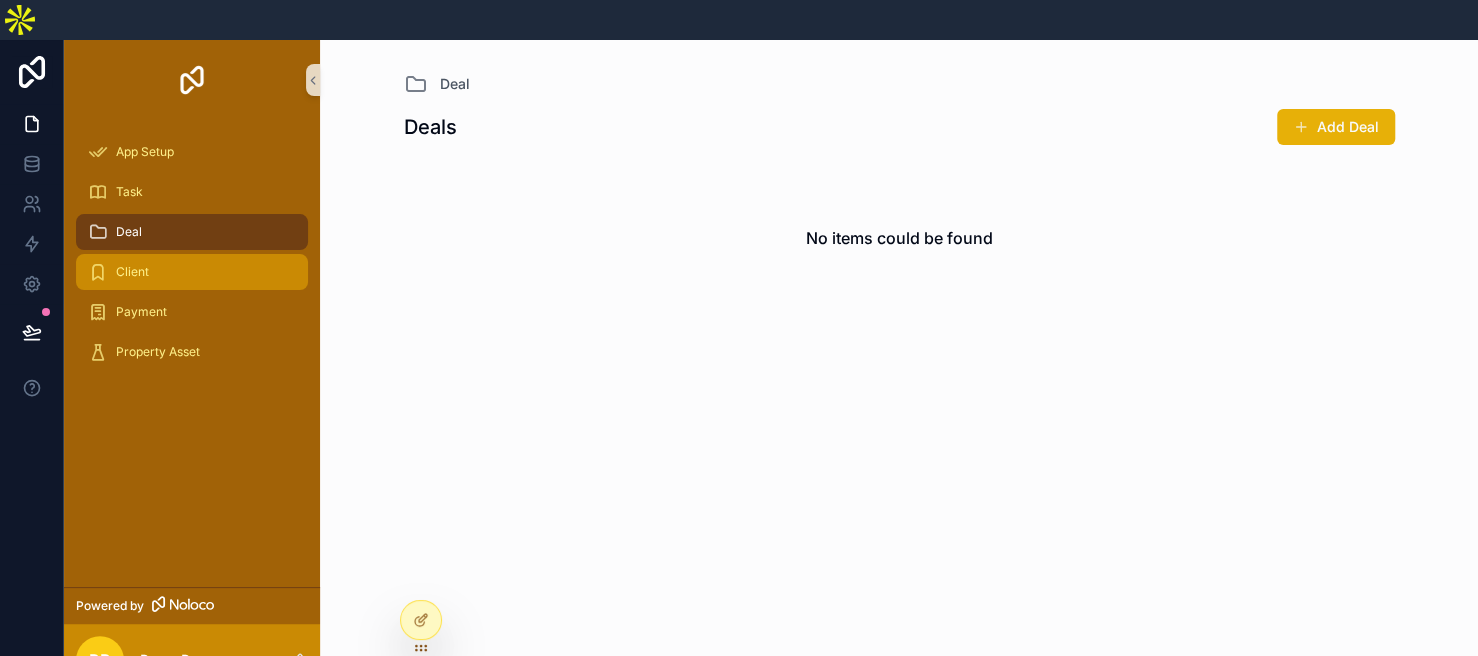 click on "Client" at bounding box center [192, 272] 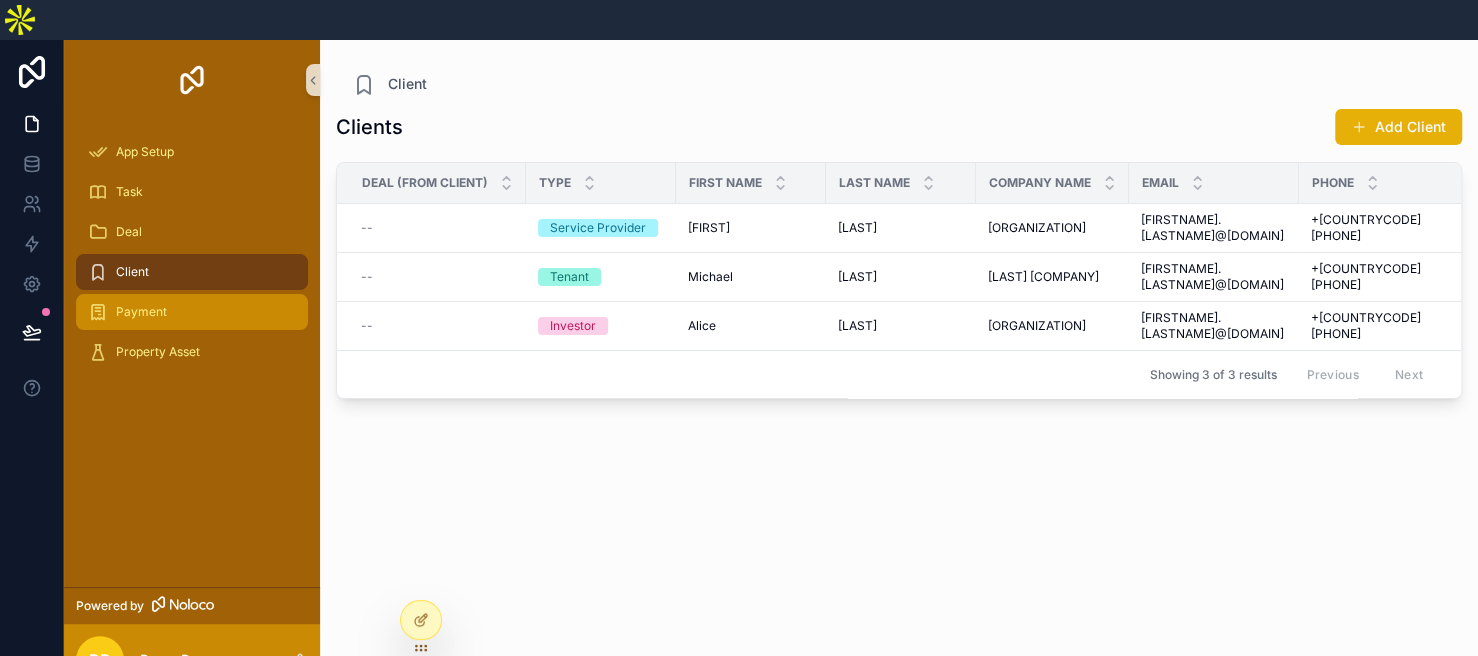 click on "Payment" at bounding box center [192, 312] 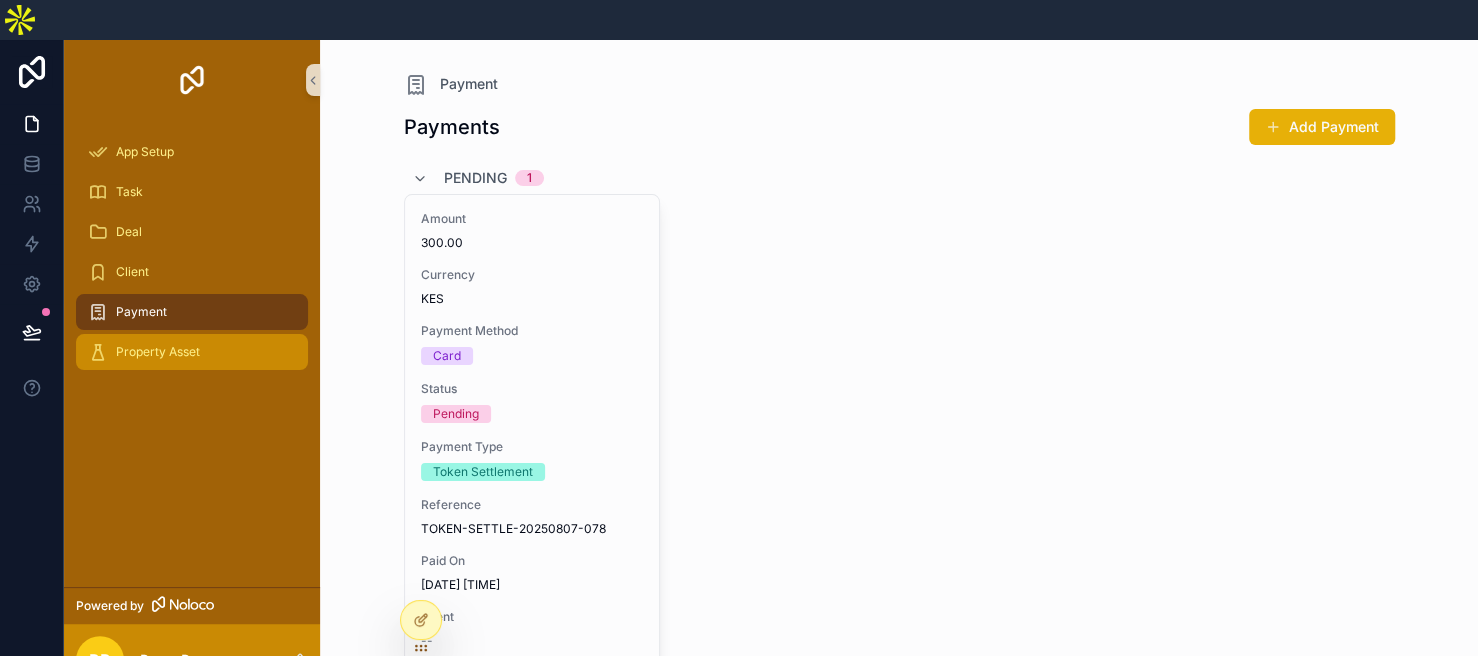 click on "Property Asset" at bounding box center [158, 352] 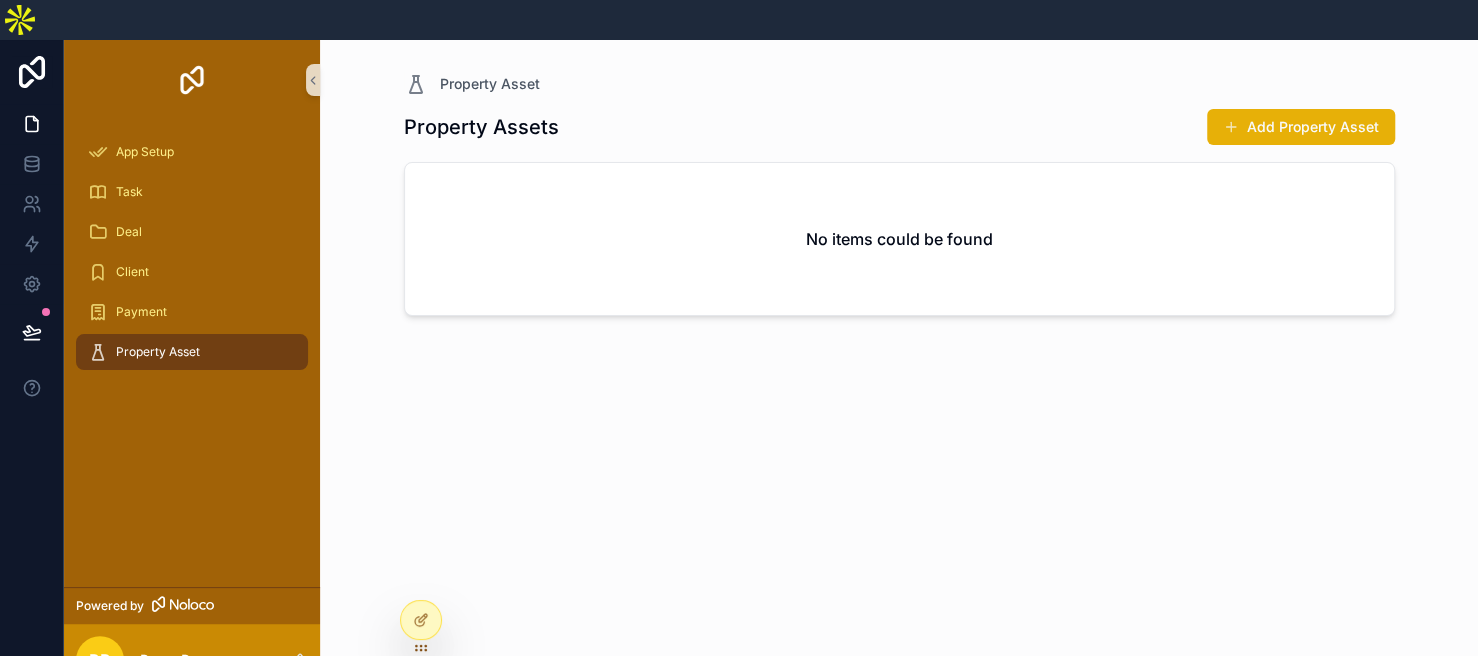 click at bounding box center [1231, 127] 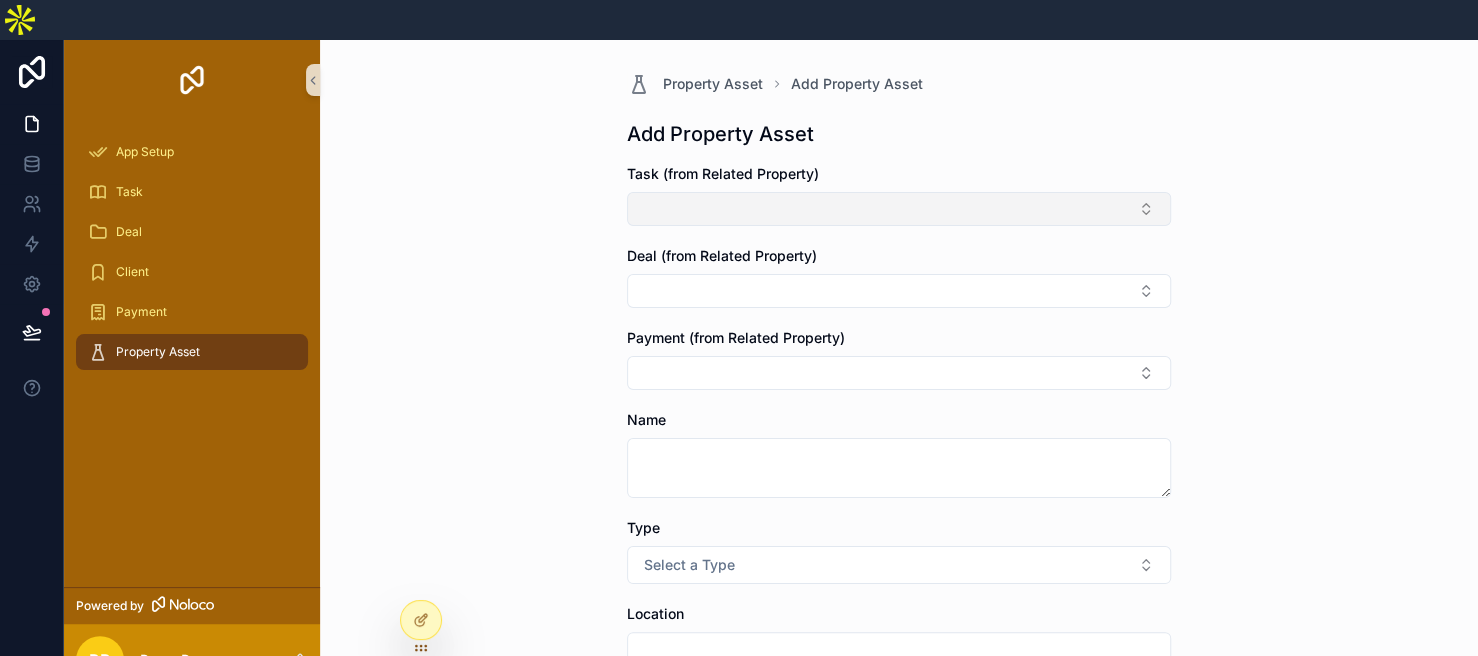 click at bounding box center [899, 209] 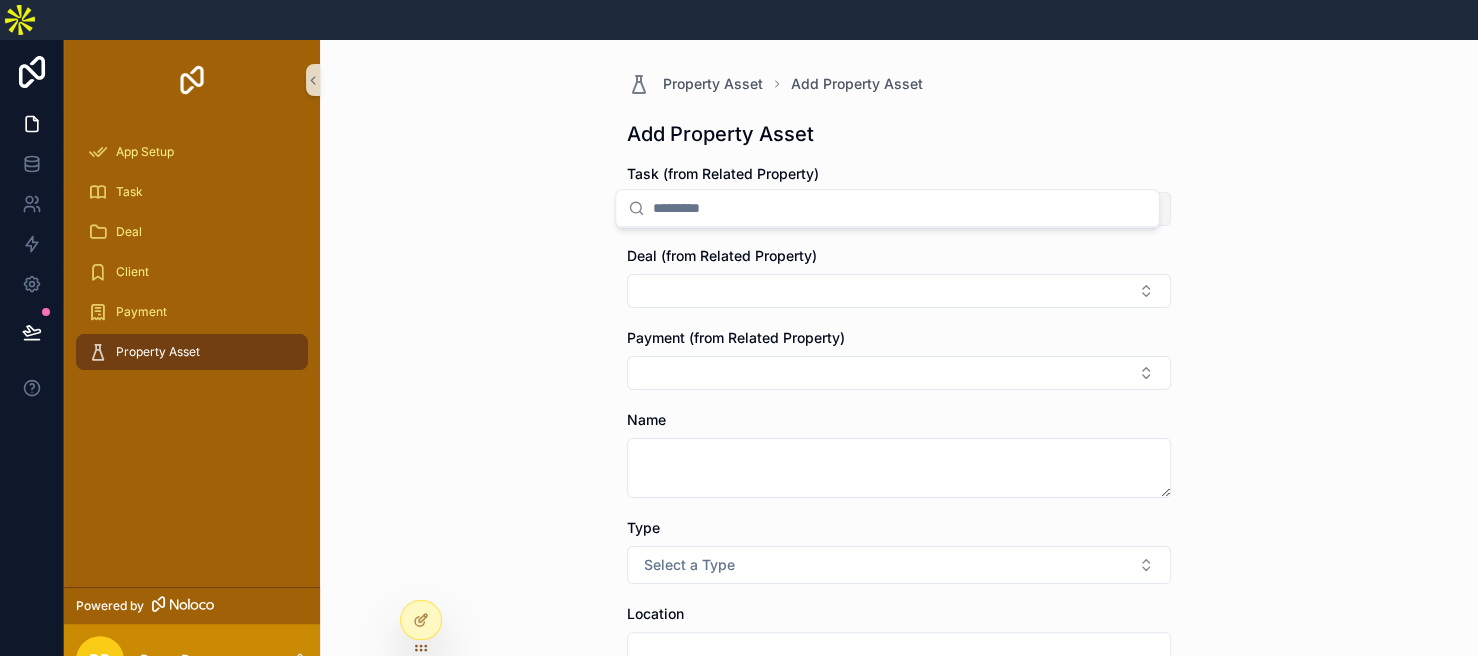click at bounding box center [899, 209] 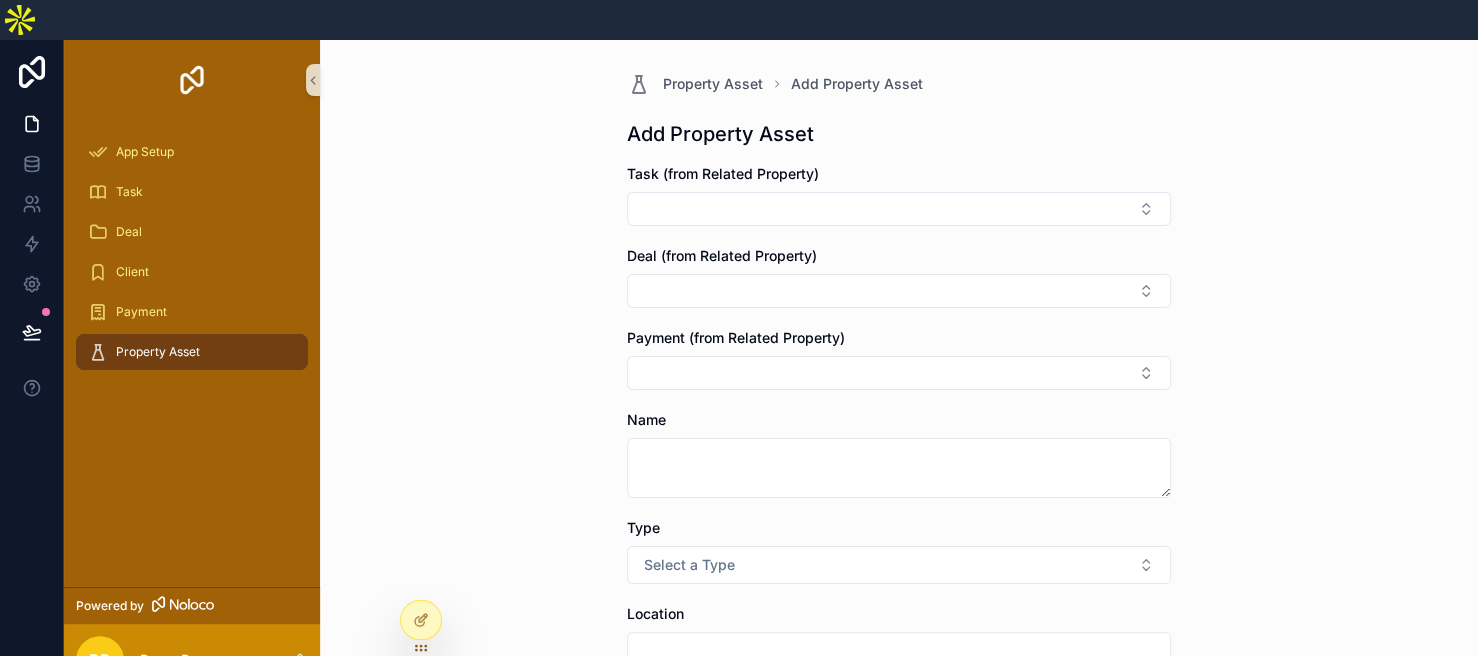 click at bounding box center (899, 291) 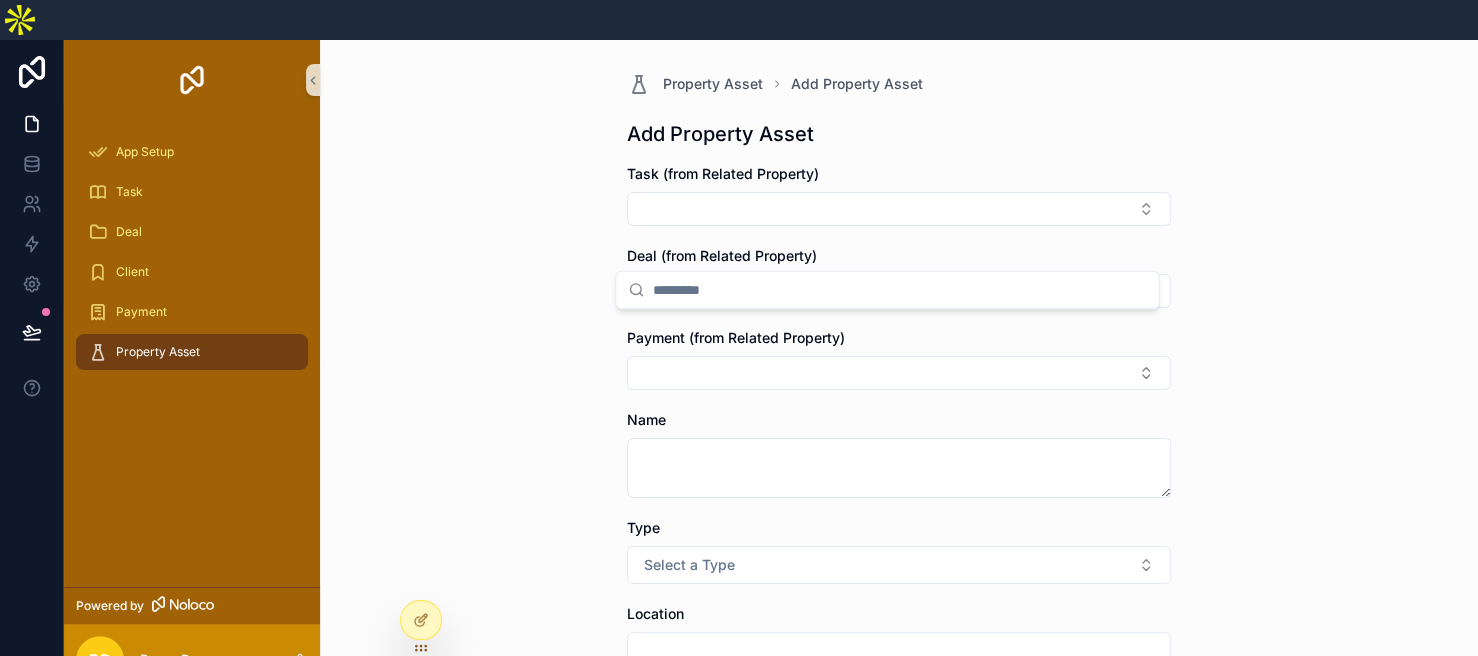click at bounding box center (899, 291) 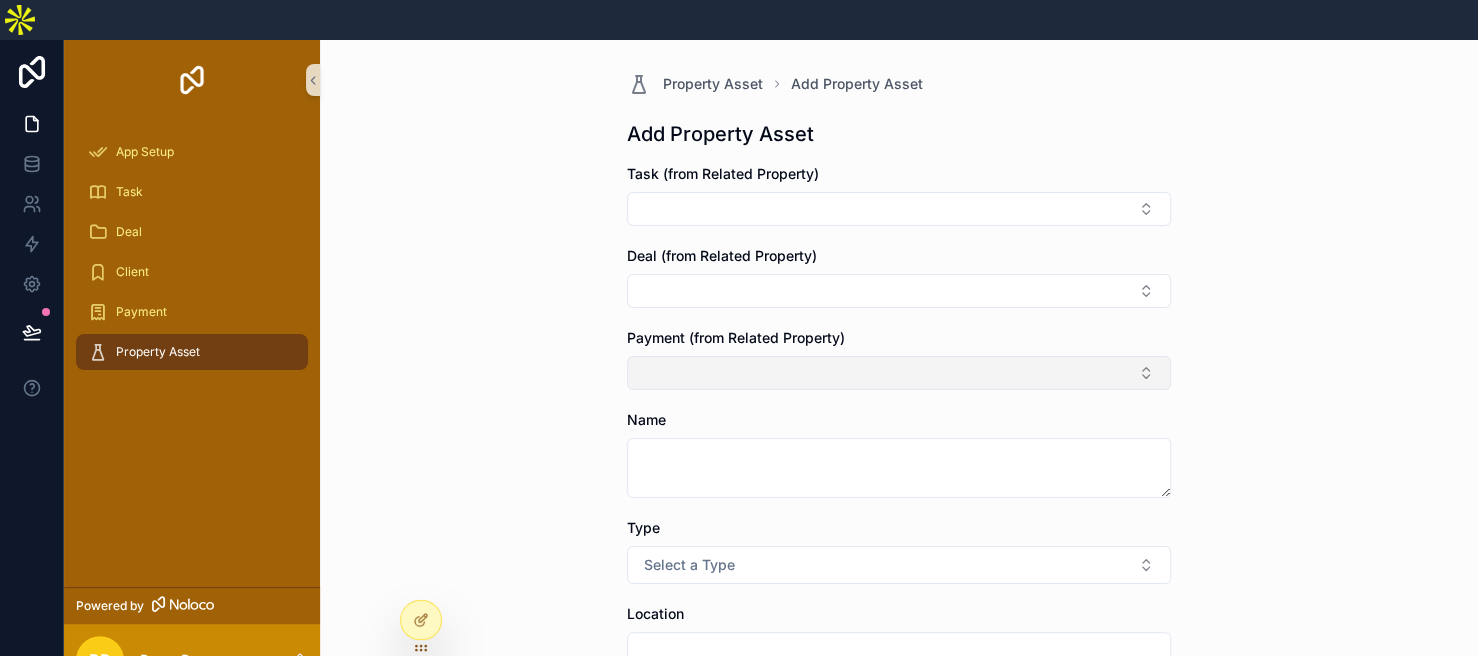 click at bounding box center [899, 373] 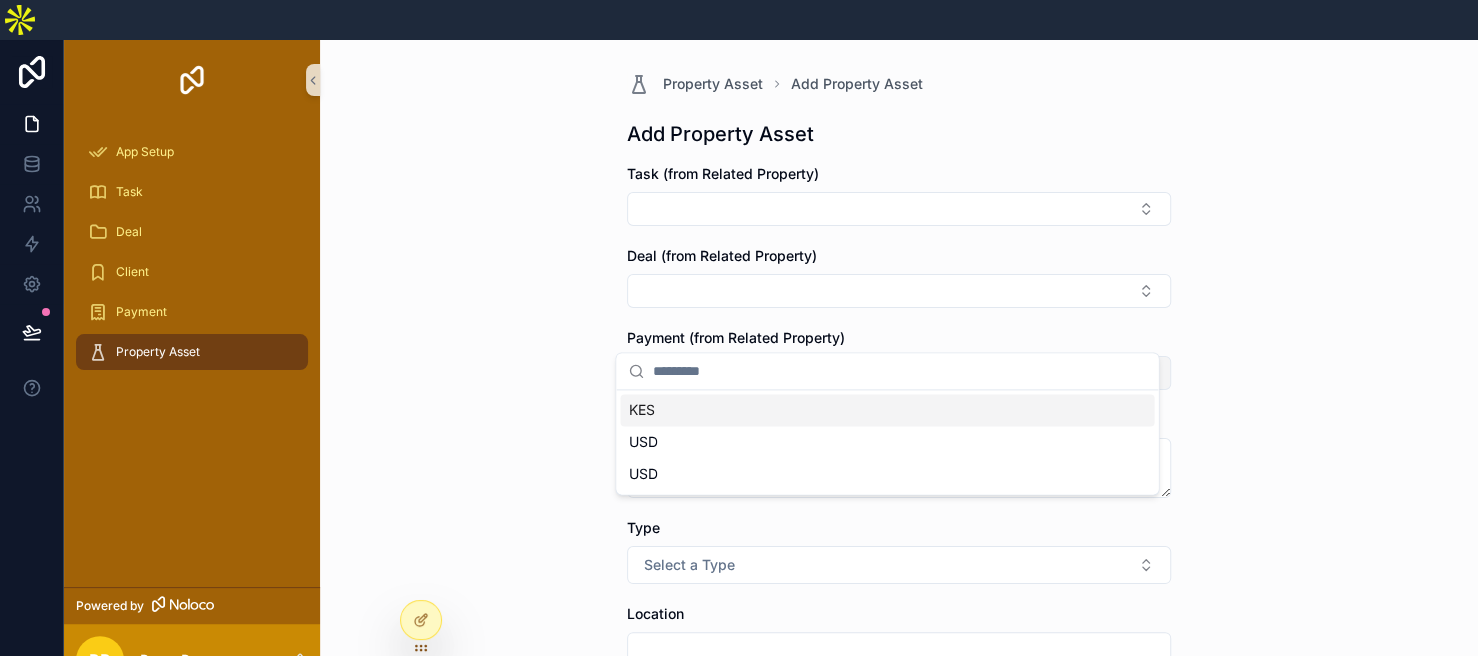 click at bounding box center [899, 373] 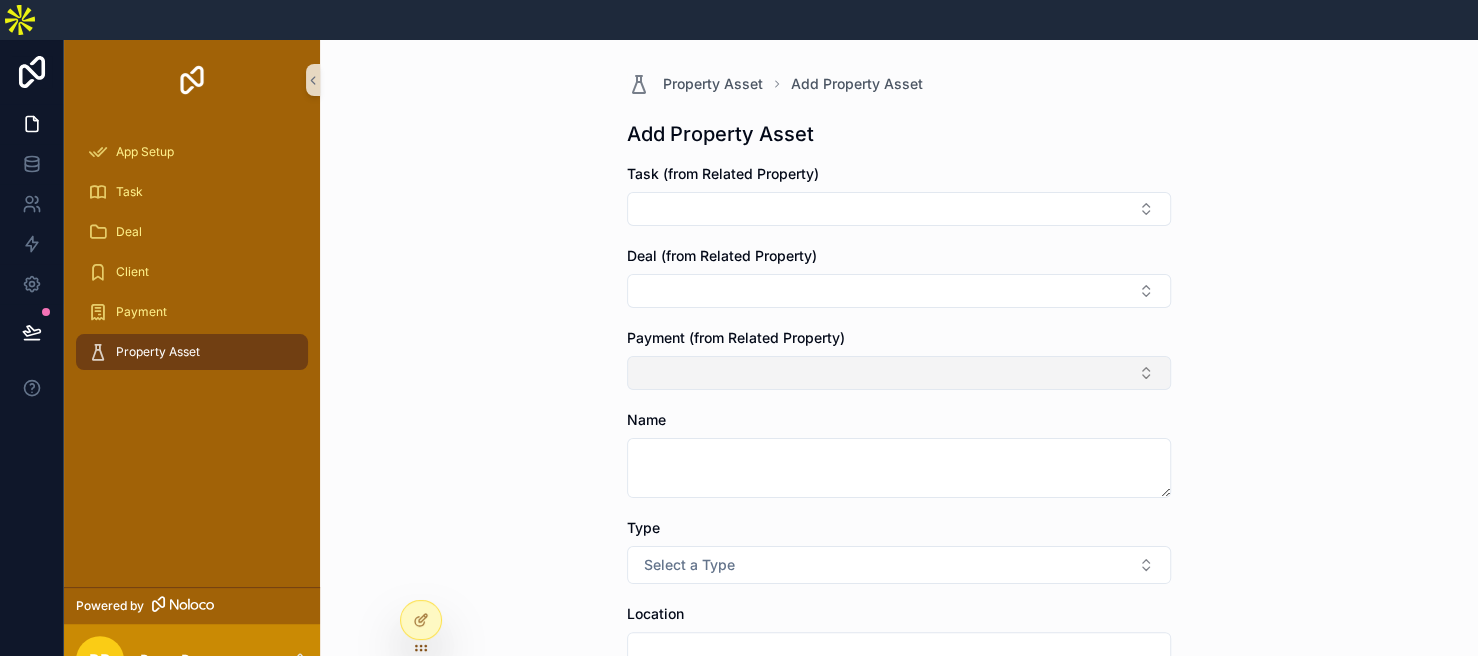 click at bounding box center (899, 373) 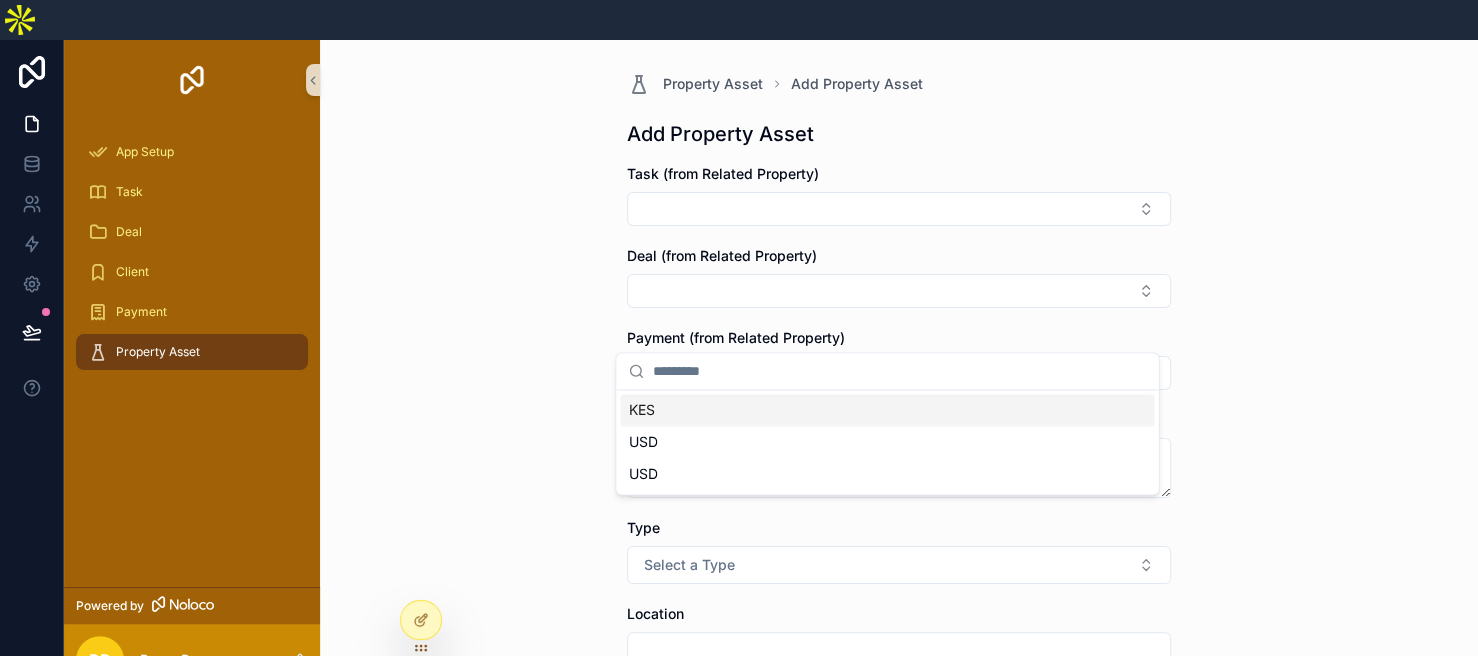 click on "KES" at bounding box center (887, 410) 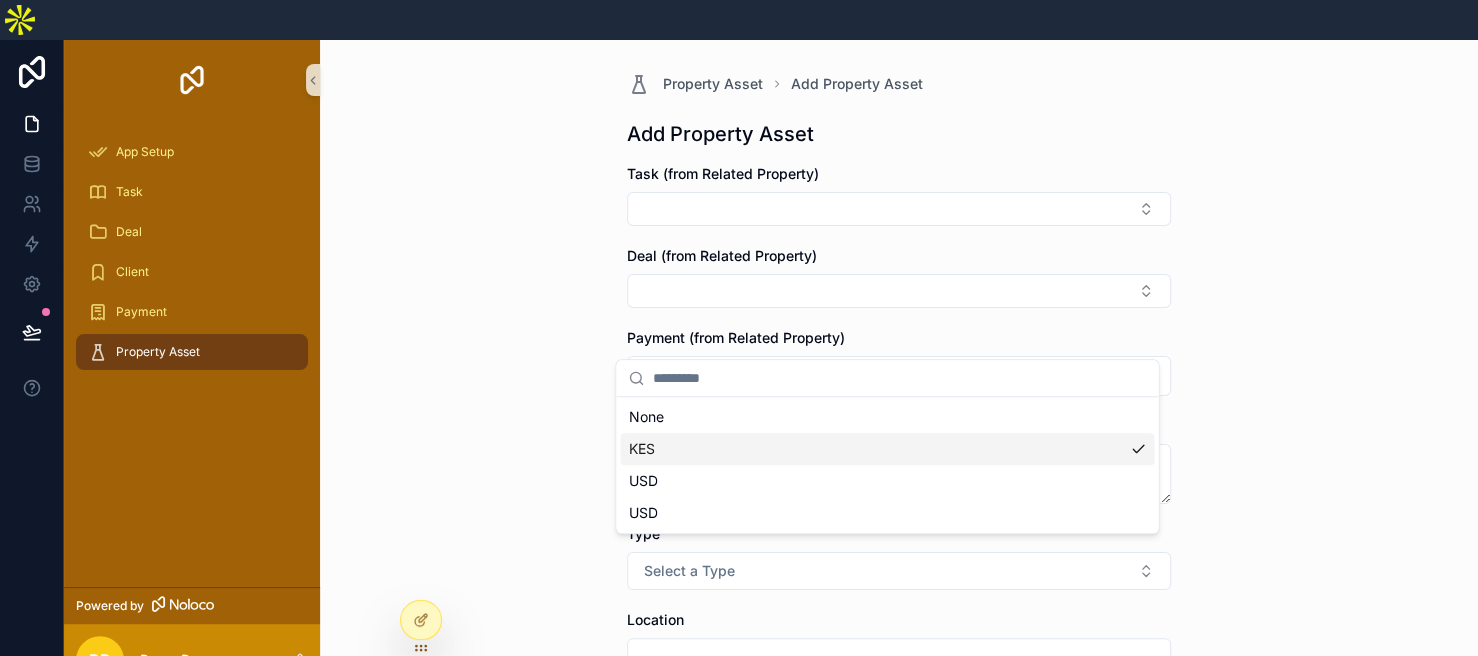 click on "KES" at bounding box center [887, 449] 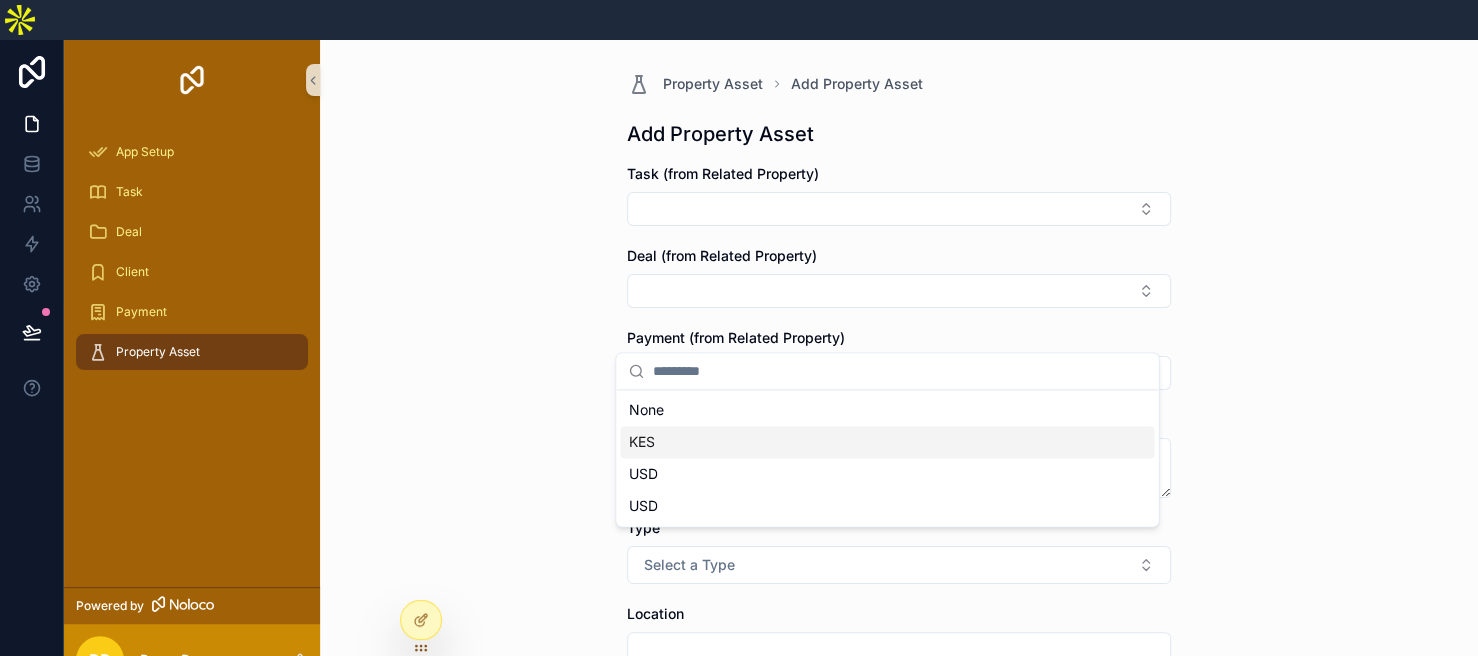 click on "KES" at bounding box center [887, 442] 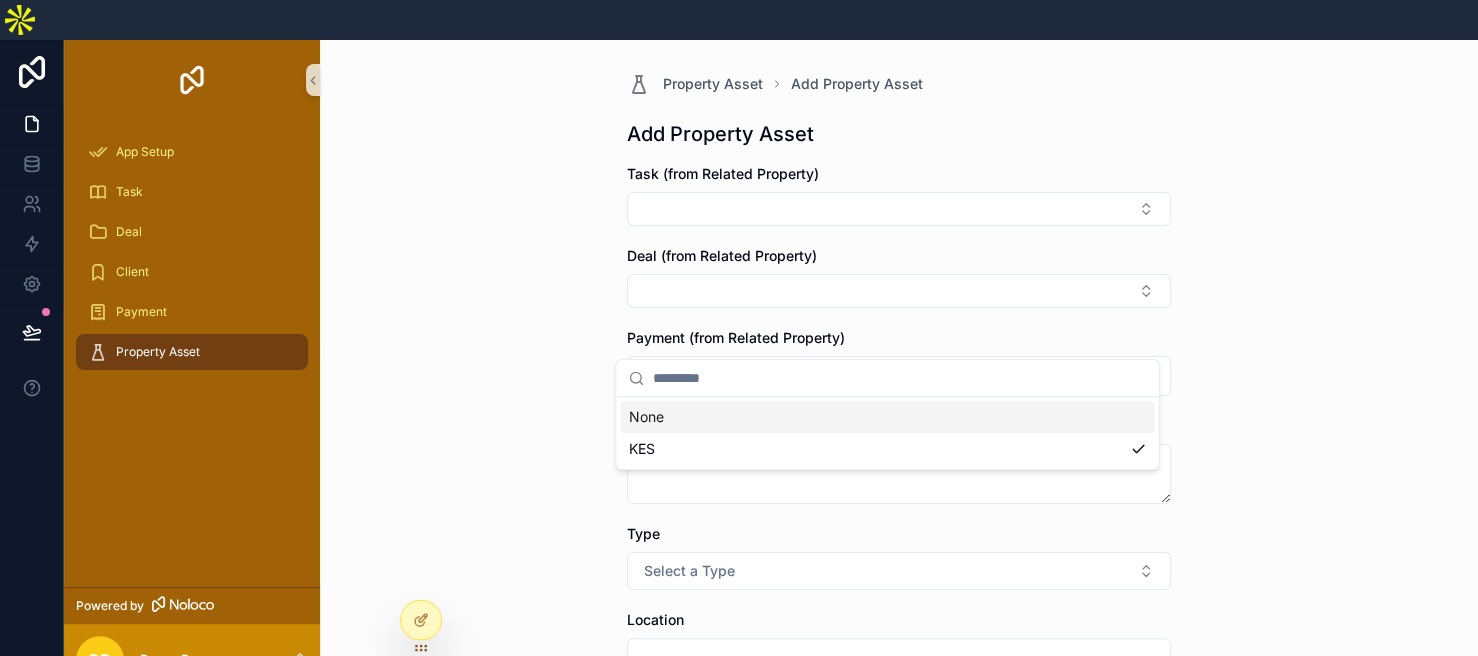 click on "Property Asset Add Property Asset Add Property Asset Task (from Related Property) Deal (from Related Property) Payment (from Related Property) KES Name Type Select a Type Location Valuation Inventory Status Select a Inventory Status Total Tokens Tokens Issued Save" at bounding box center [899, 368] 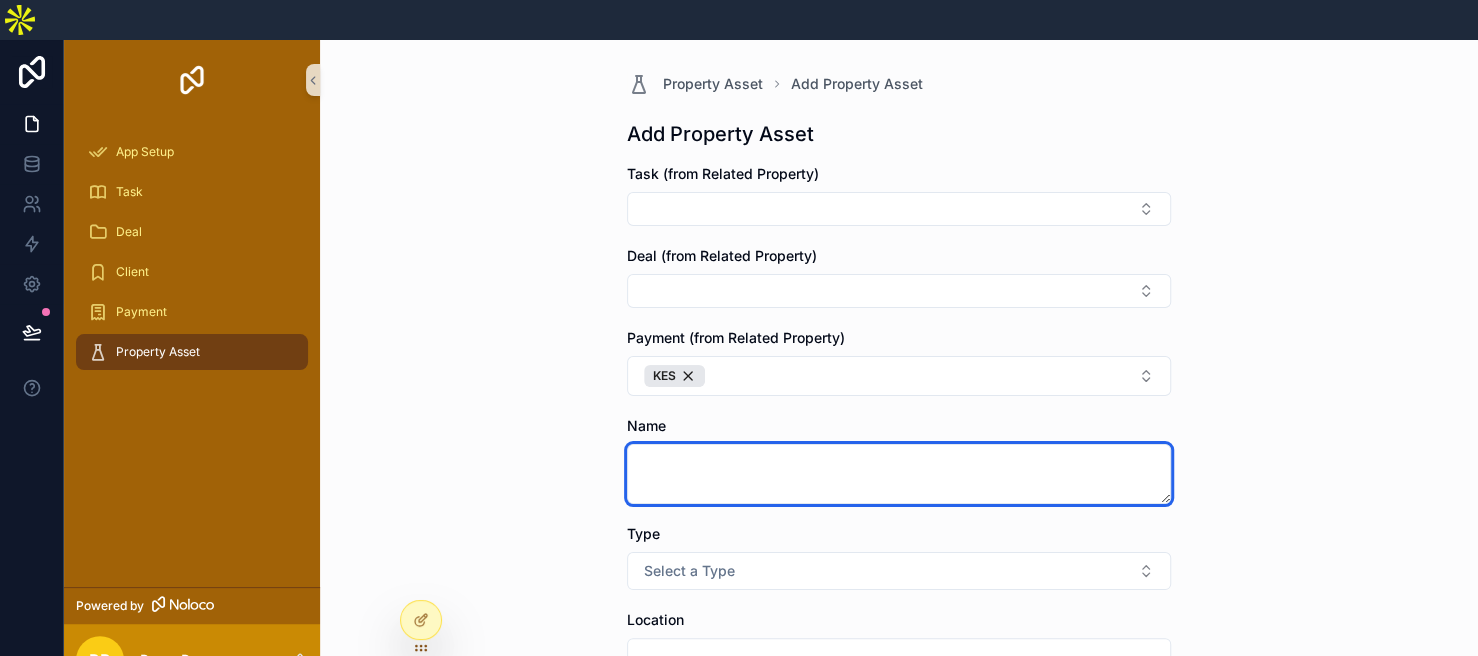 click at bounding box center (899, 474) 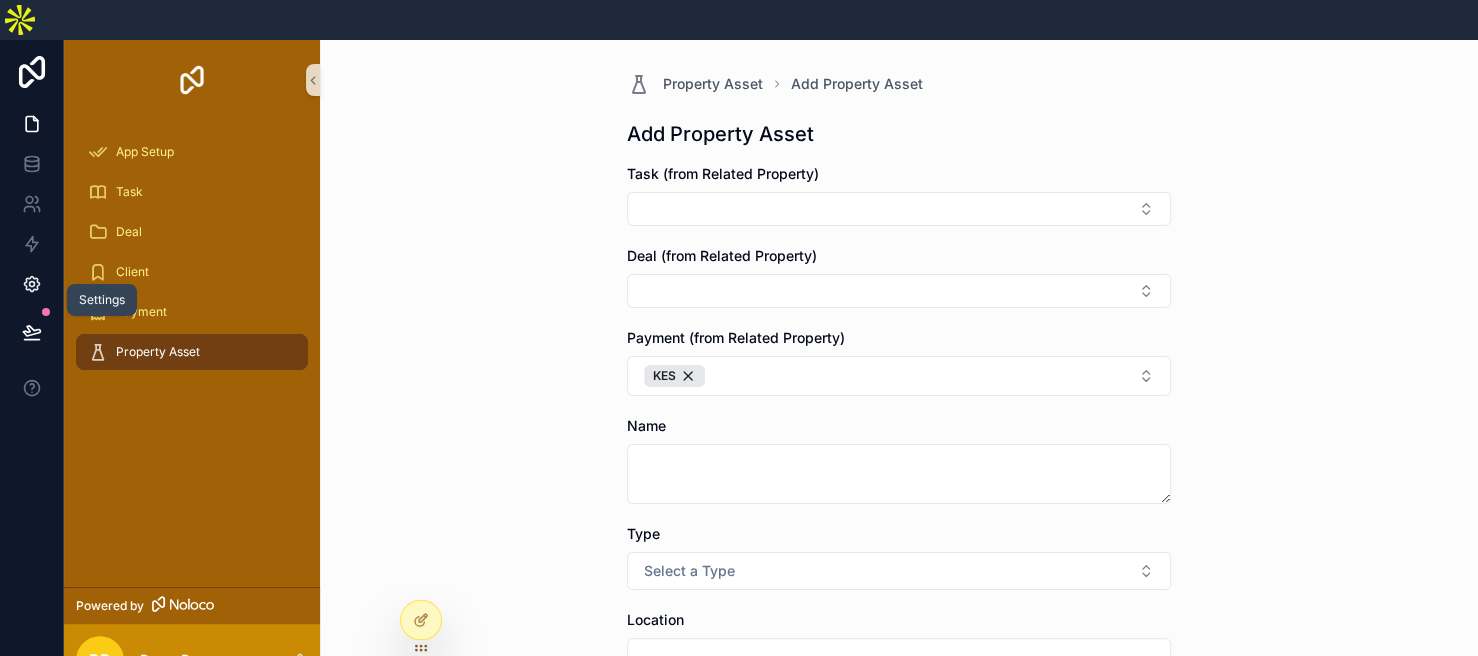 click 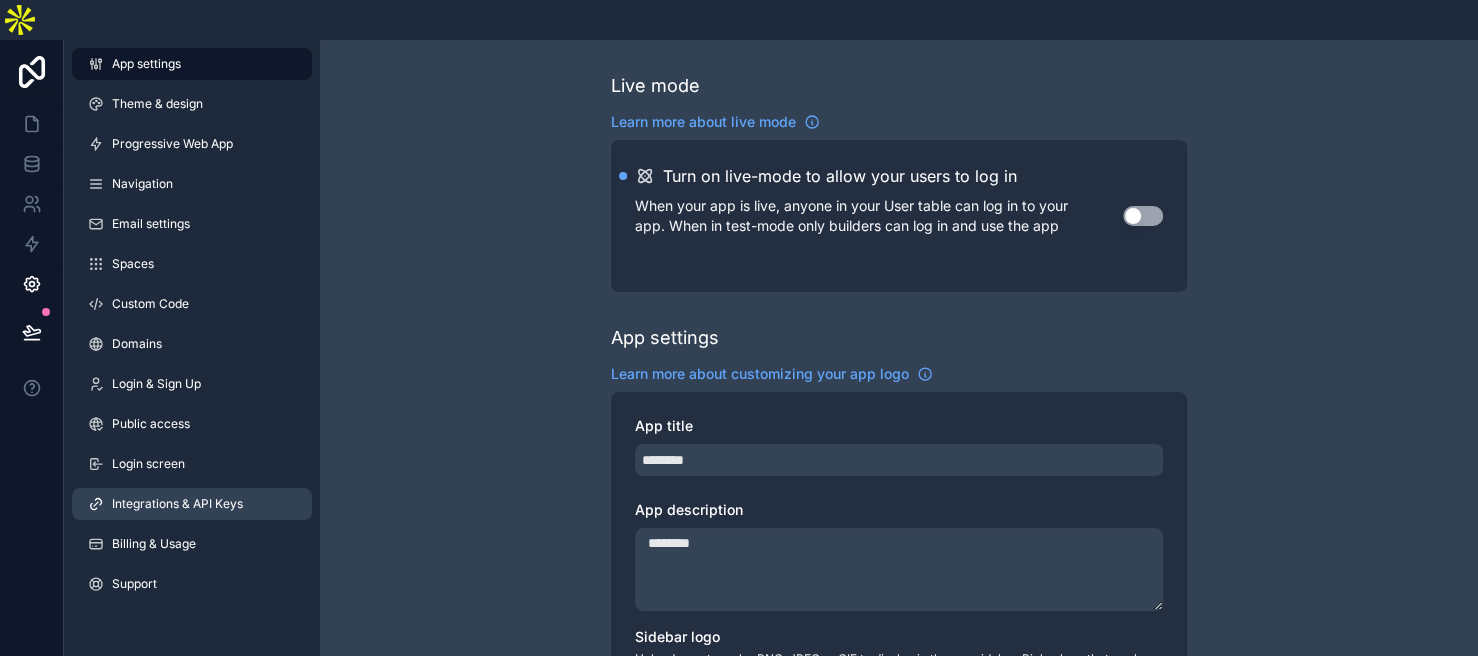 click on "Integrations & API Keys" at bounding box center [177, 504] 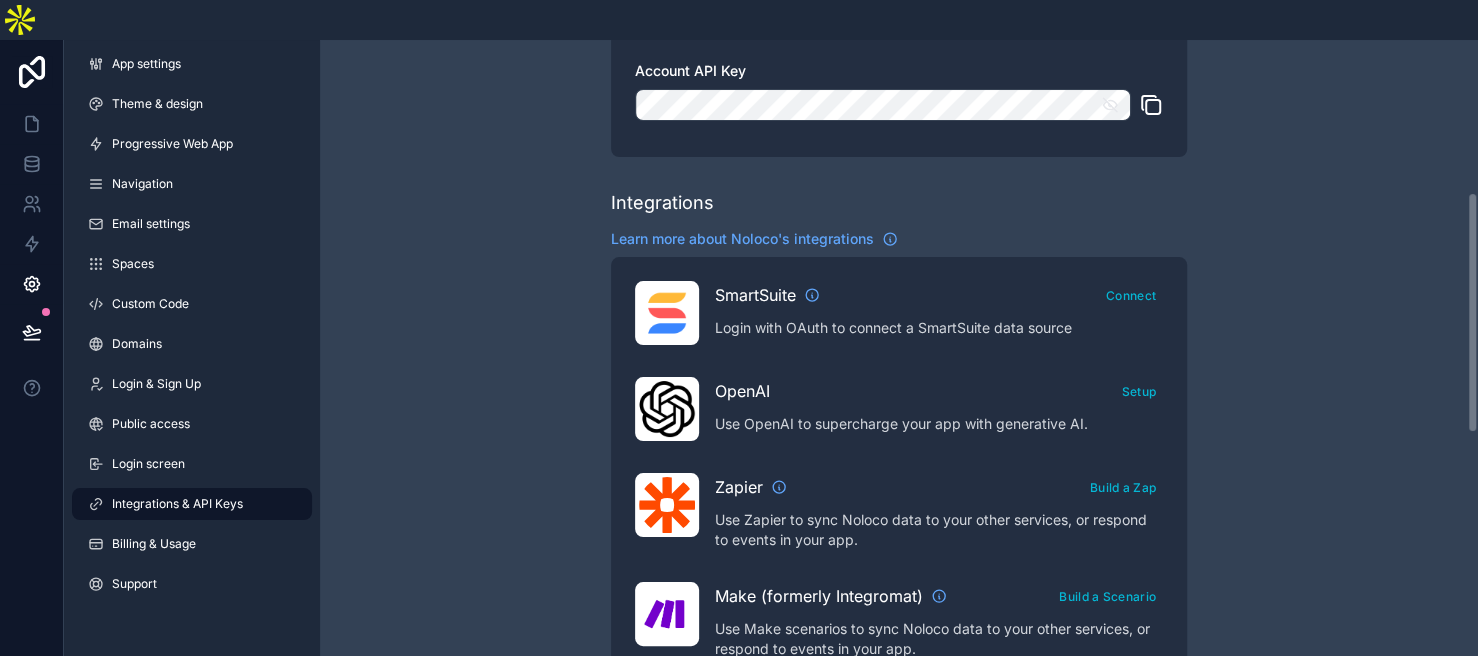 scroll, scrollTop: 450, scrollLeft: 0, axis: vertical 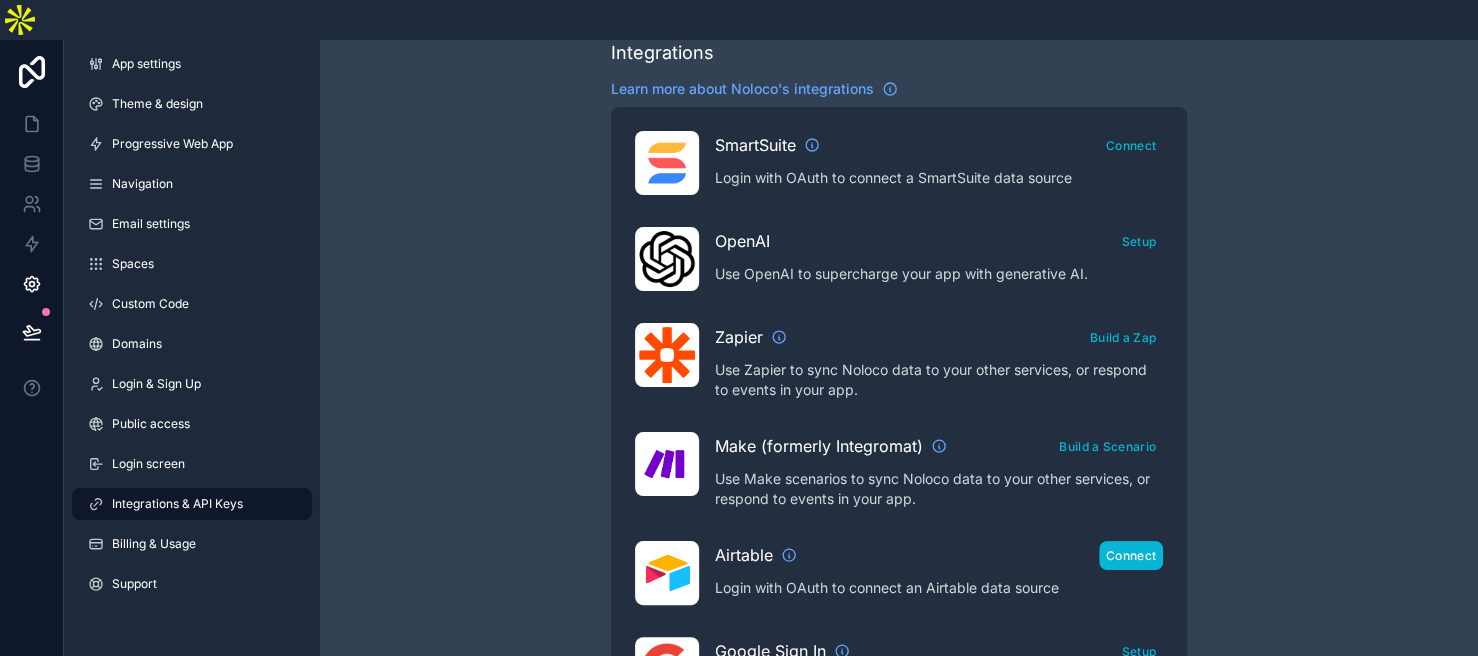 click on "Connect" at bounding box center (1131, 555) 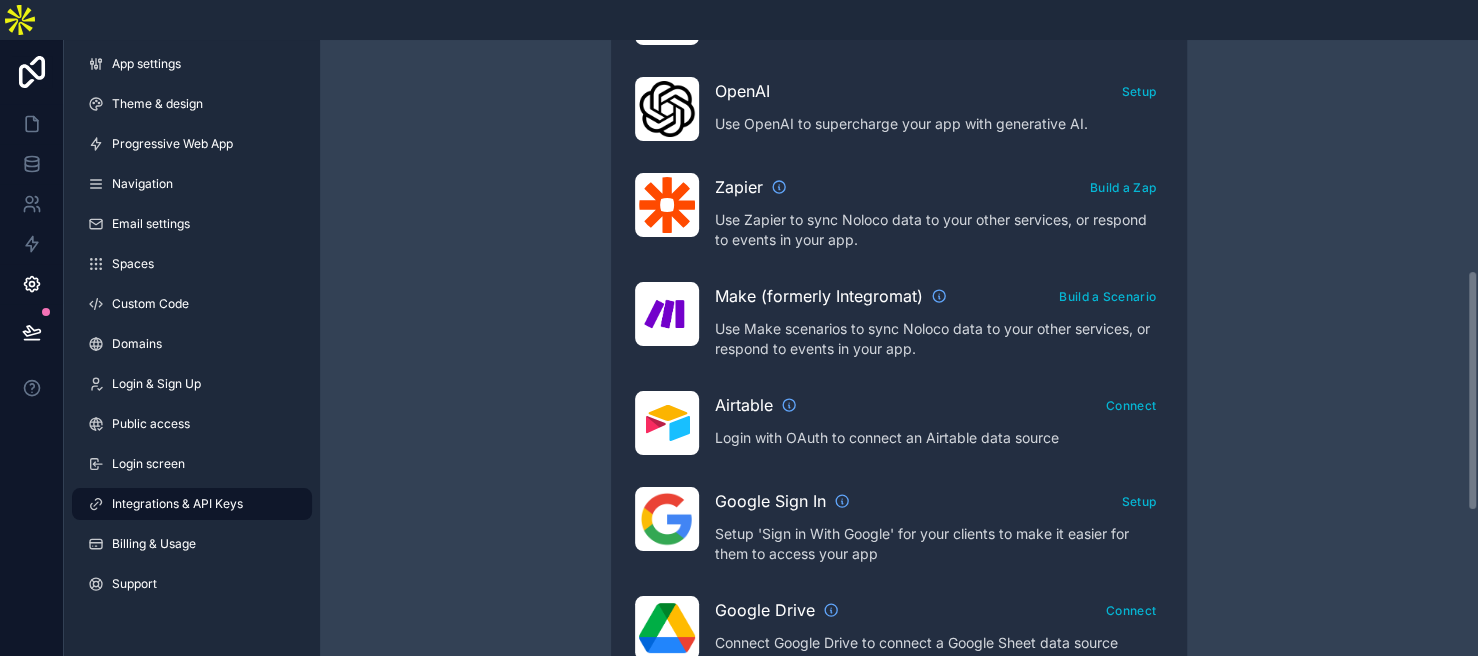 scroll, scrollTop: 750, scrollLeft: 0, axis: vertical 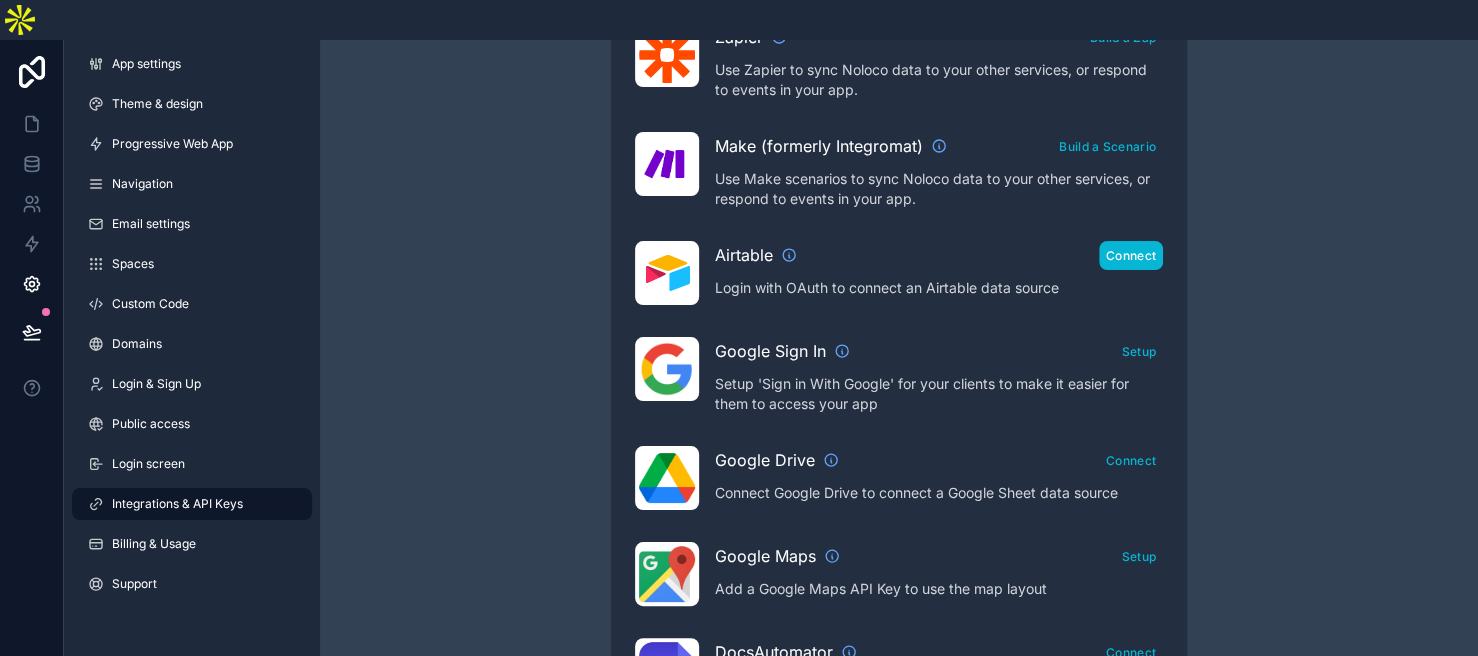 click on "Connect" at bounding box center [1131, 255] 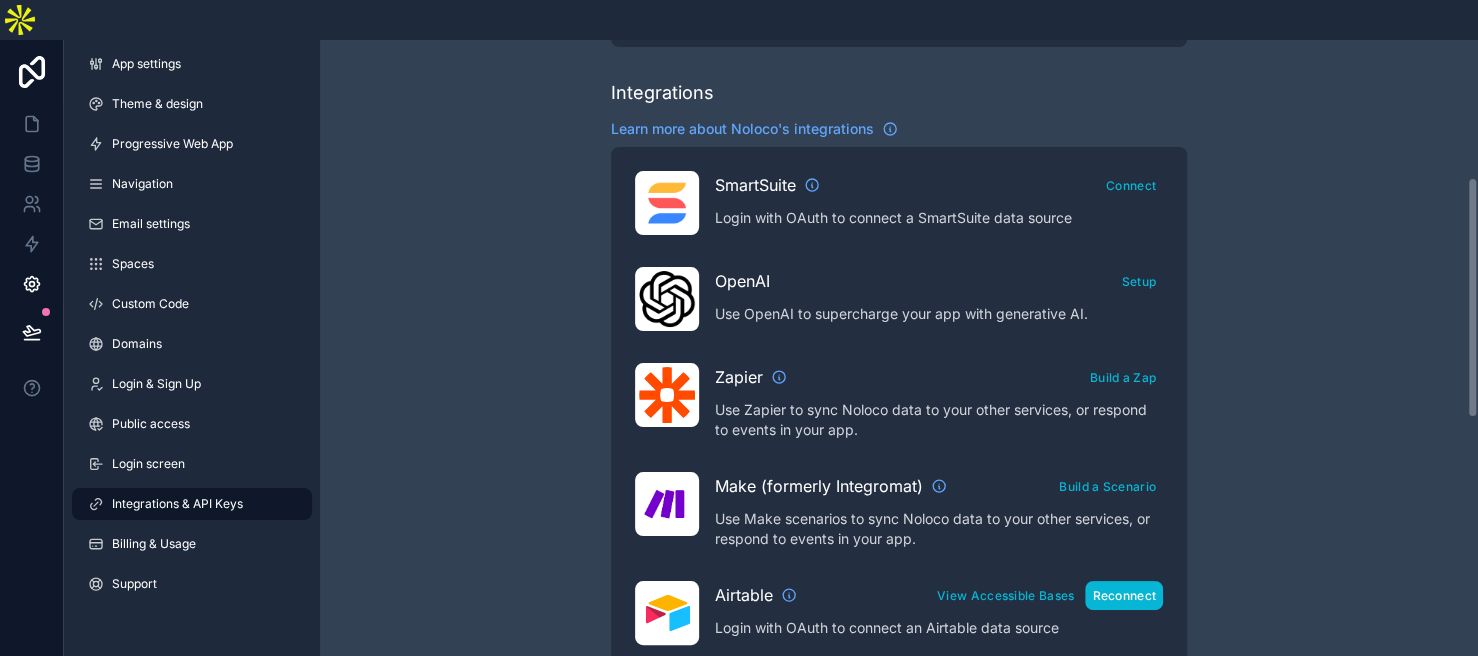 scroll, scrollTop: 373, scrollLeft: 0, axis: vertical 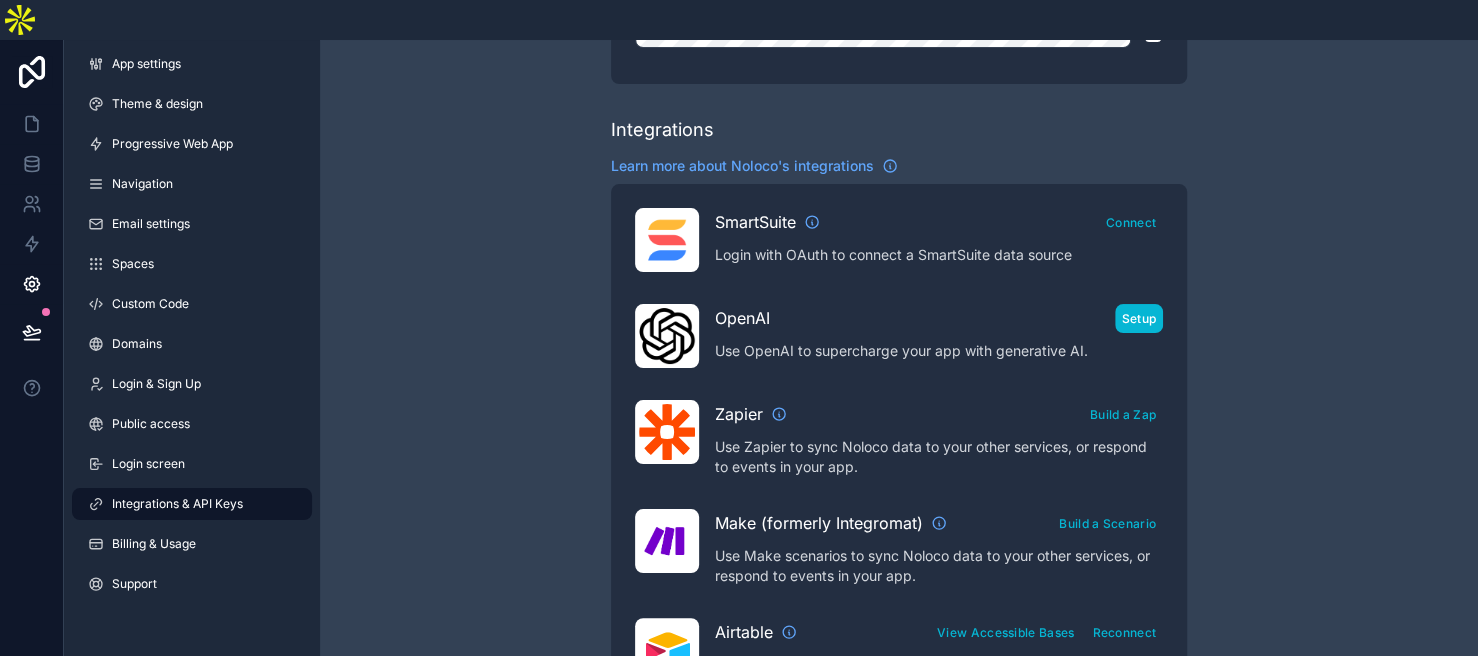 click on "Setup" at bounding box center (1139, 318) 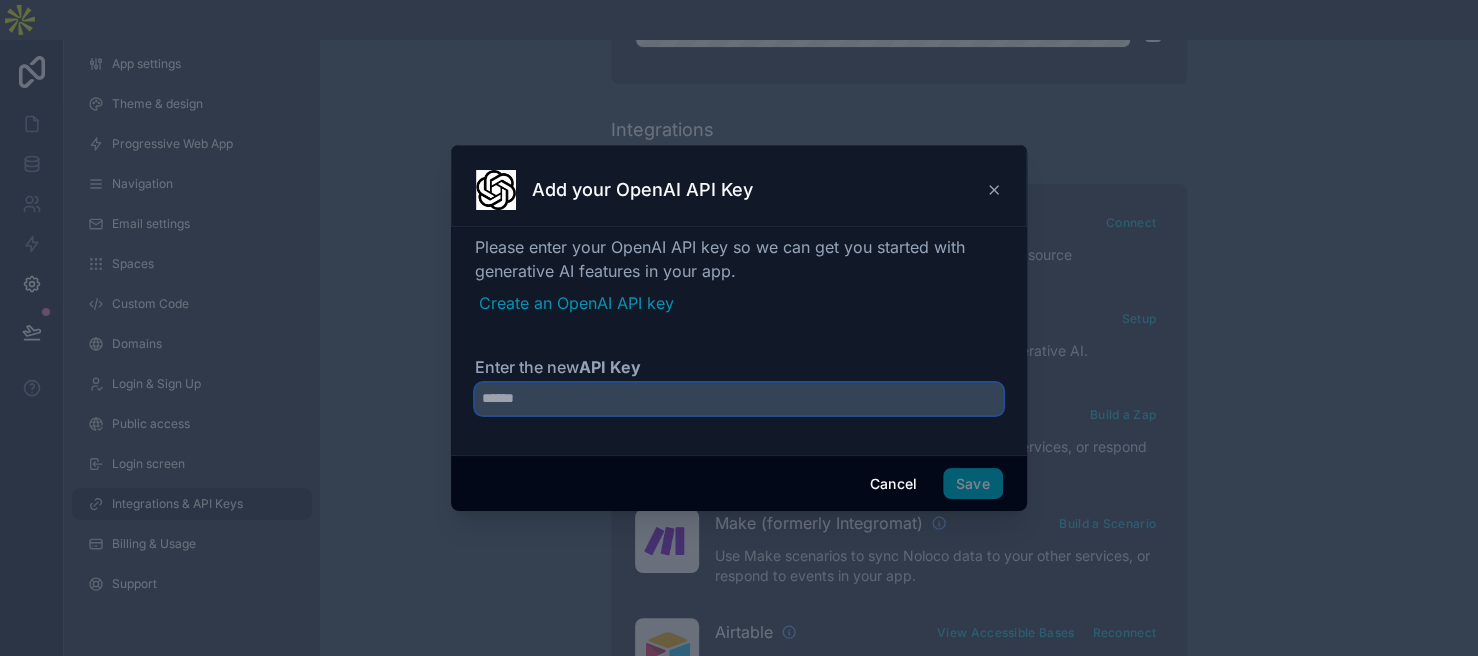 click on "Enter the new  API Key" at bounding box center [739, 399] 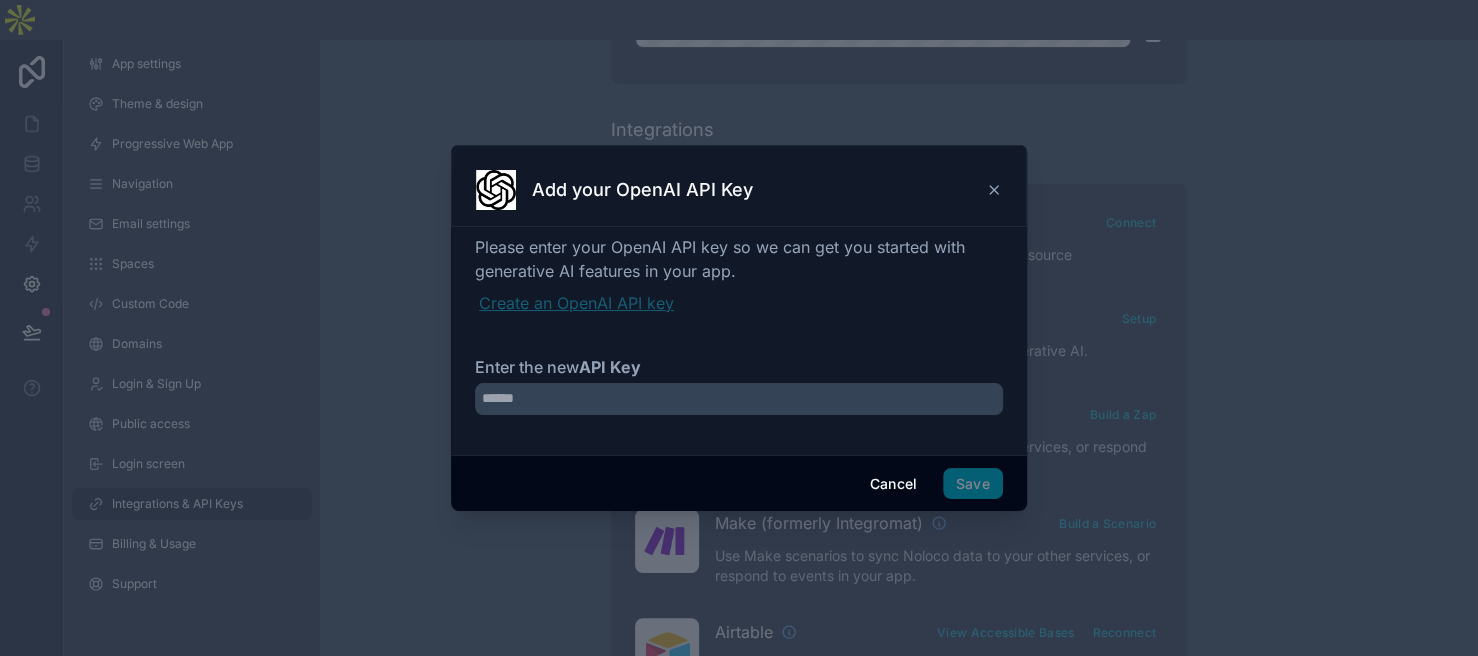 click on "Create an OpenAI API key" at bounding box center [741, 303] 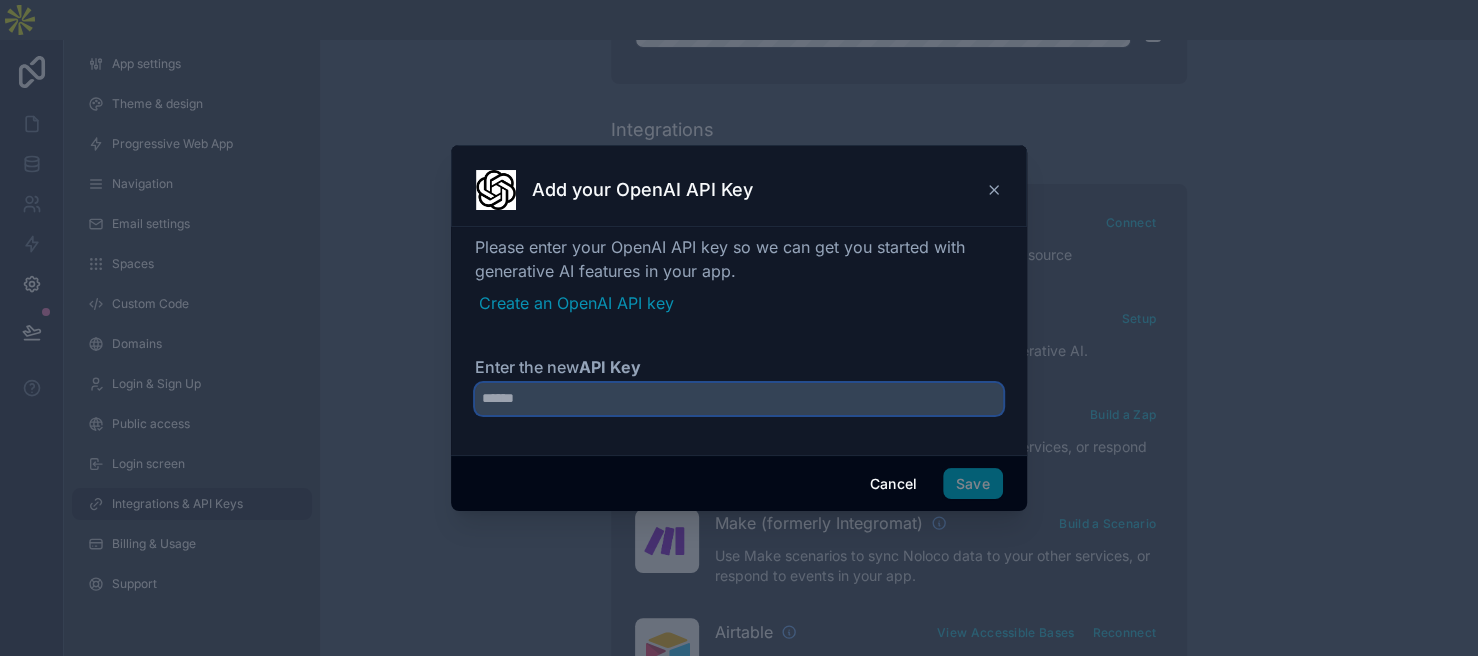 click on "Enter the new  API Key" at bounding box center [739, 399] 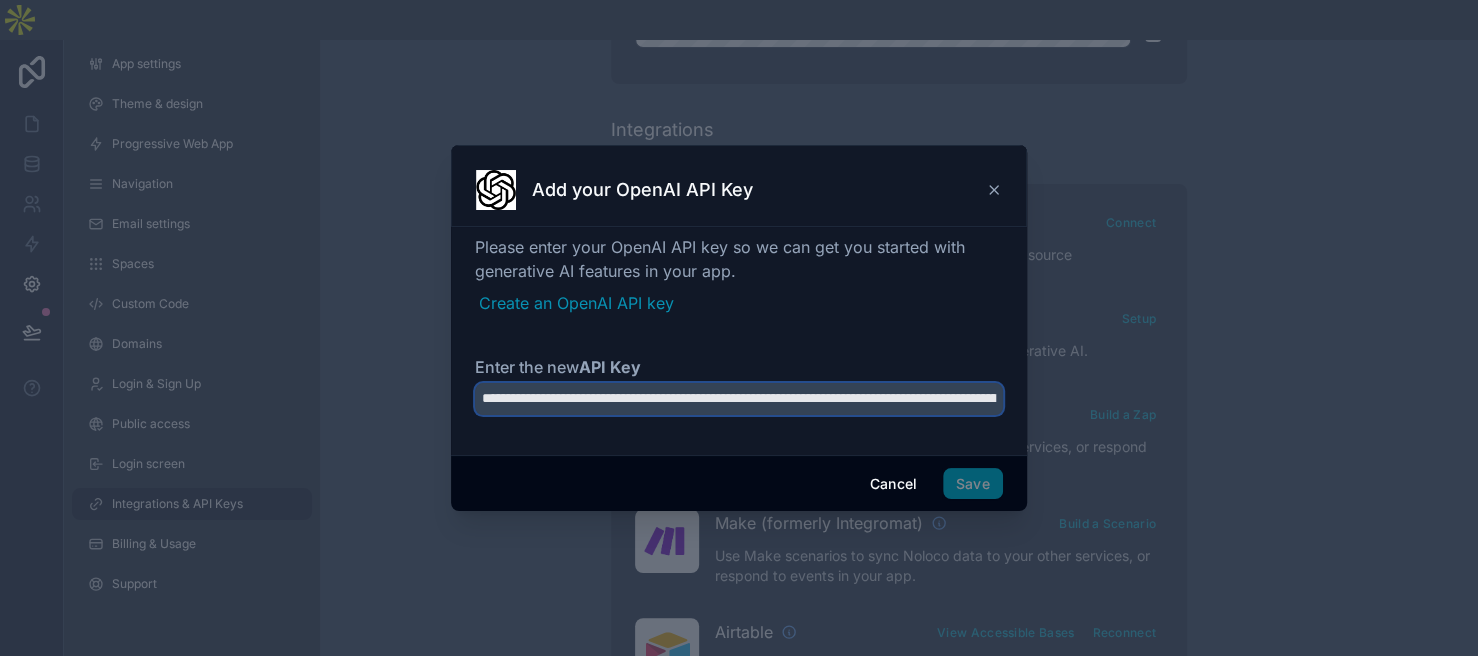 scroll, scrollTop: 0, scrollLeft: 792, axis: horizontal 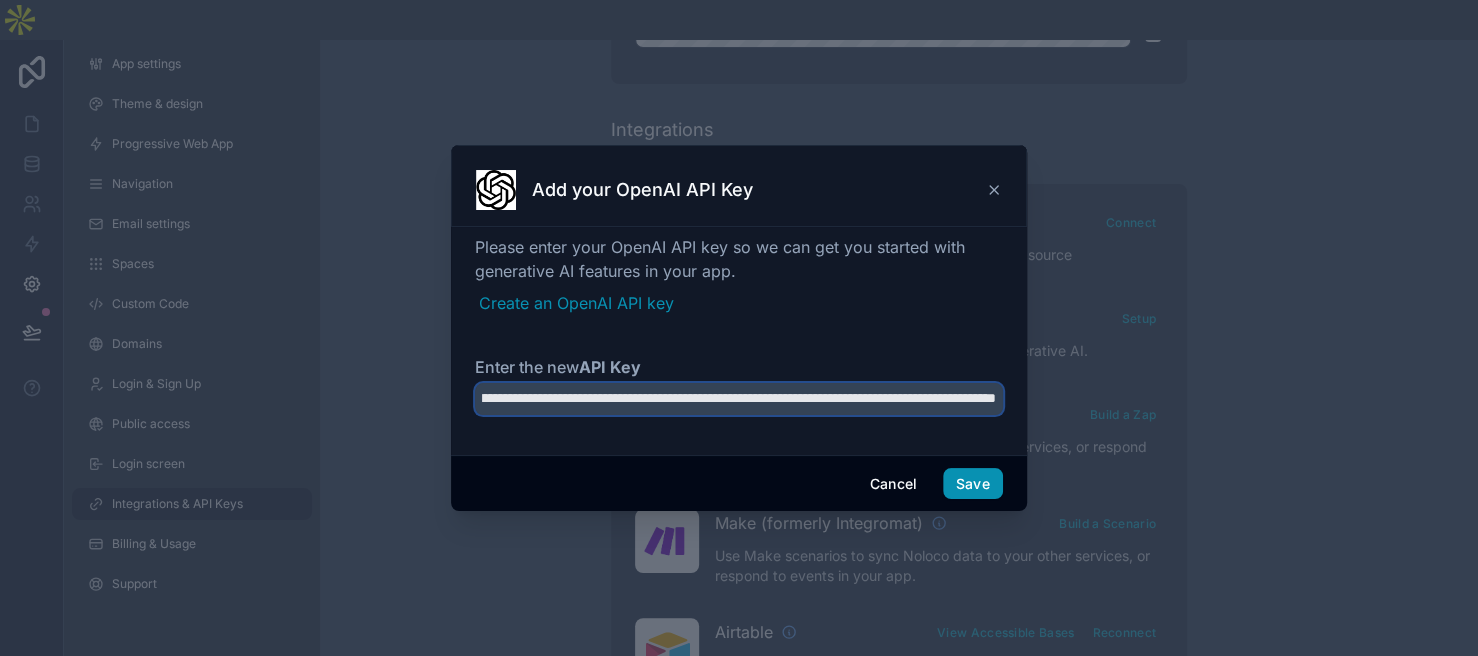type on "**********" 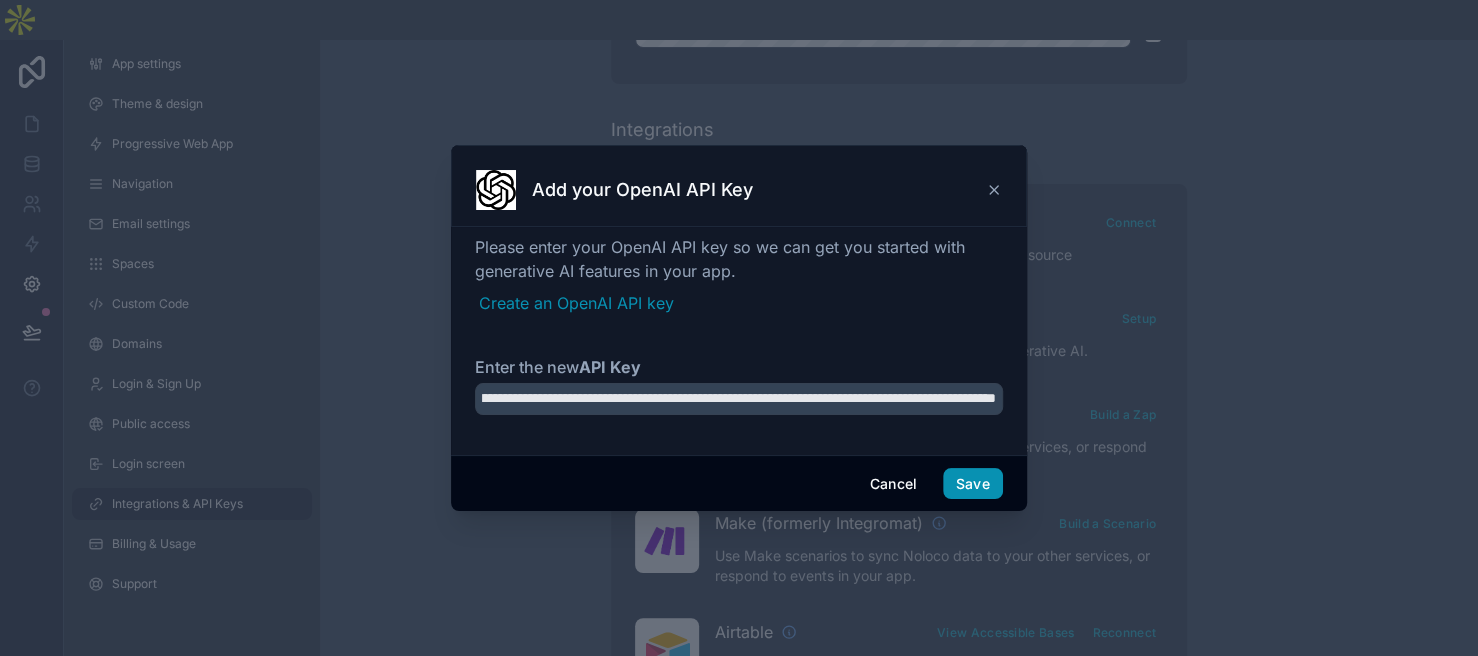 click on "Save" at bounding box center [973, 484] 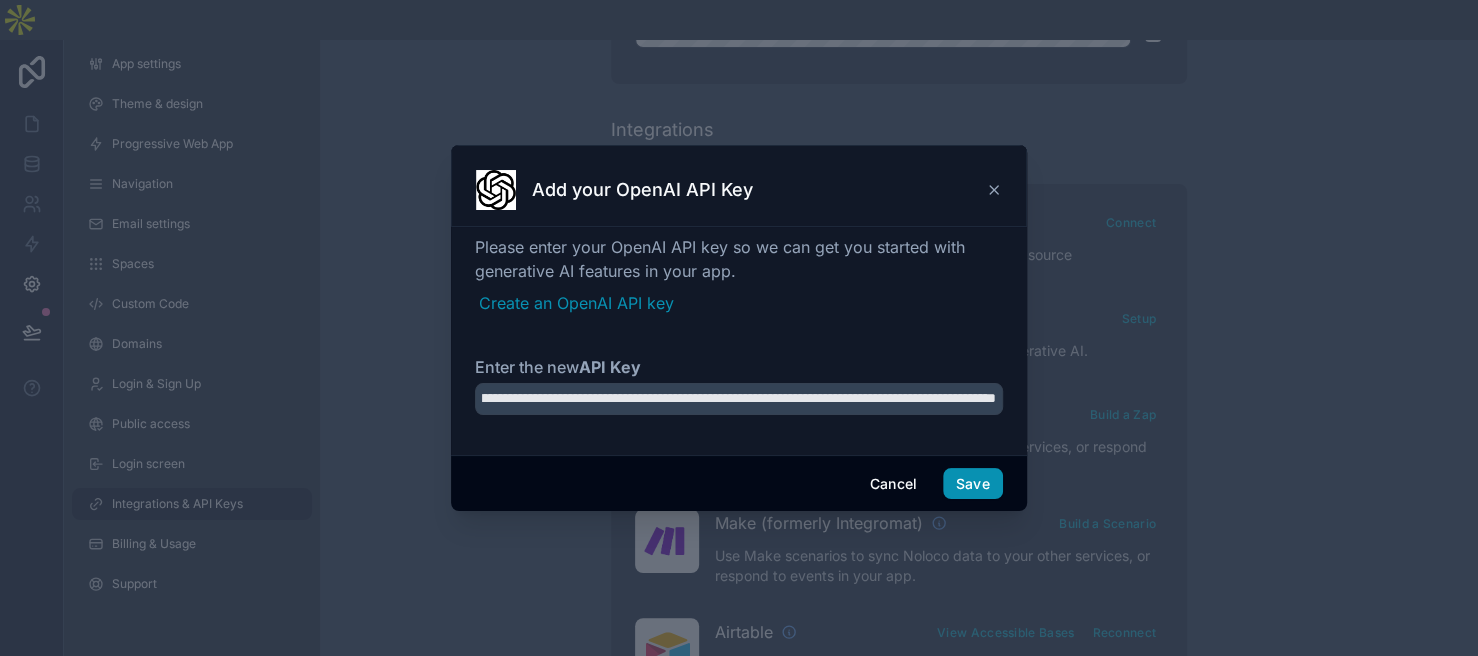 scroll, scrollTop: 0, scrollLeft: 0, axis: both 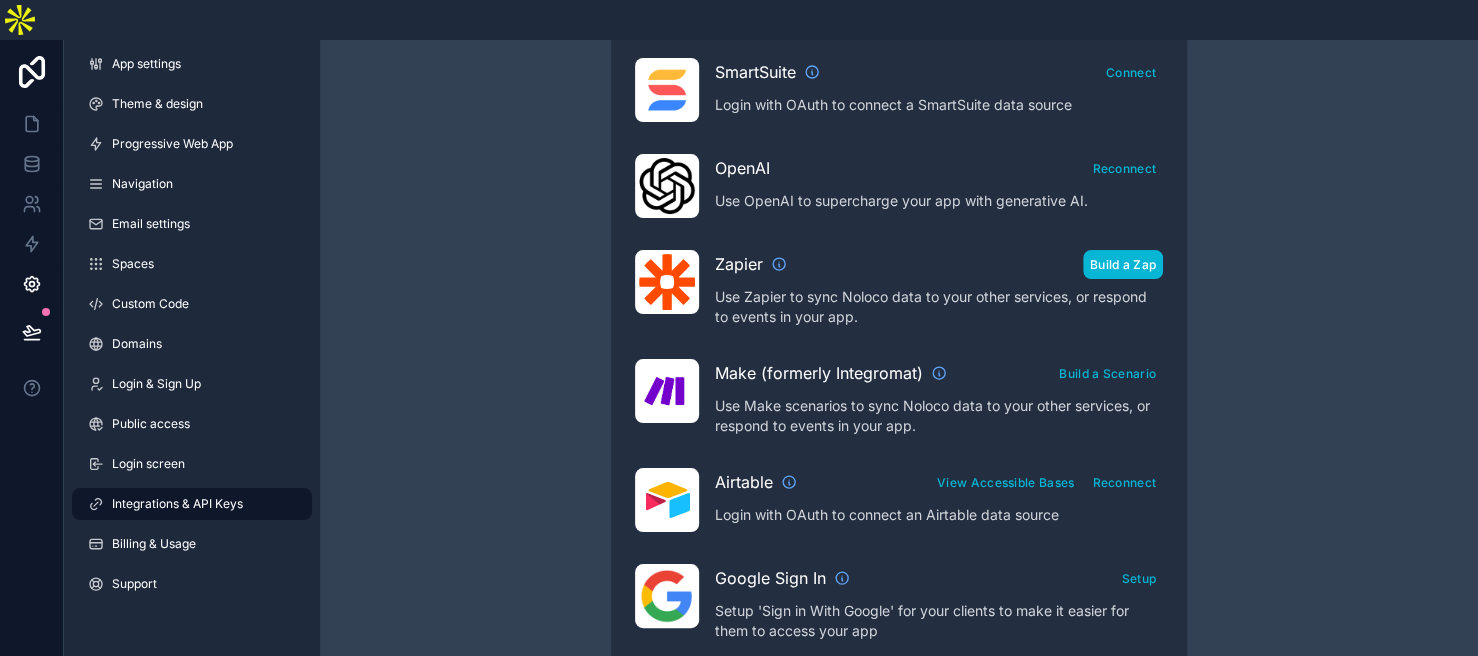 click on "Build a Zap" at bounding box center (1123, 264) 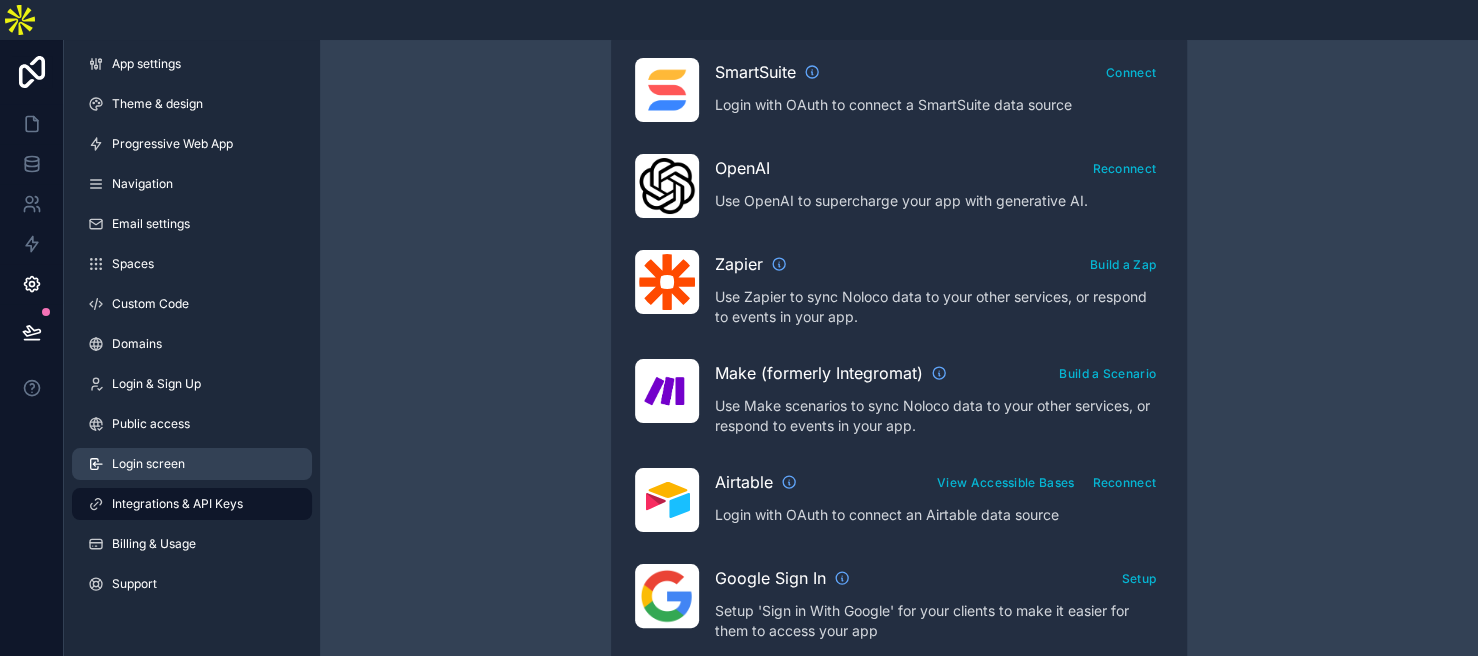 click on "Login screen" at bounding box center [192, 464] 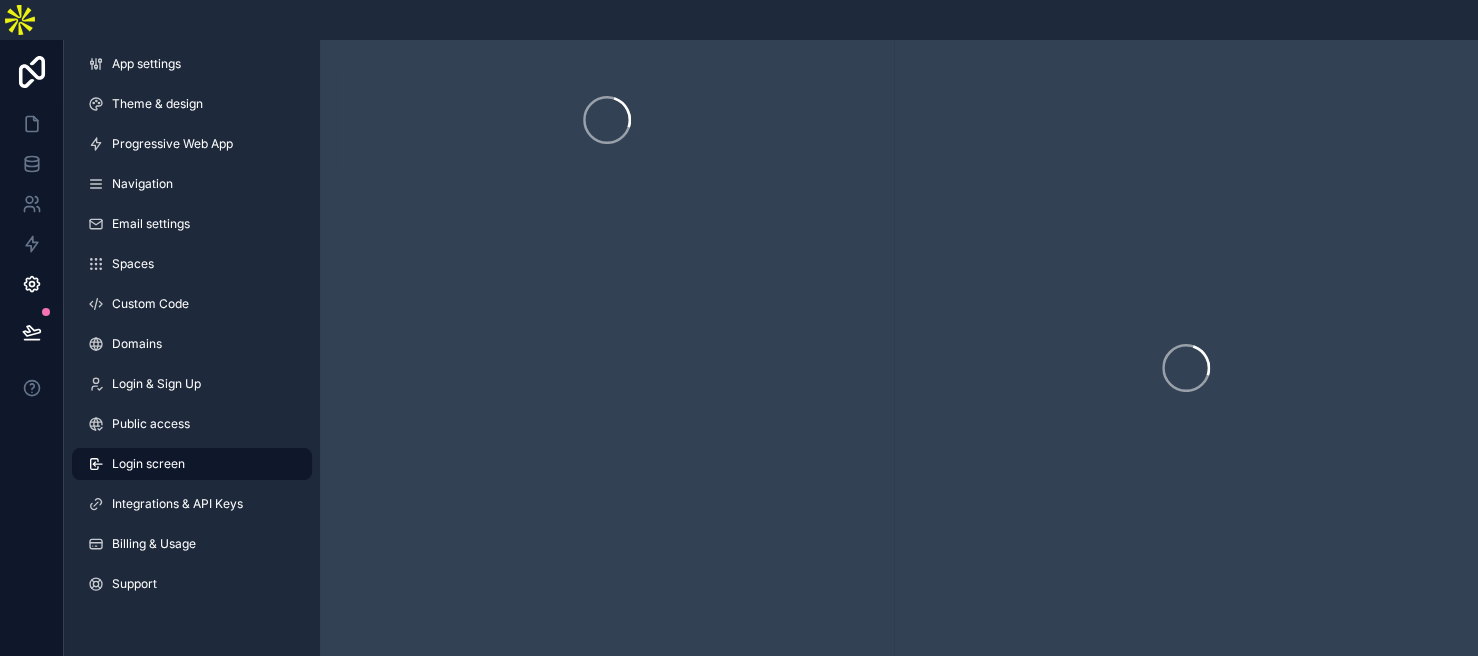 scroll, scrollTop: 0, scrollLeft: 0, axis: both 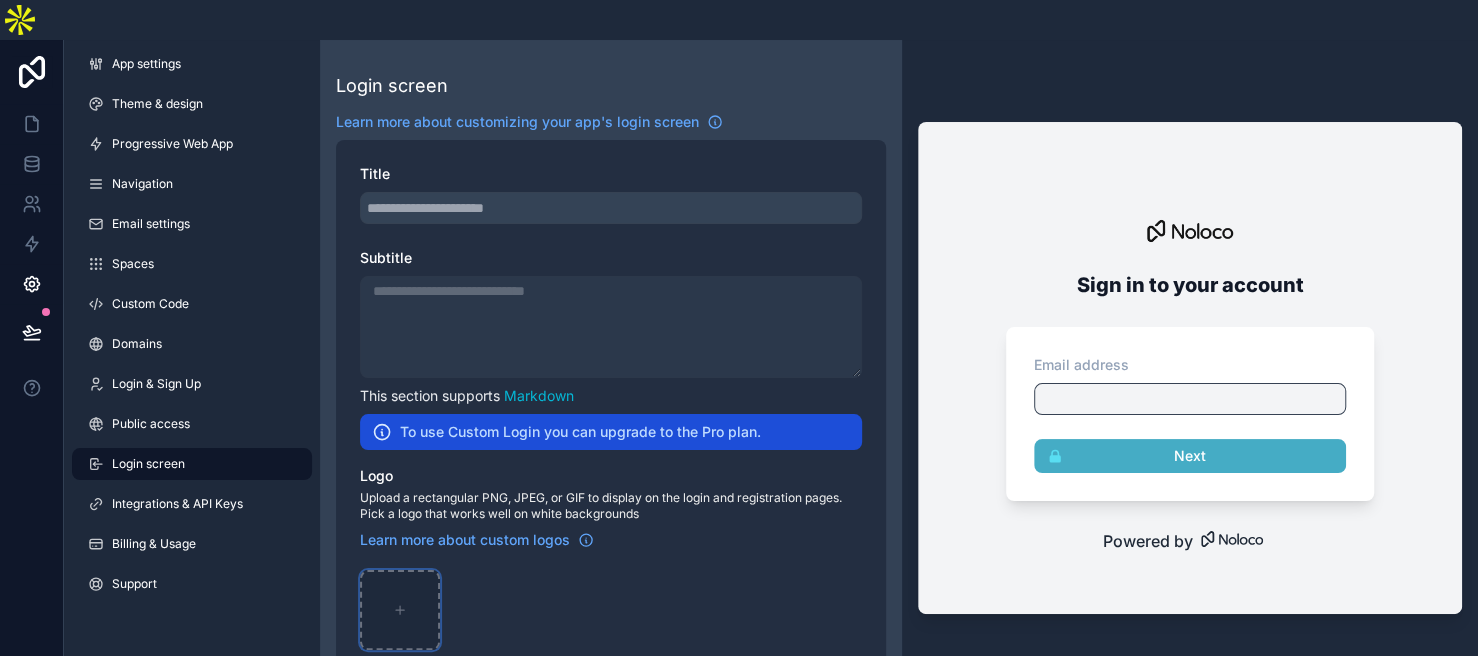 click at bounding box center (400, 610) 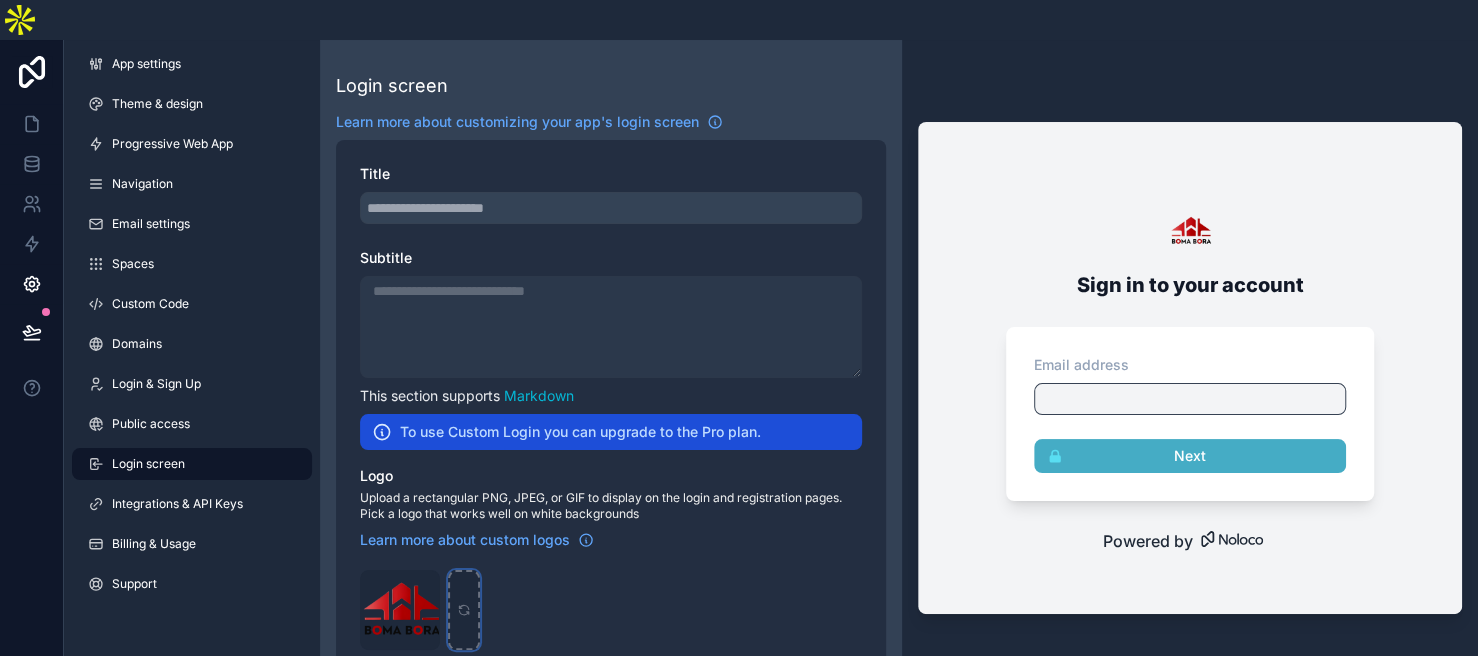 click at bounding box center (464, 610) 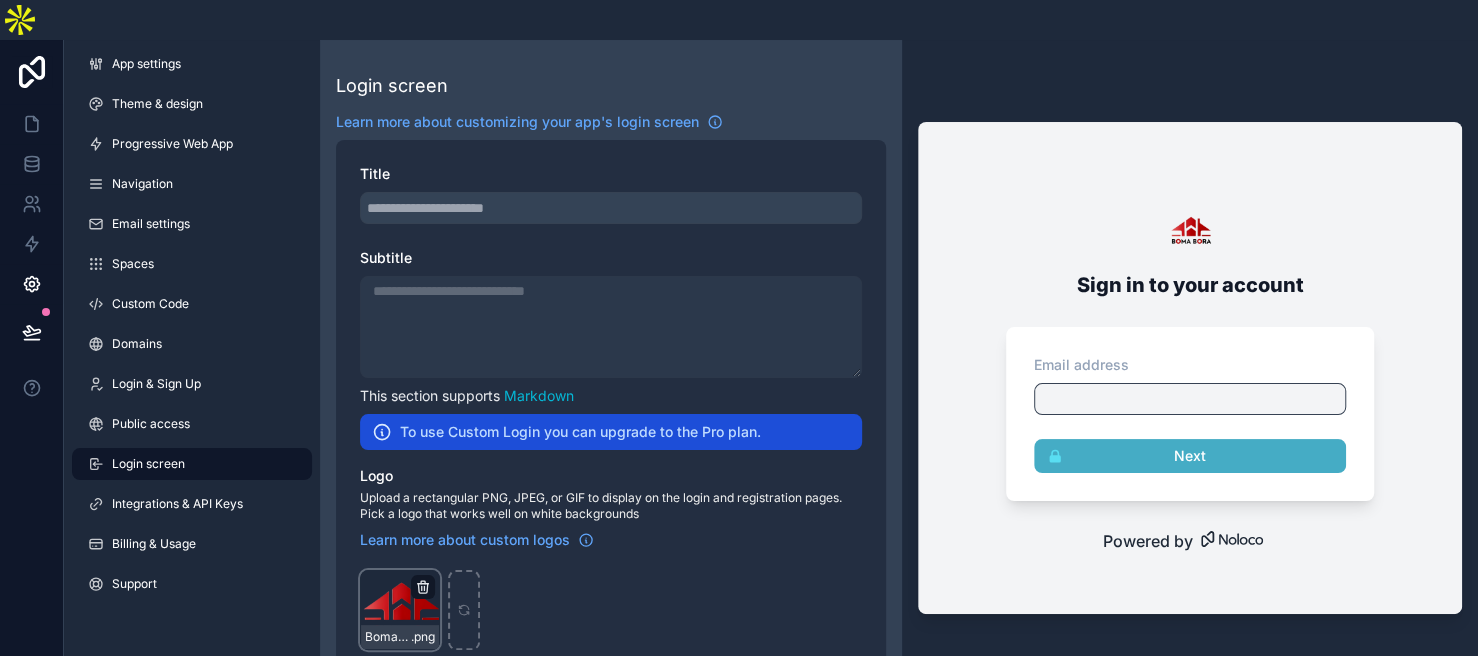 click 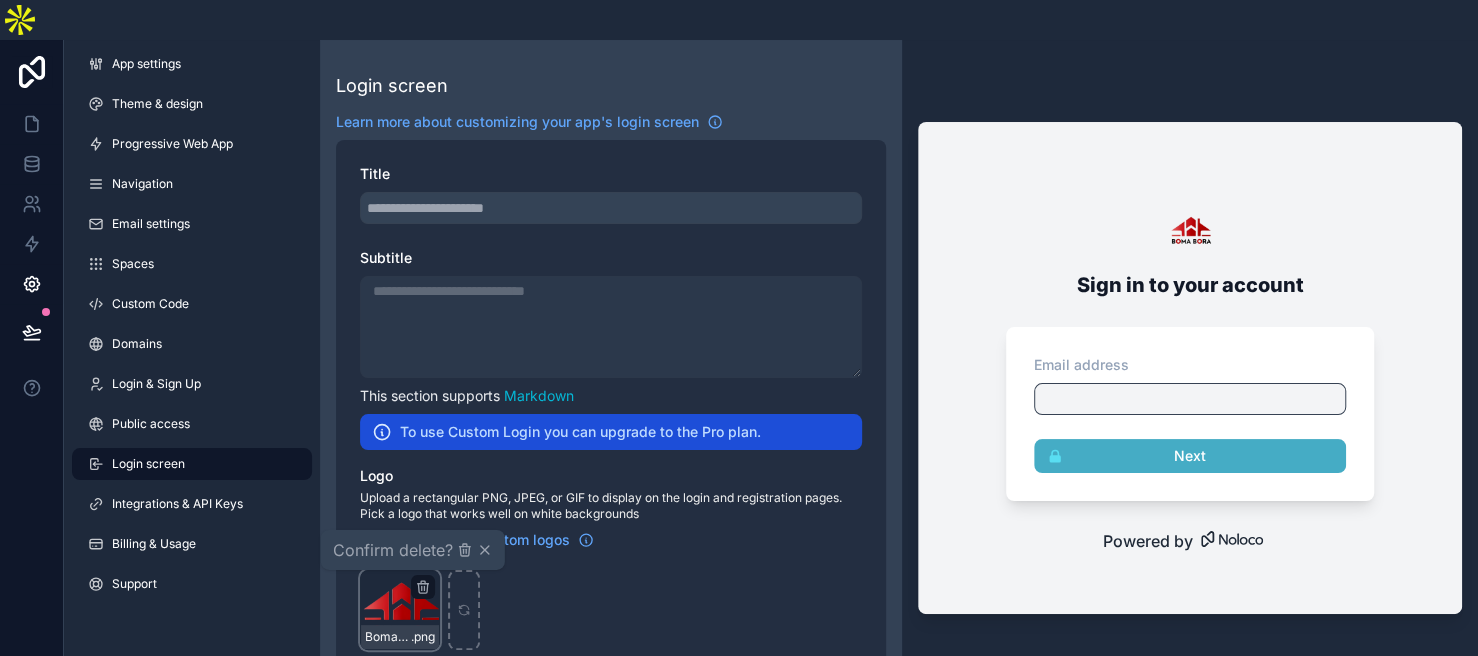 click on "Boma-Bora-Transparent-Logo .png" at bounding box center (400, 610) 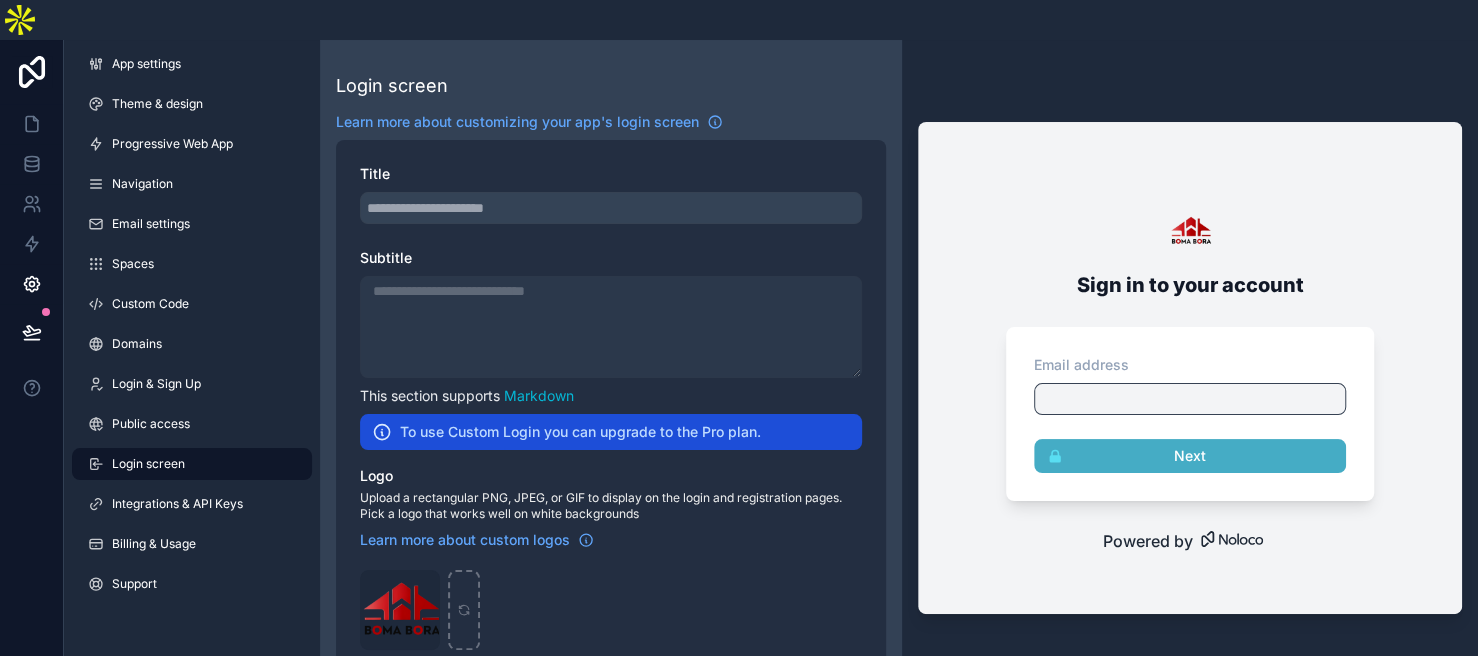 click 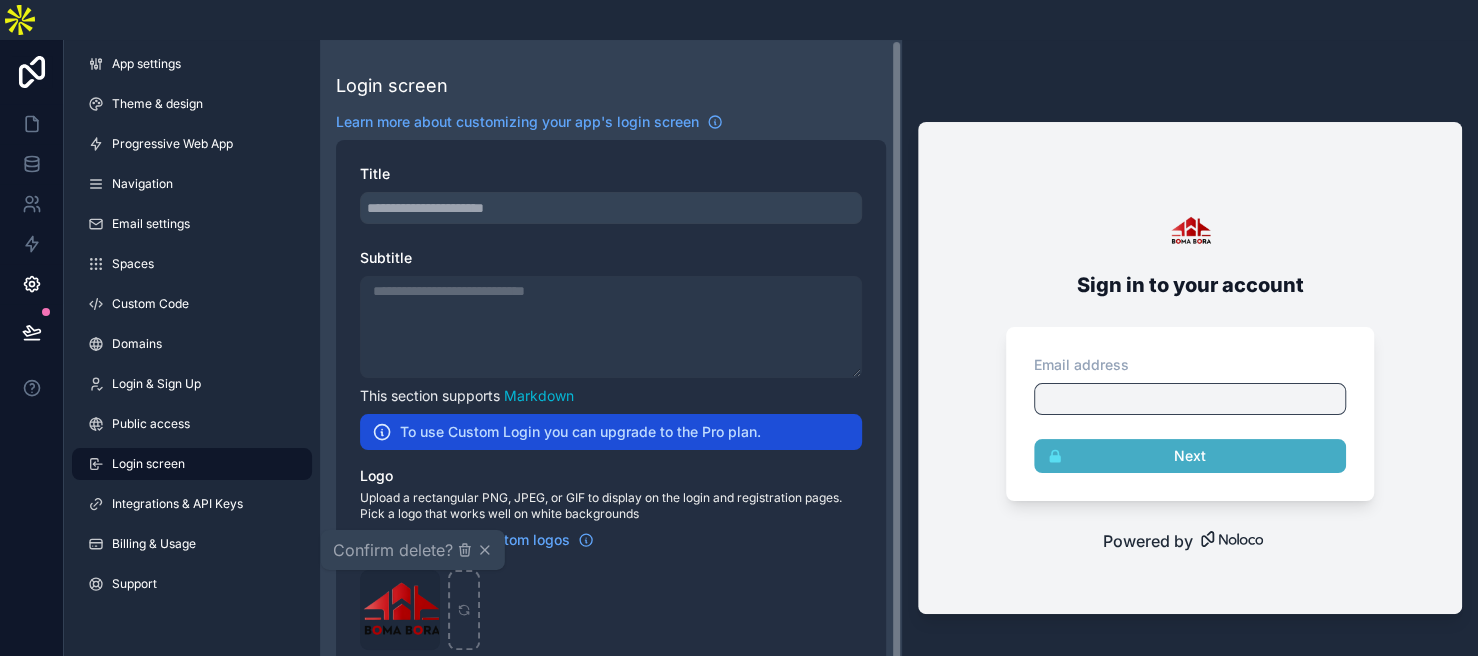 click on "Confirm delete?" at bounding box center [393, 550] 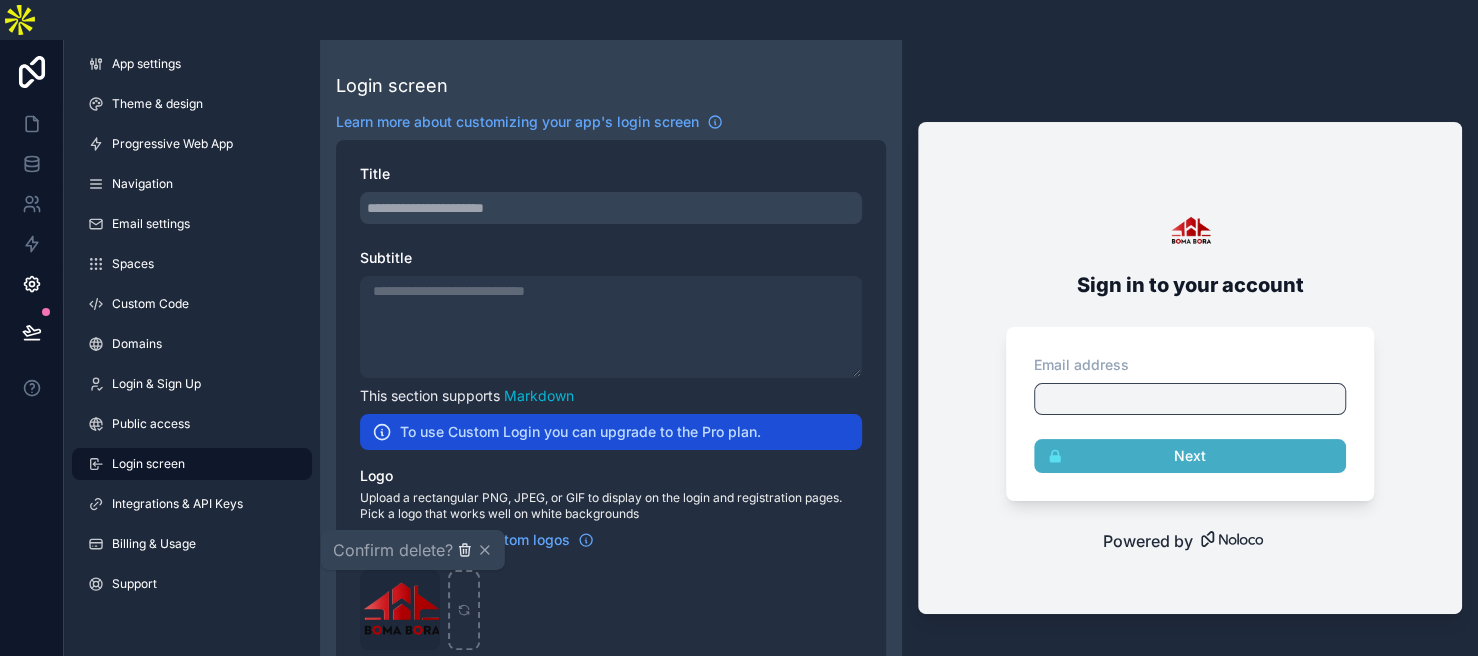 click 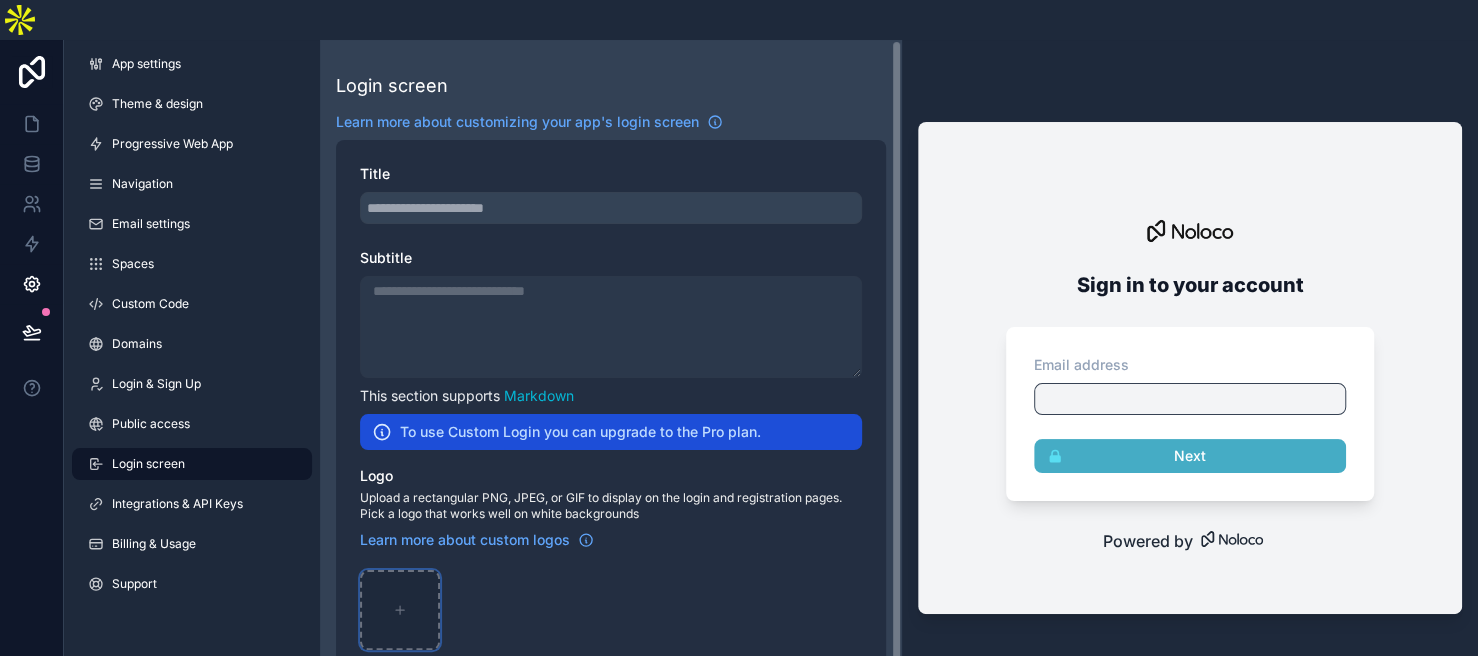click 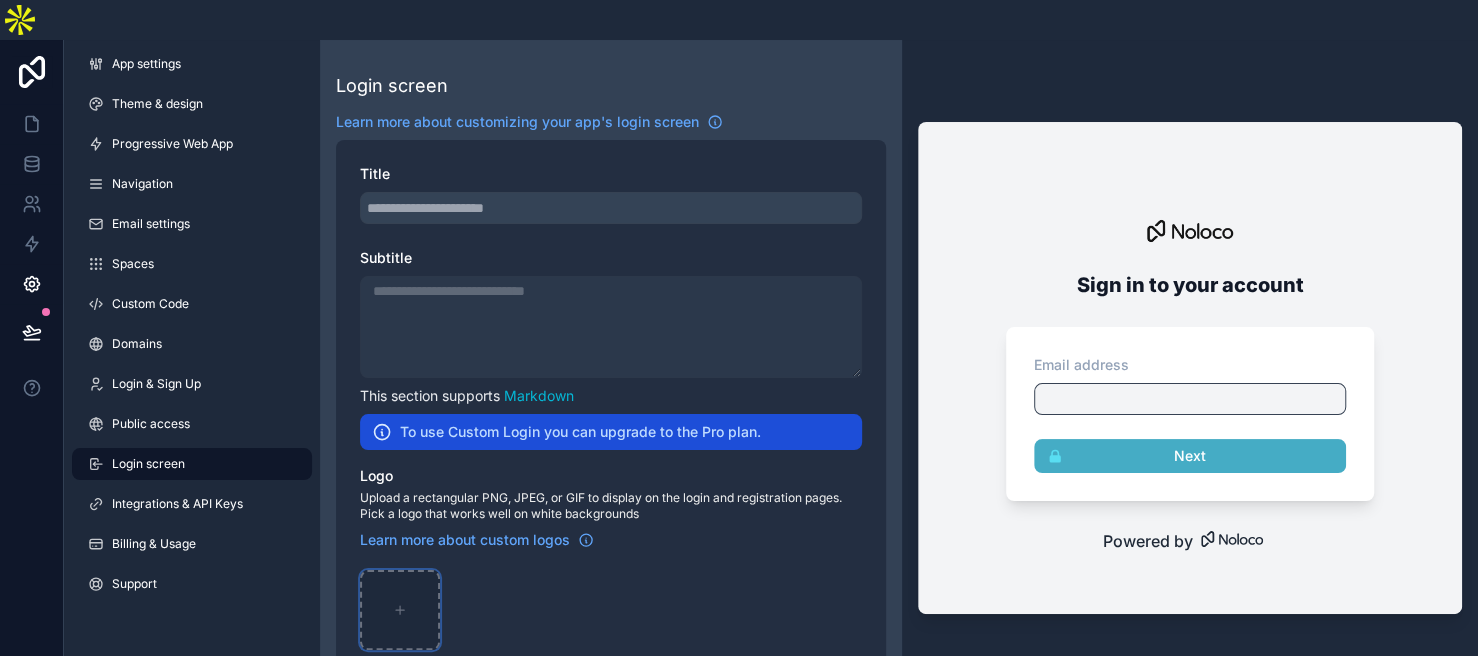 type on "**********" 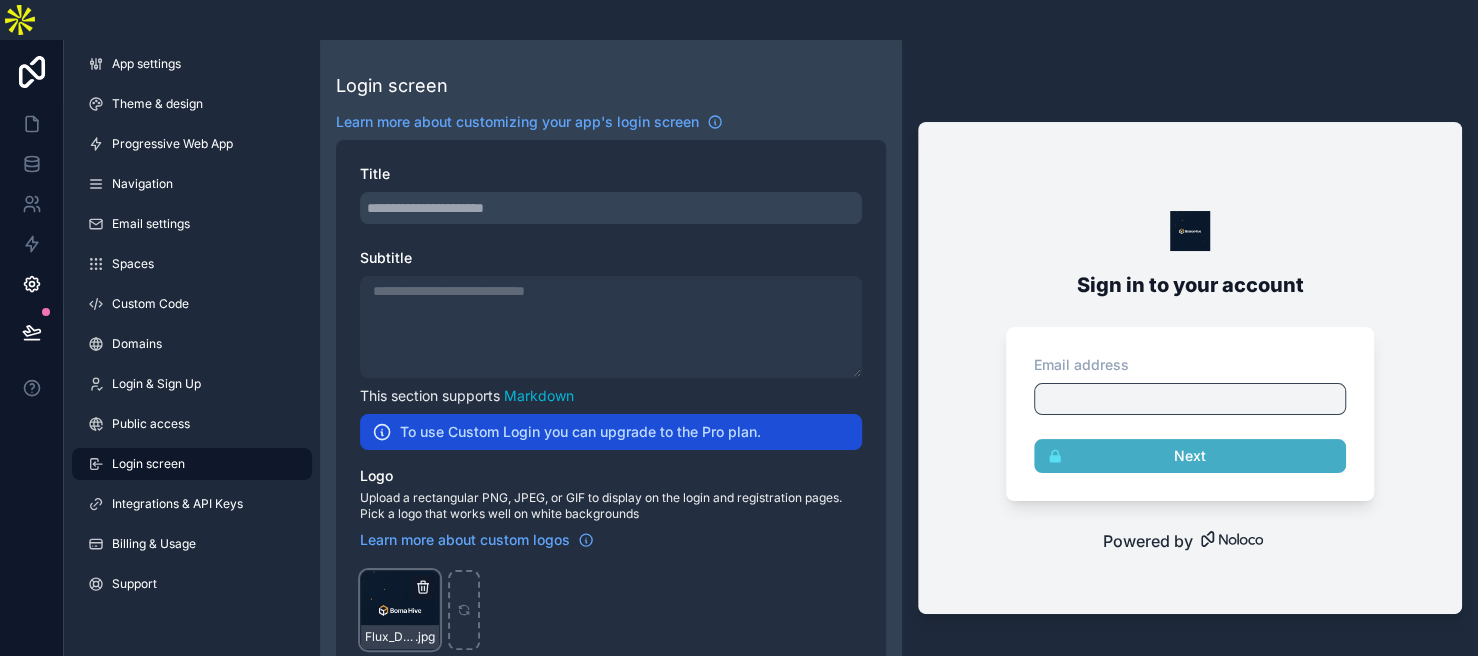click 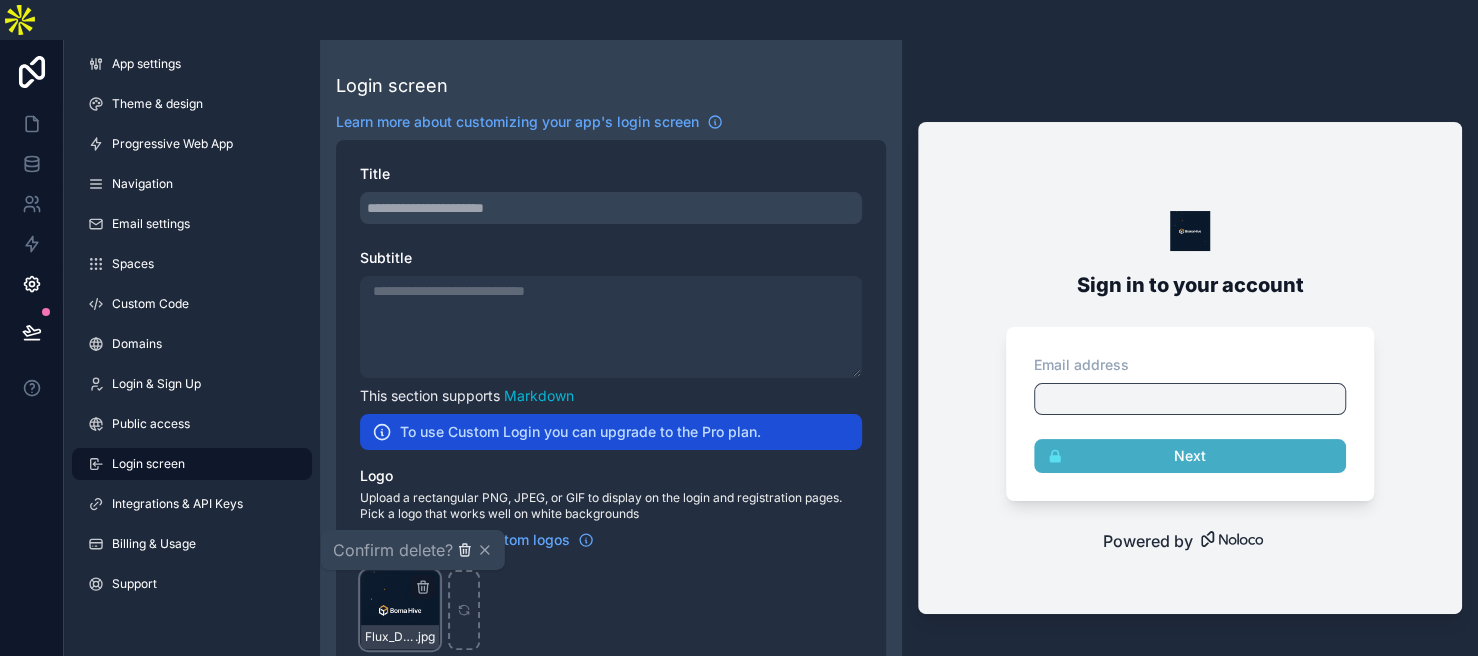 click 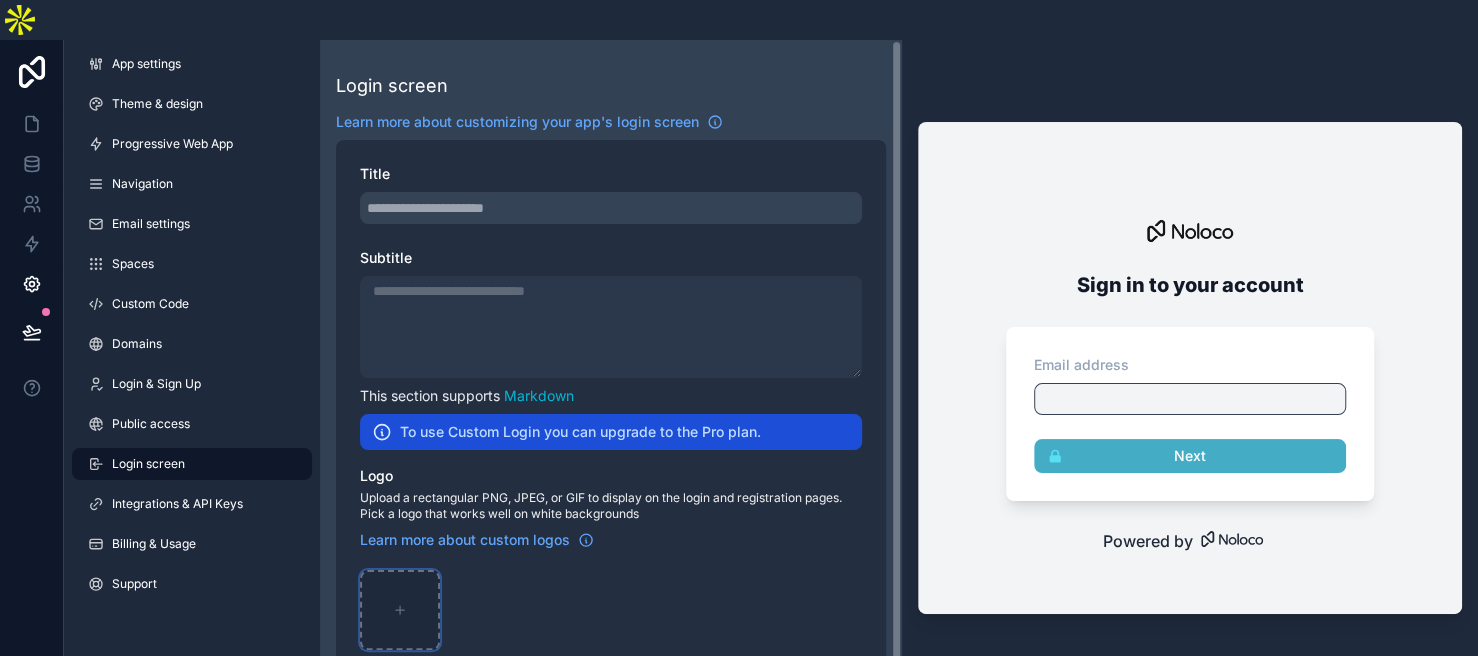 click at bounding box center (400, 610) 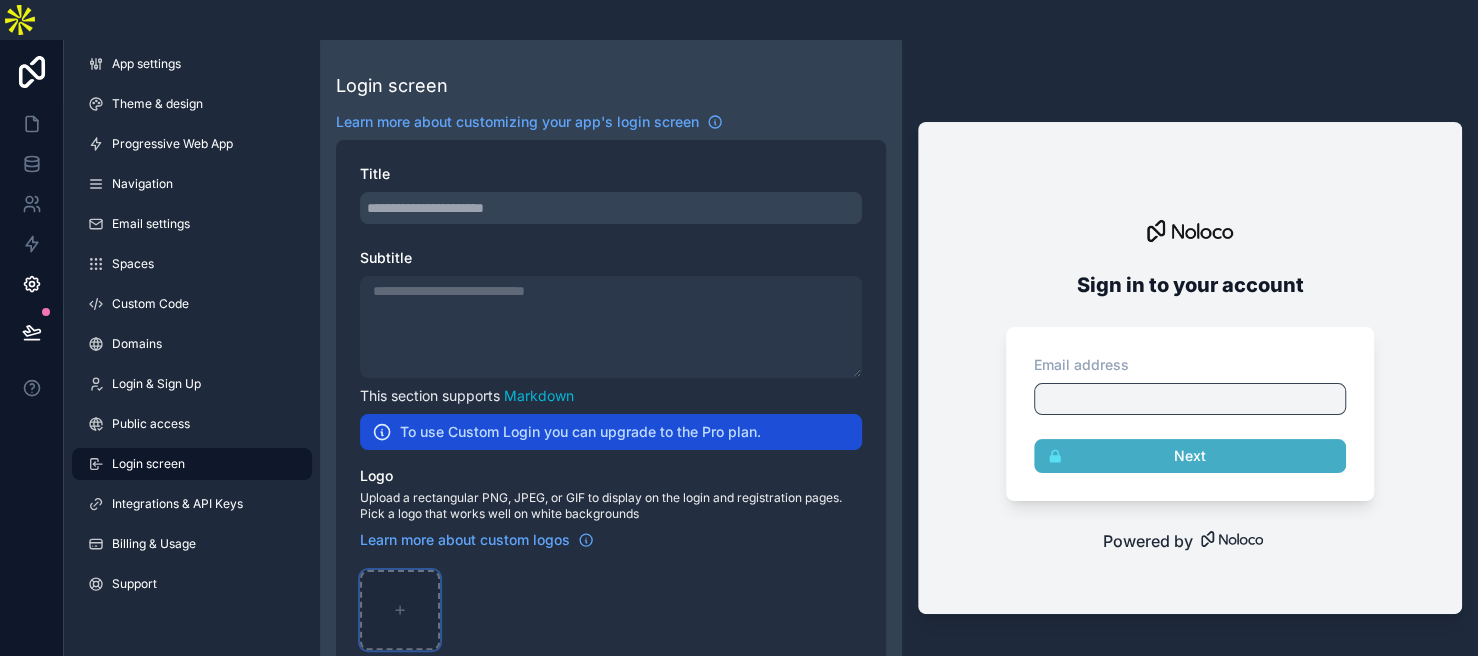 type on "**********" 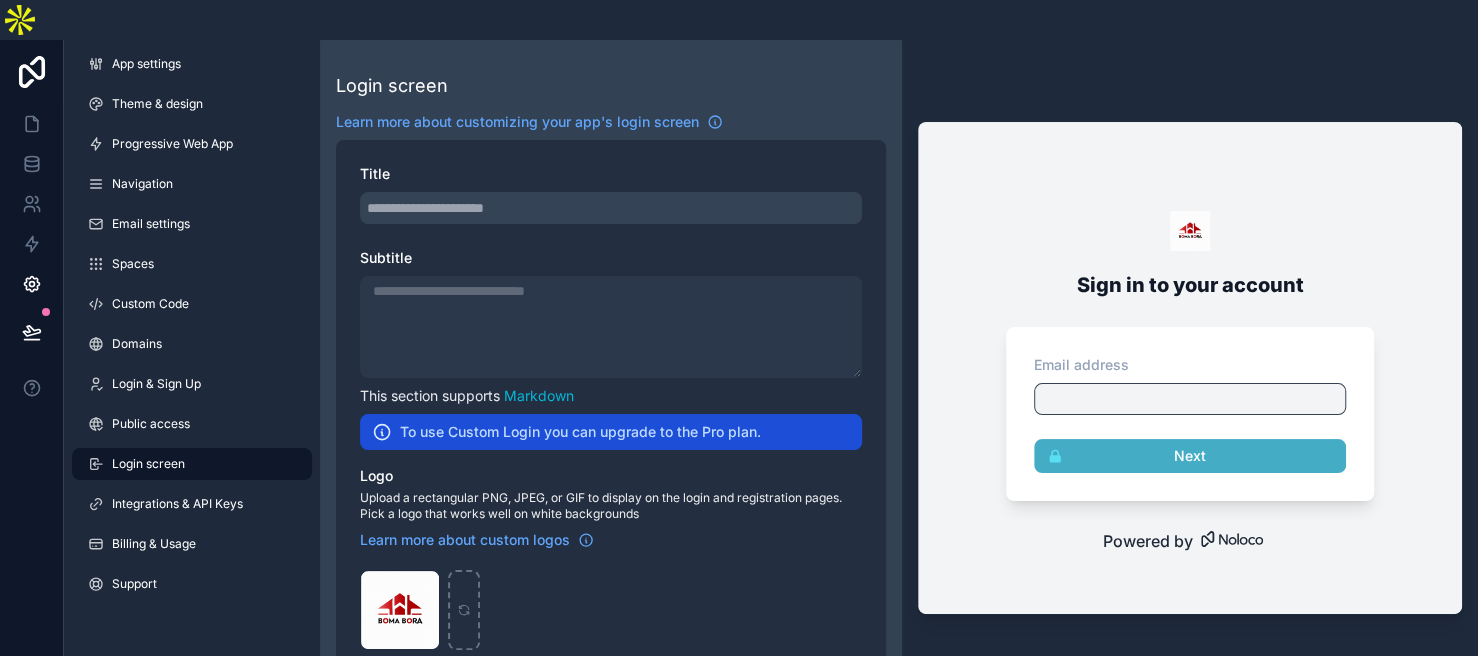 click at bounding box center [611, 208] 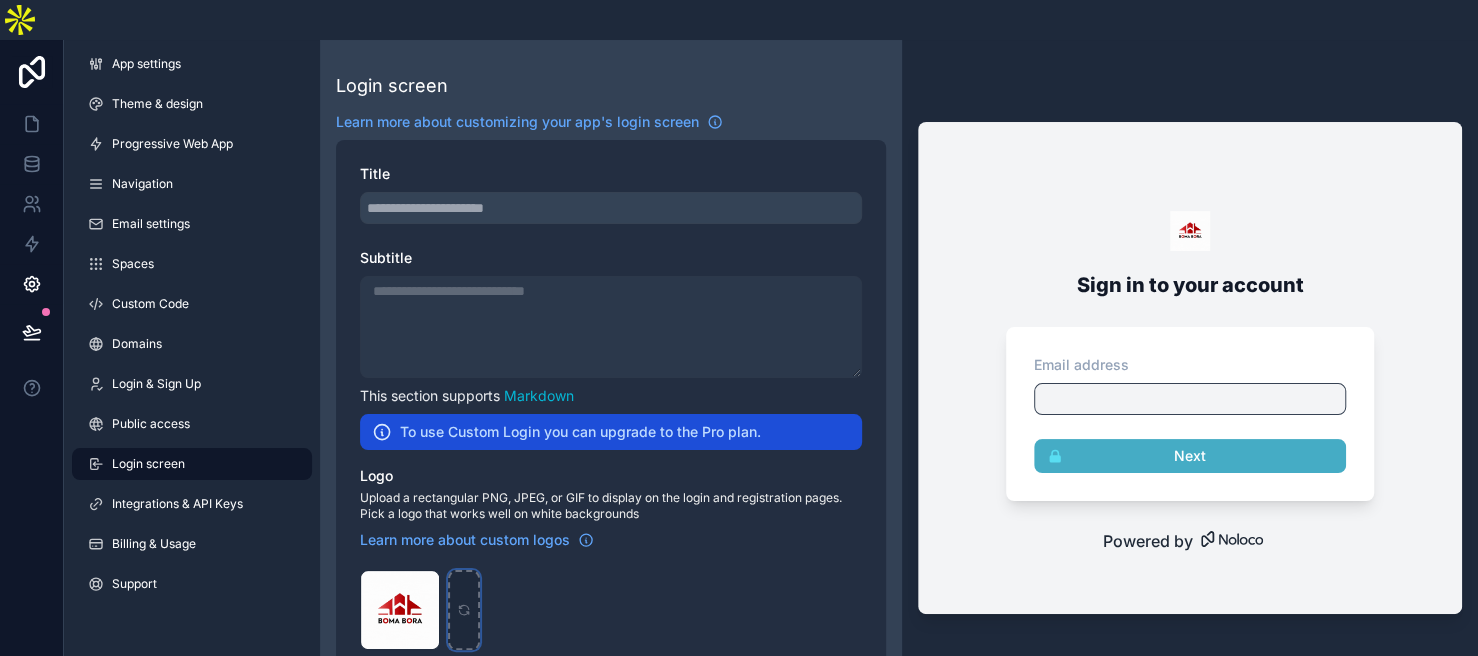click 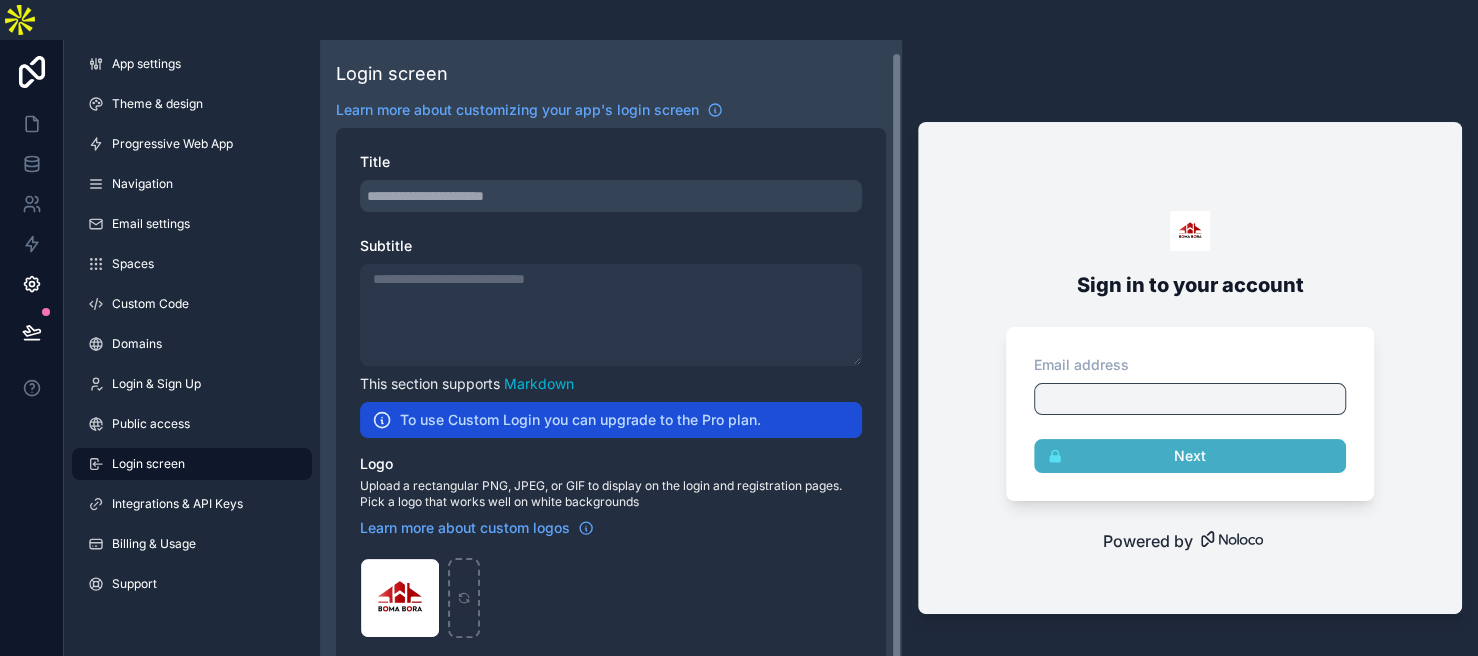 scroll, scrollTop: 0, scrollLeft: 0, axis: both 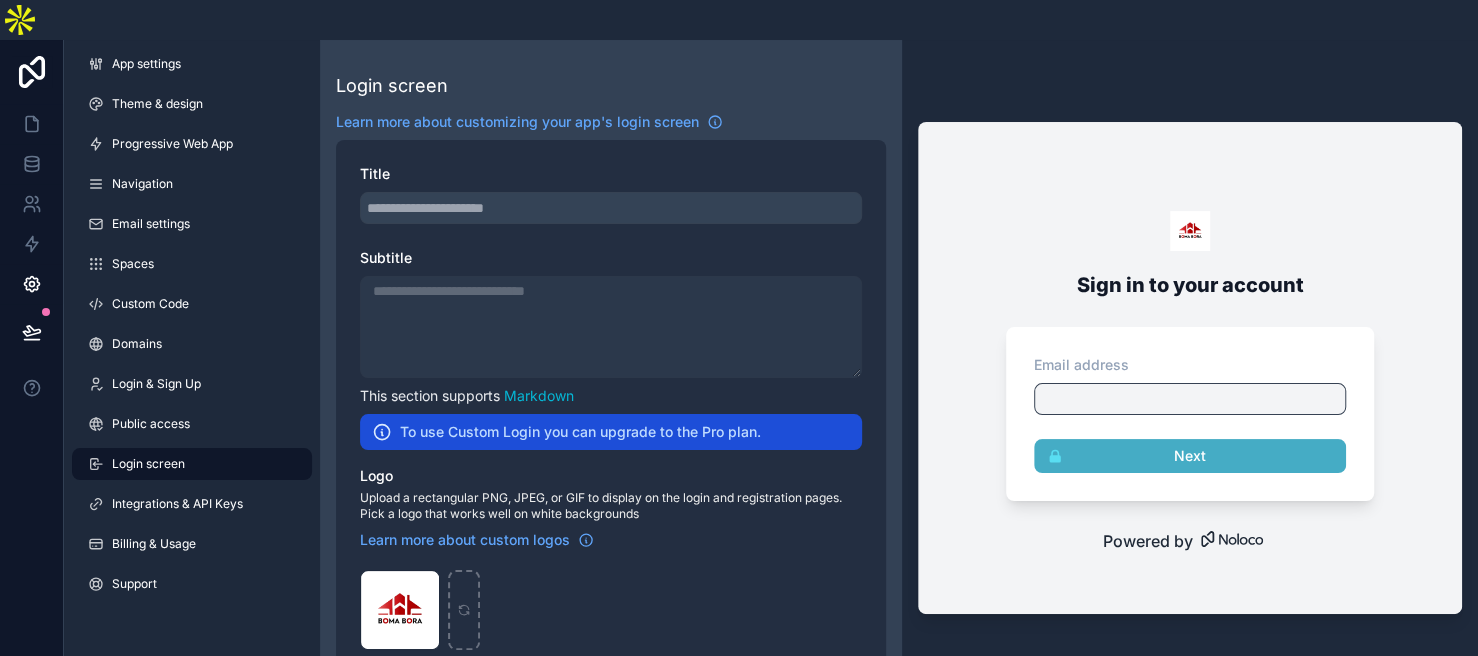 click at bounding box center (611, 208) 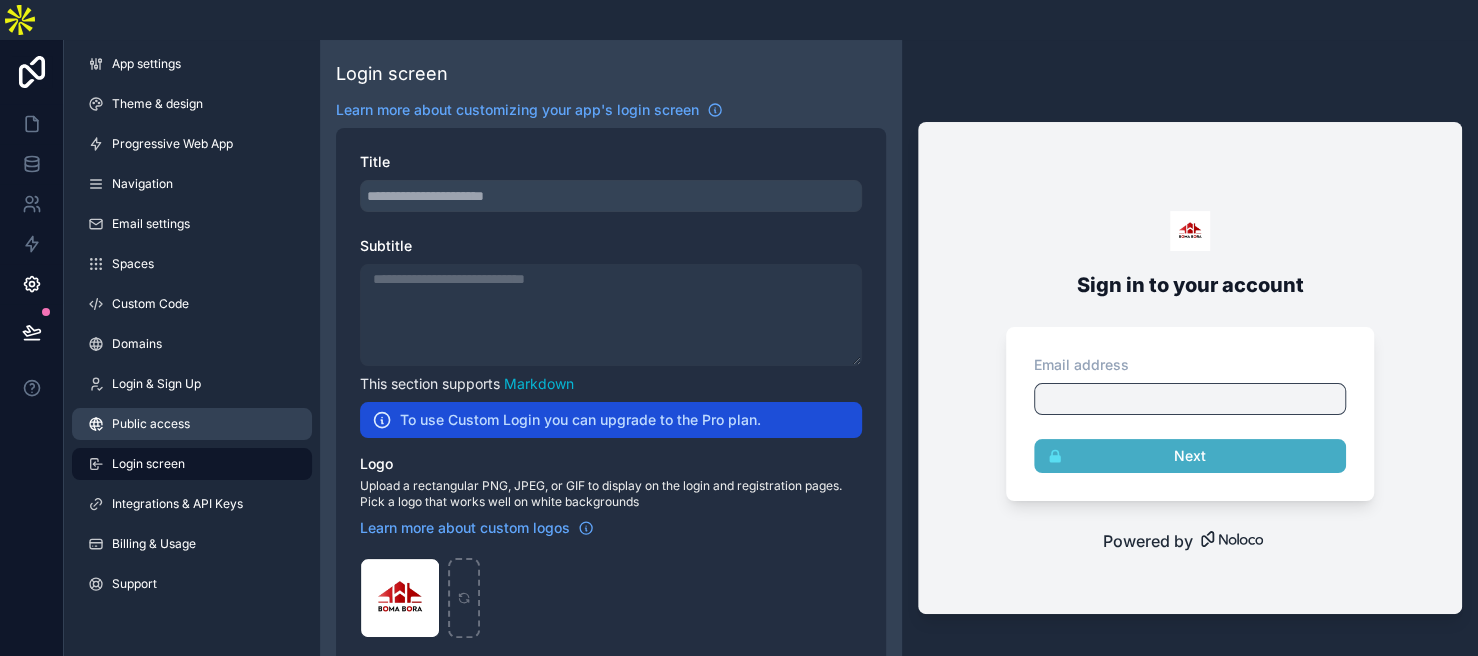 click on "Public access" at bounding box center (192, 424) 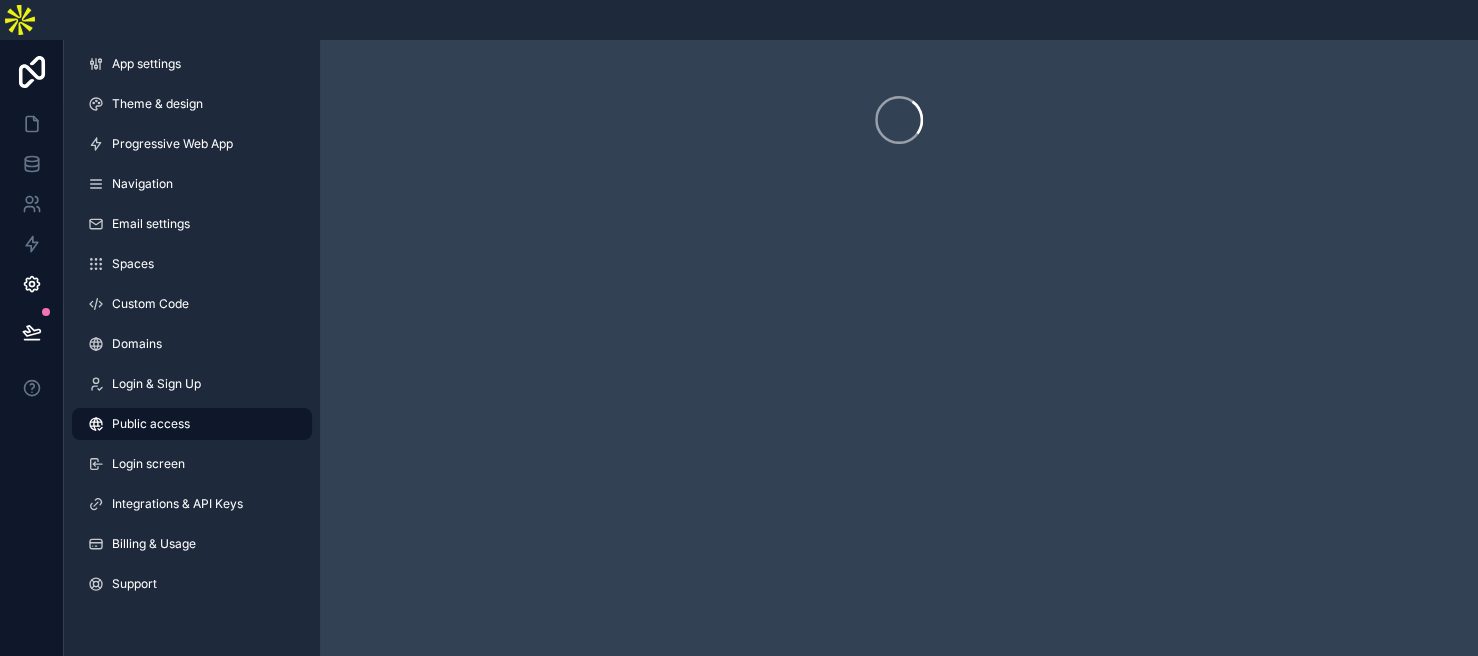 scroll, scrollTop: 0, scrollLeft: 0, axis: both 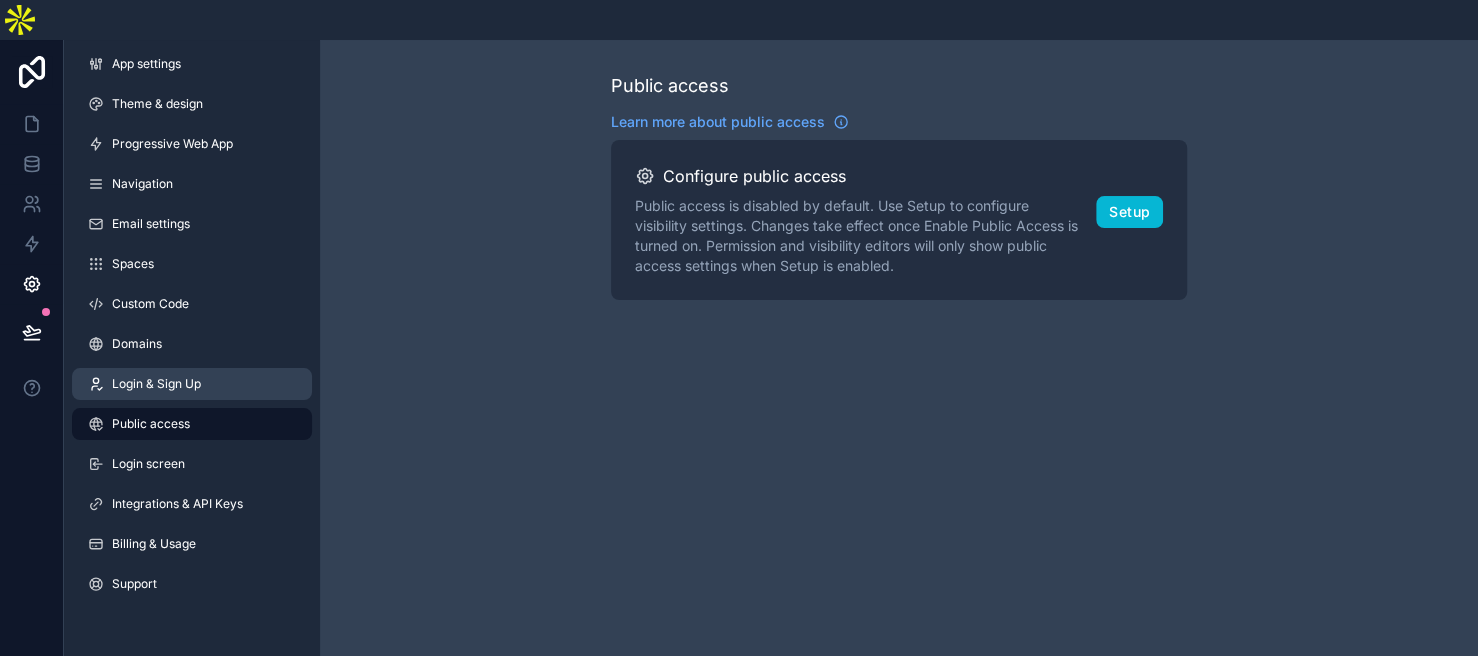 click on "Login & Sign Up" at bounding box center (156, 384) 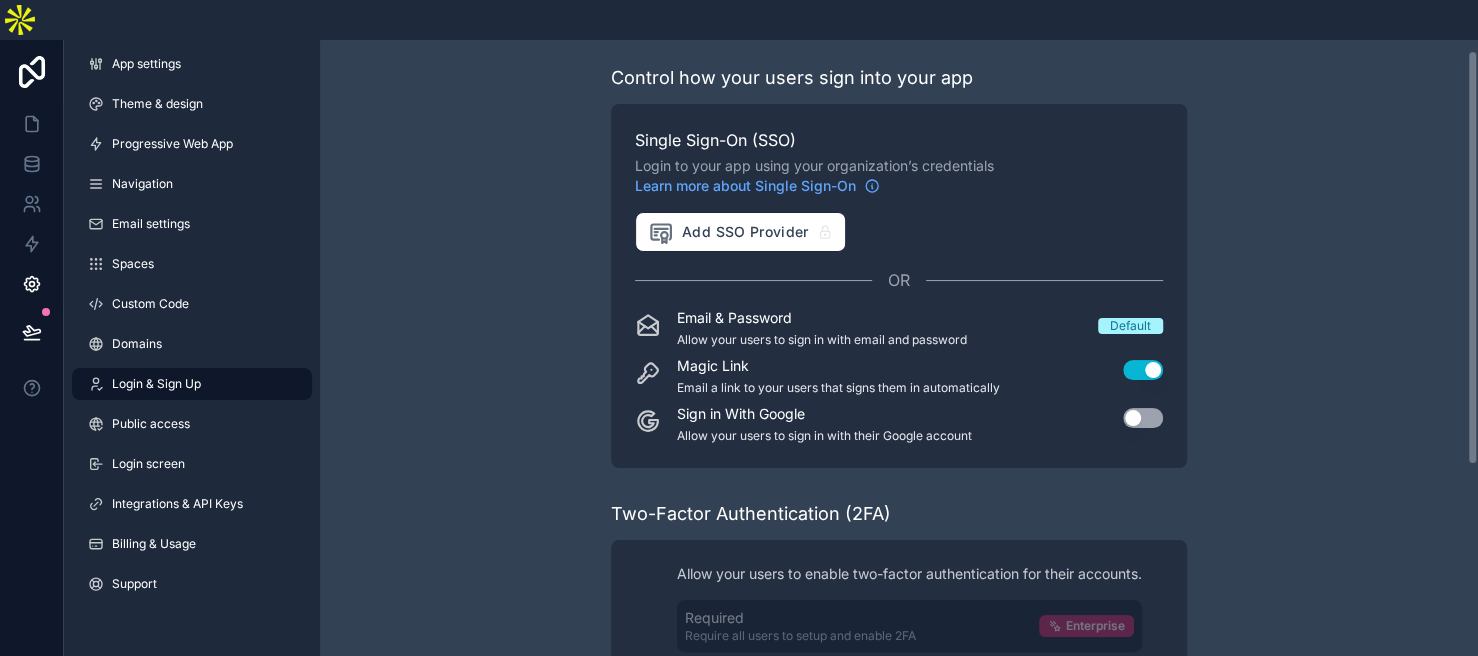 scroll, scrollTop: 0, scrollLeft: 0, axis: both 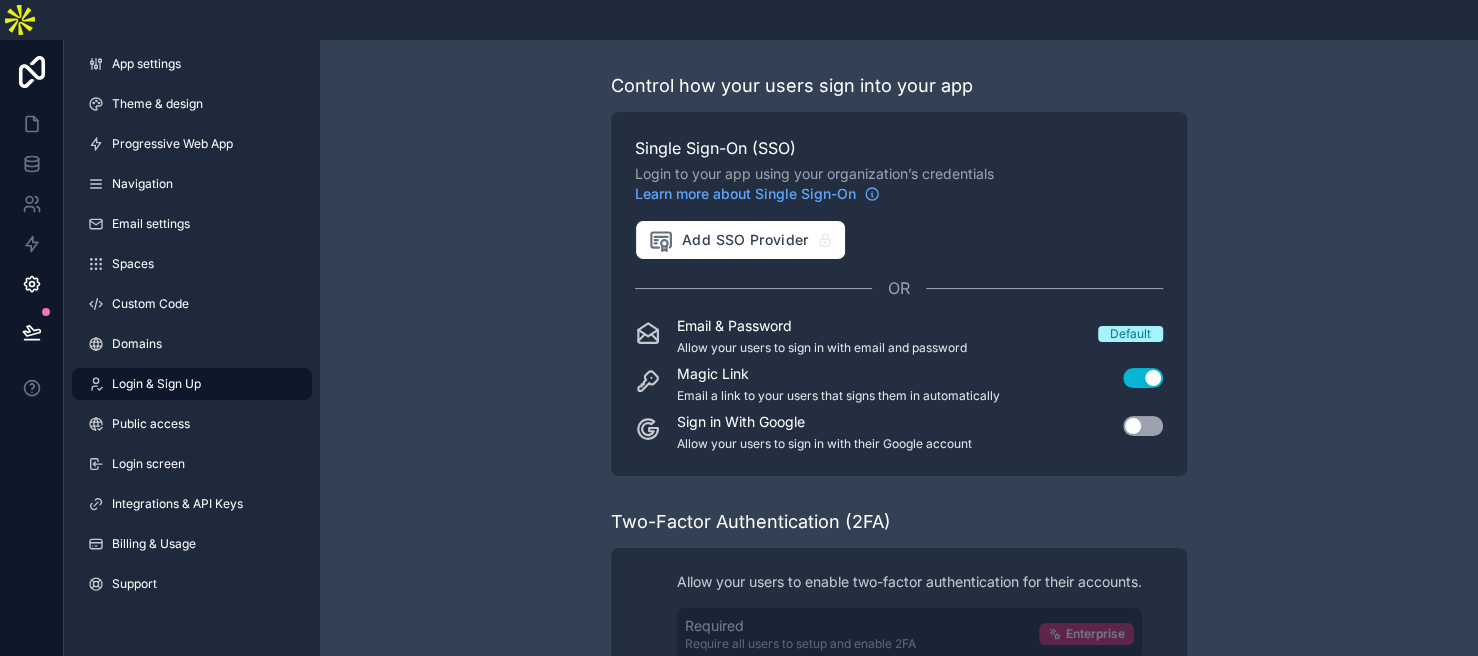 click on "Use setting" at bounding box center [1143, 426] 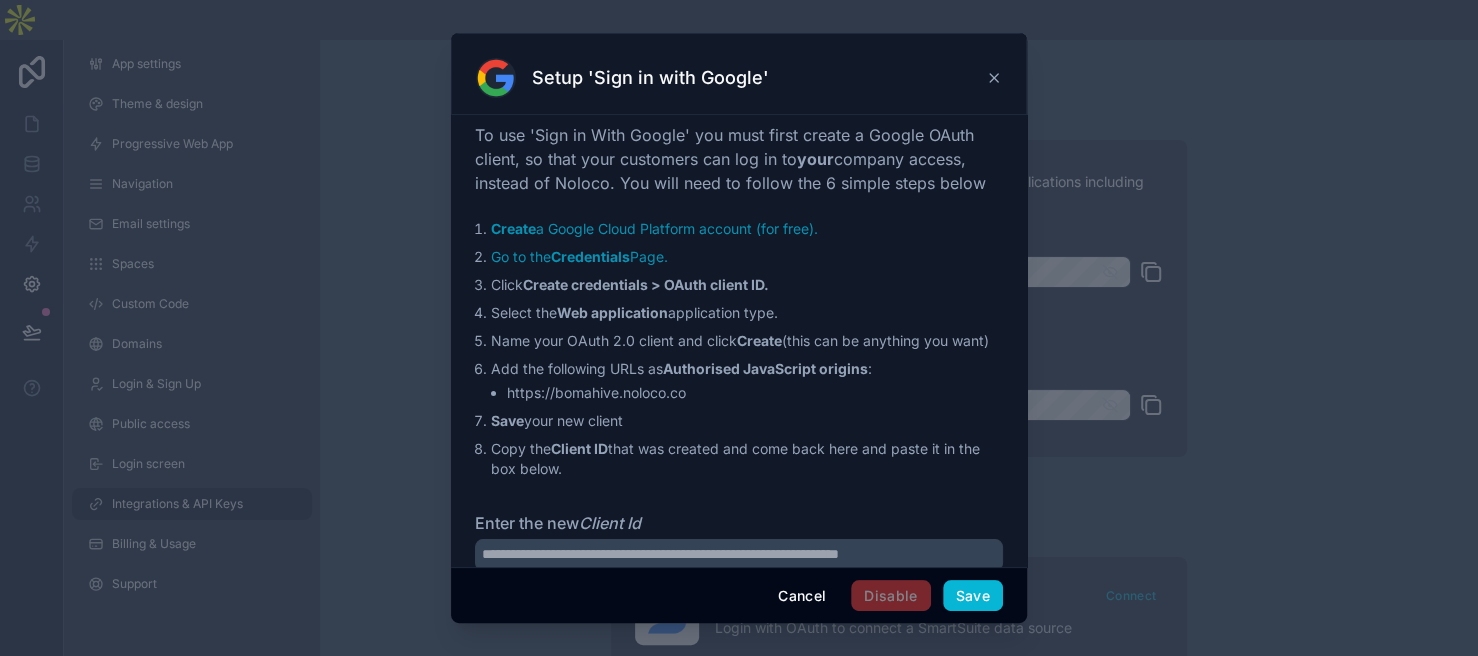 scroll, scrollTop: 62, scrollLeft: 0, axis: vertical 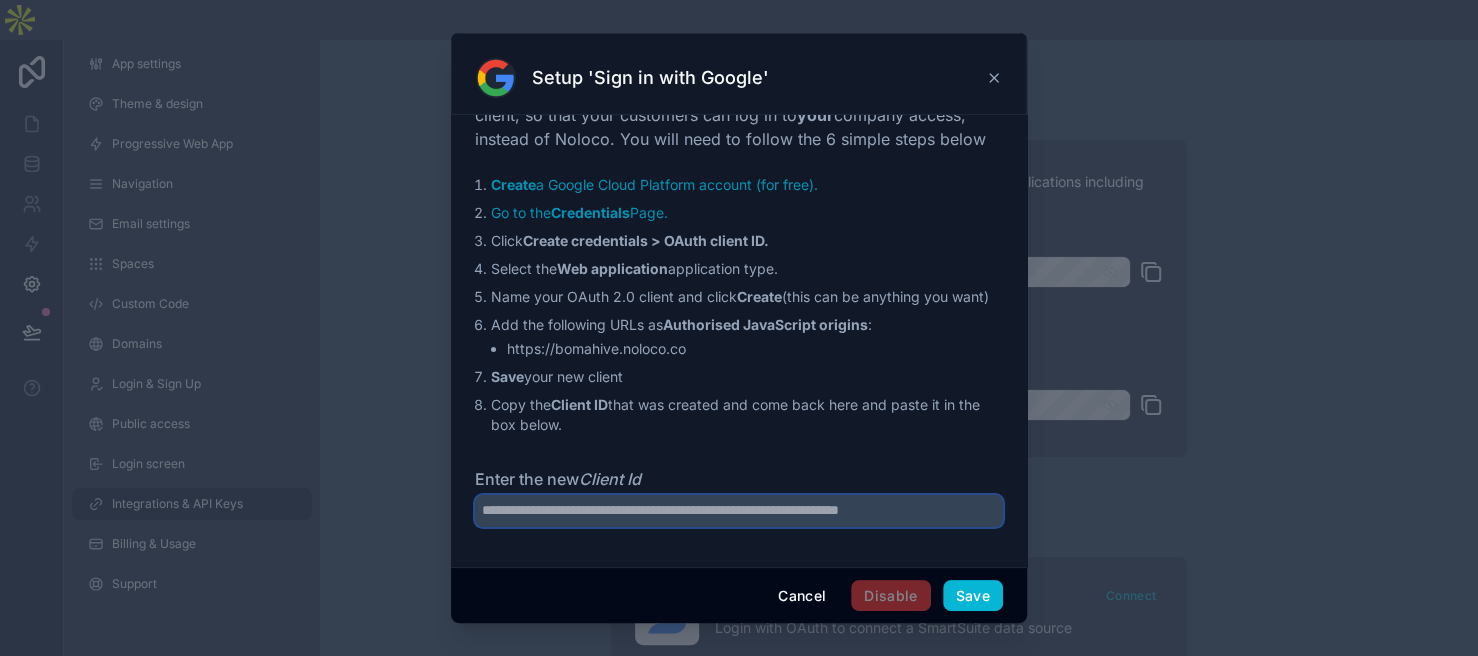 click on "Enter the new [CLIENT] Id" at bounding box center [739, 511] 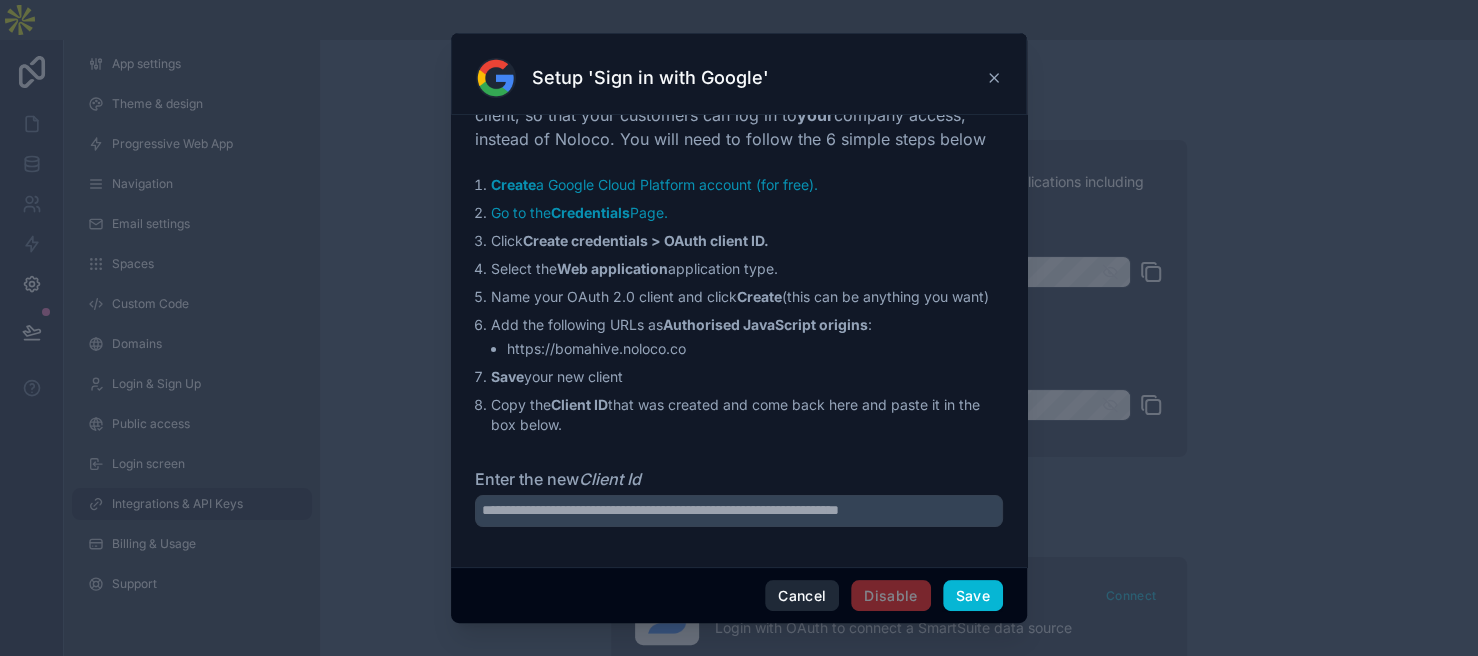 click on "Cancel" at bounding box center (802, 596) 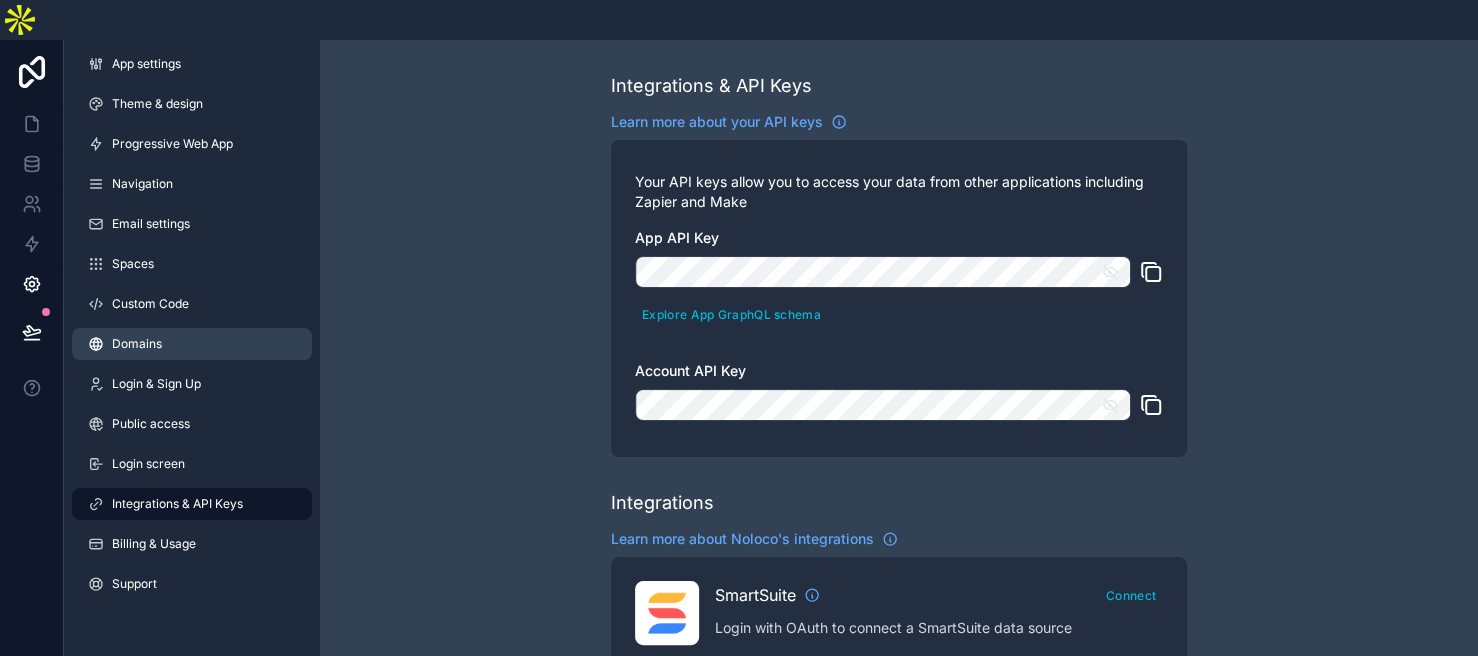 click on "Domains" at bounding box center (192, 344) 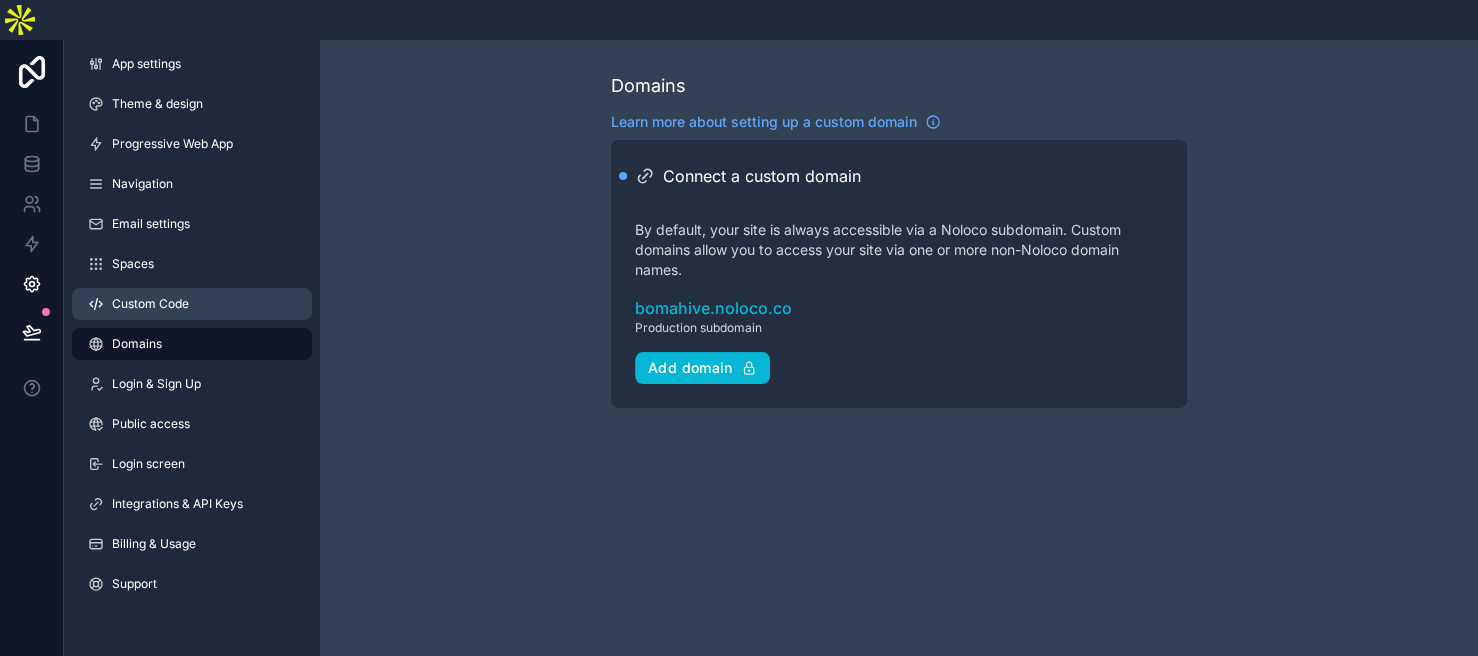 click on "Custom Code" at bounding box center [192, 304] 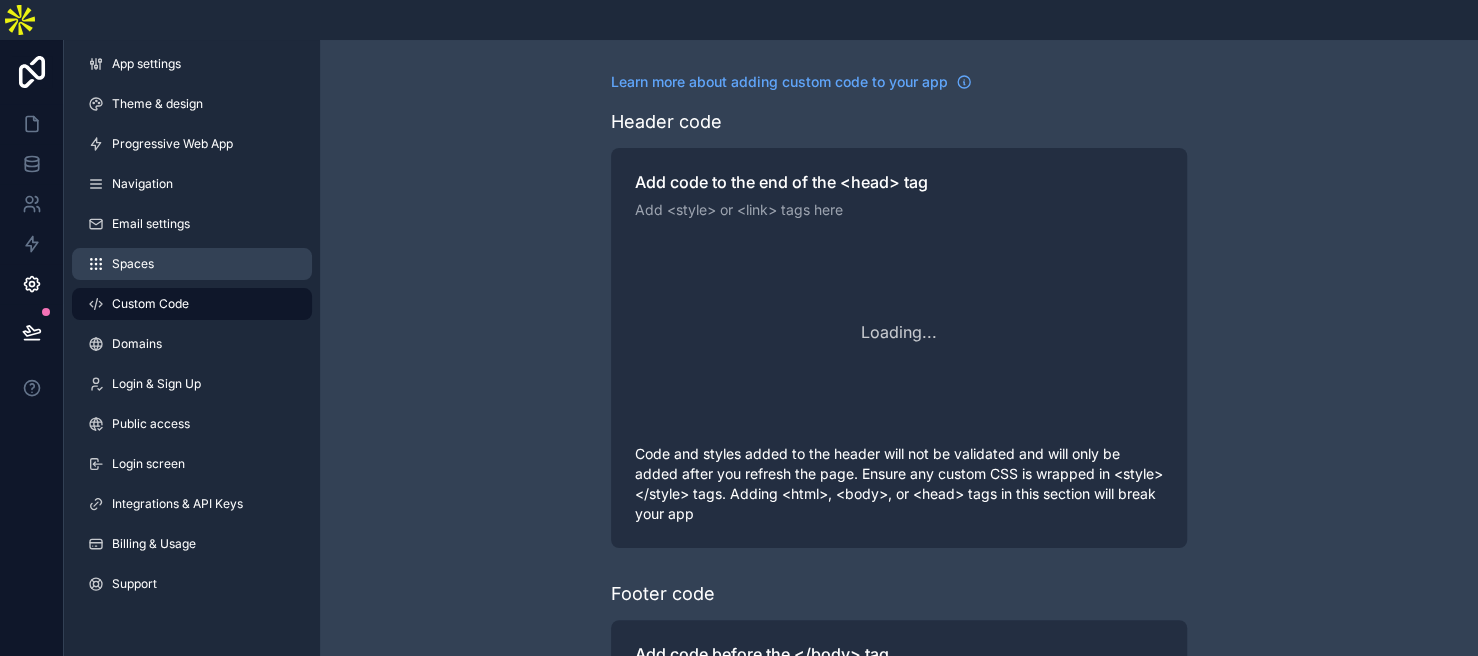 click on "Spaces" at bounding box center [192, 264] 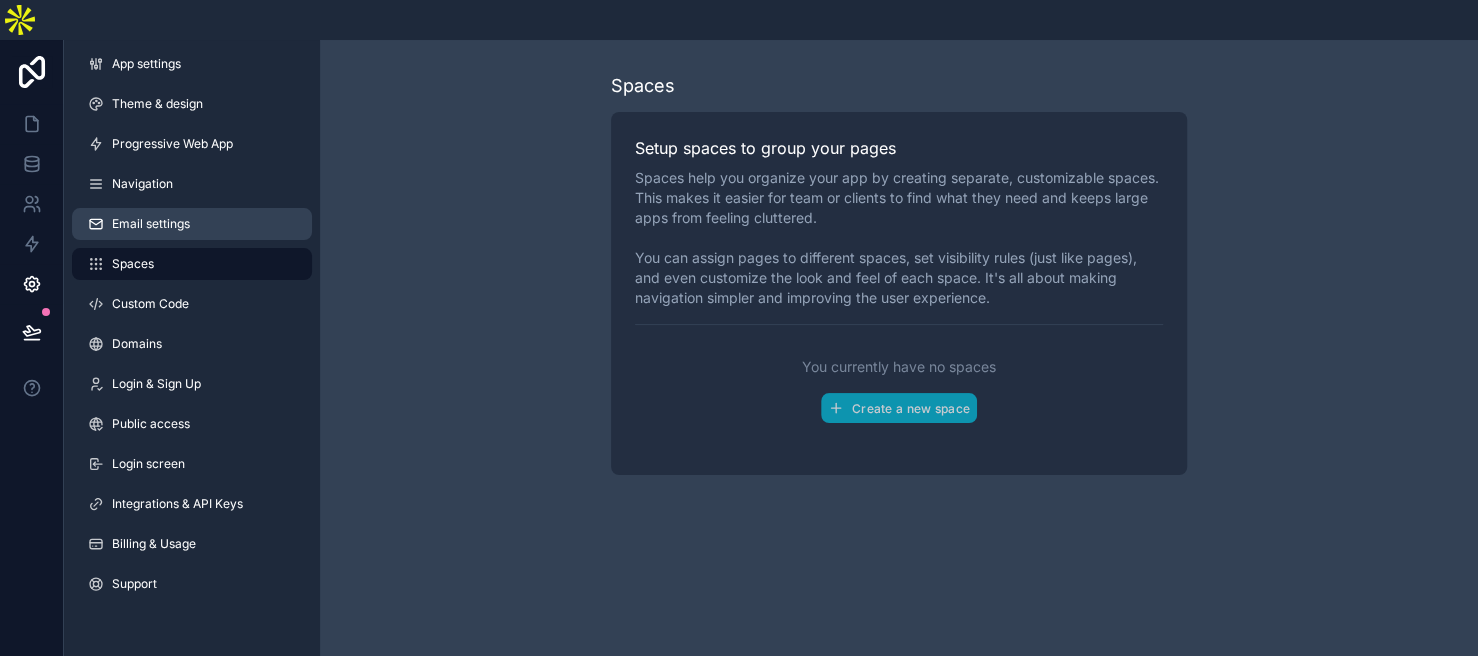 click on "Email settings" at bounding box center (192, 224) 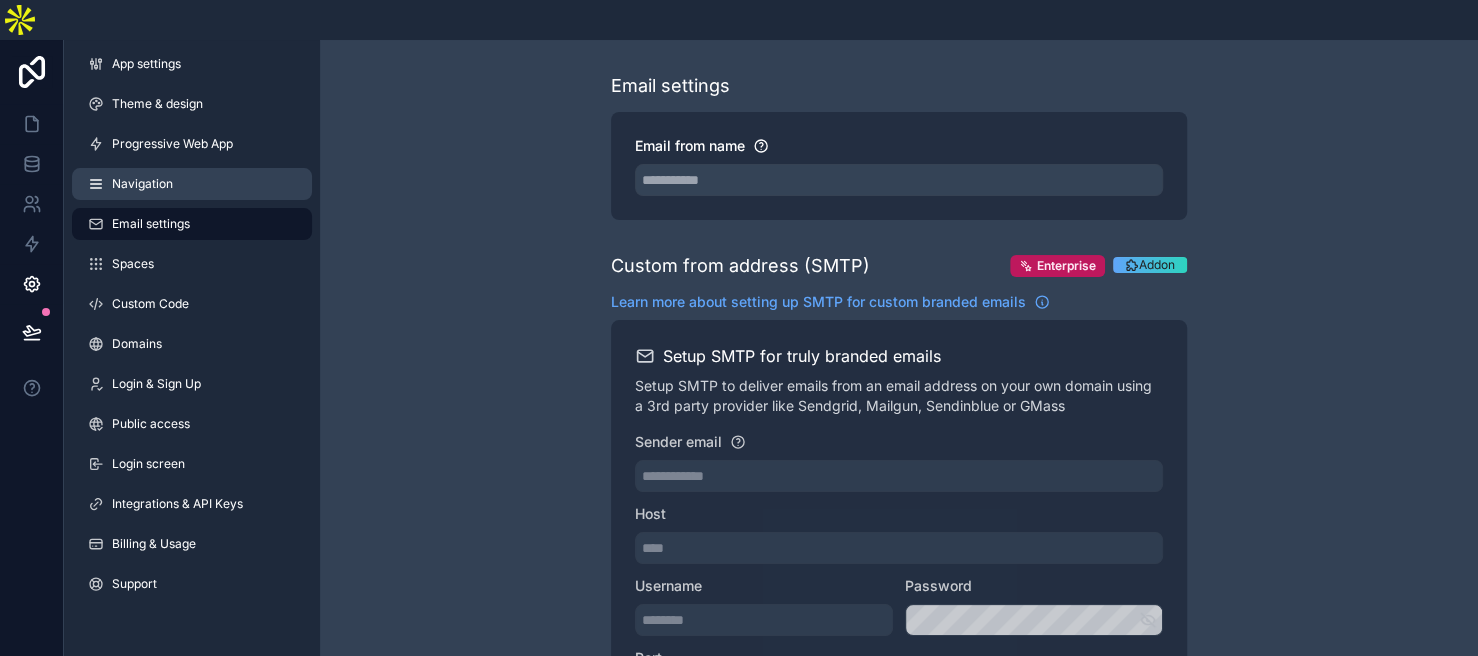 click on "Navigation" at bounding box center [192, 184] 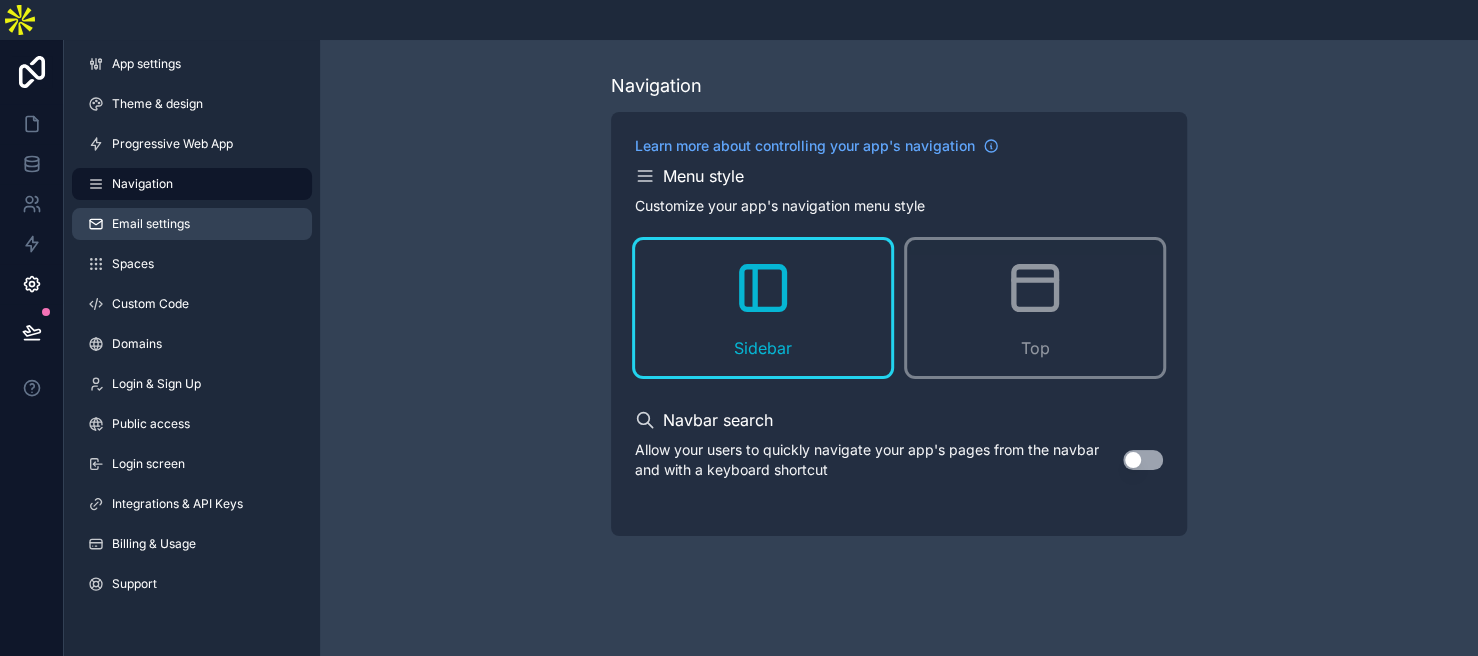 click on "Email settings" at bounding box center (192, 224) 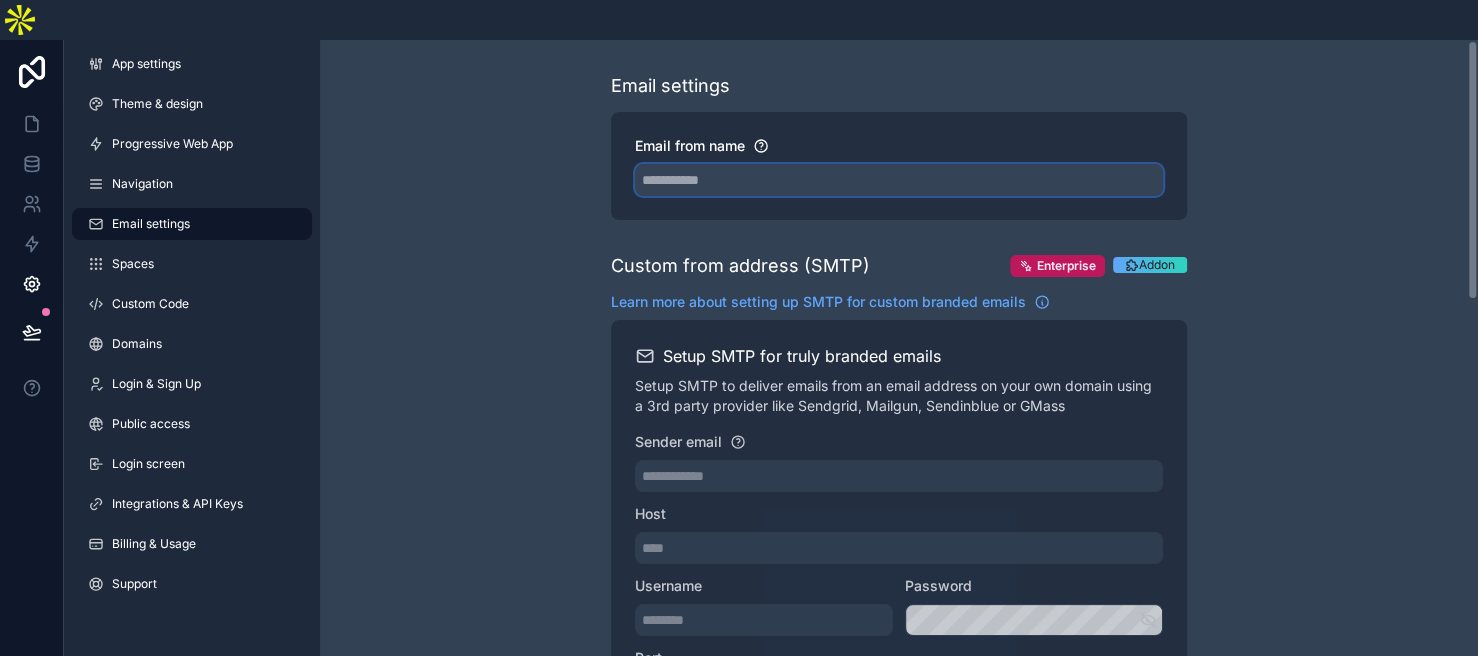click on "Email from name" at bounding box center (899, 180) 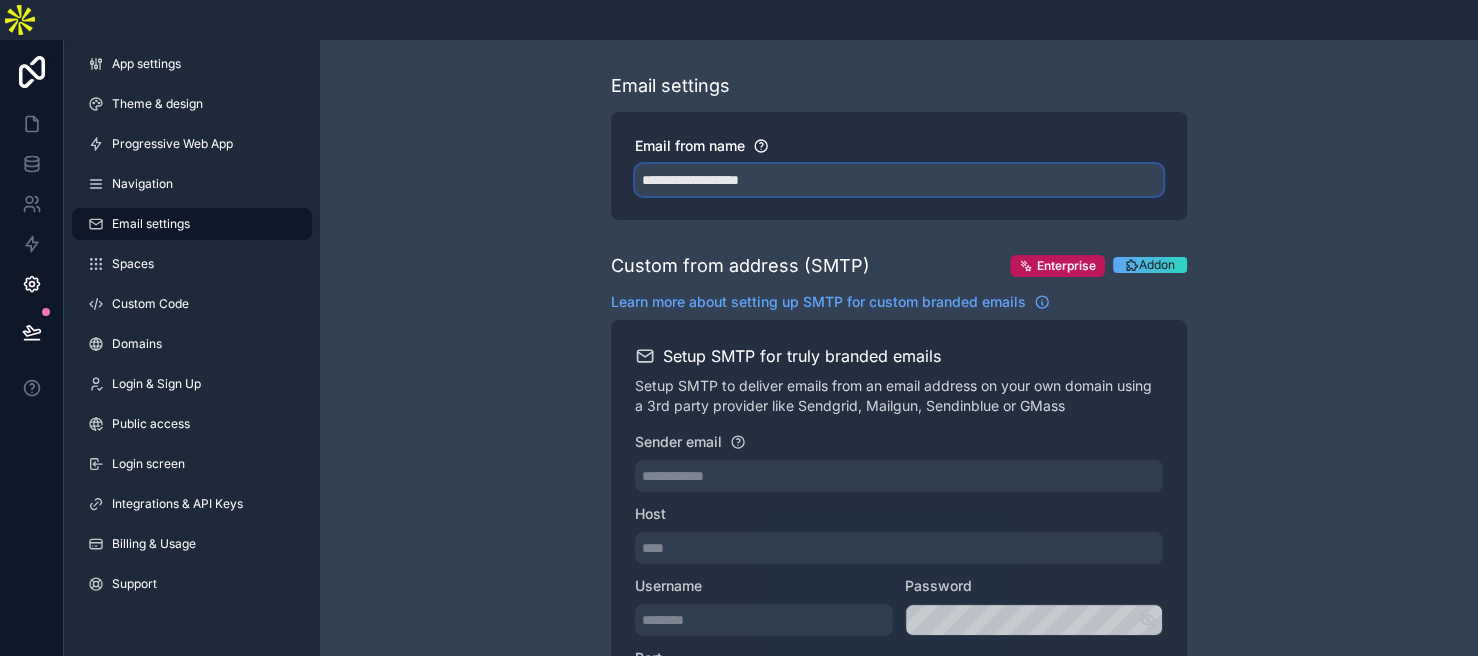drag, startPoint x: 663, startPoint y: 142, endPoint x: 632, endPoint y: 134, distance: 32.01562 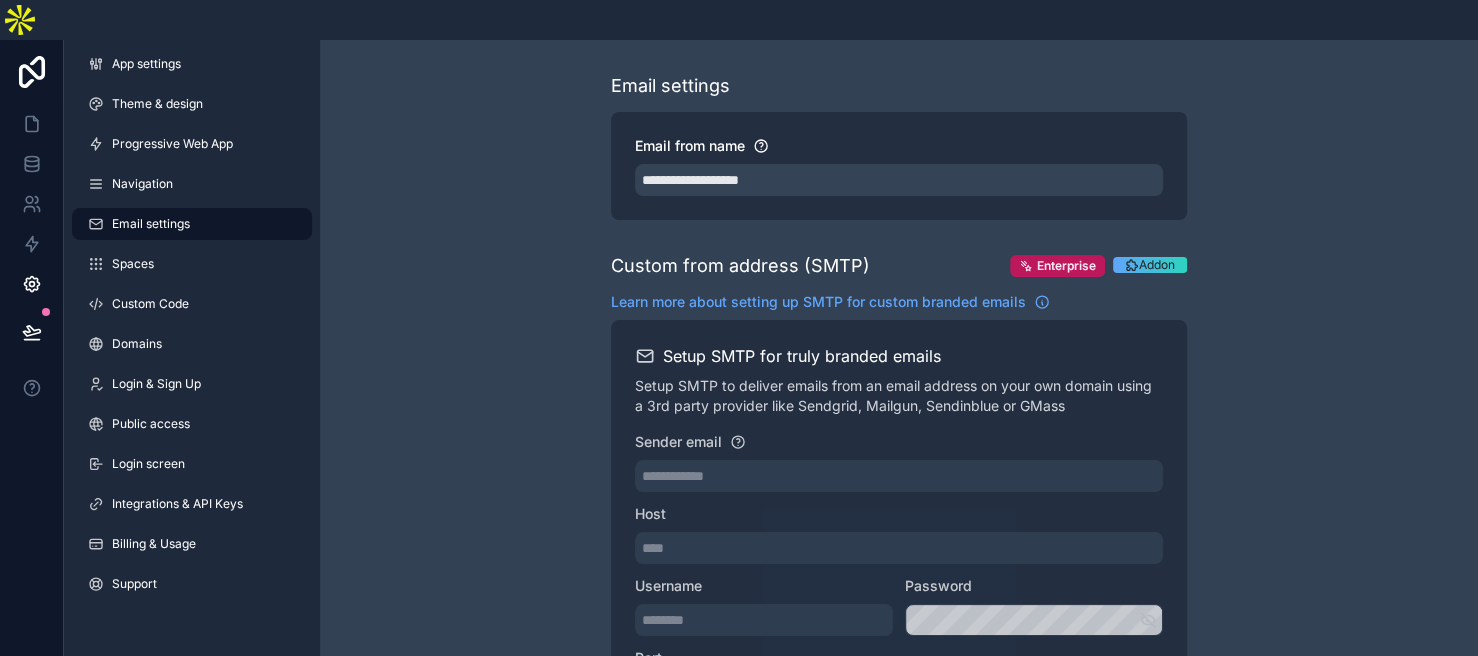 click on "**********" at bounding box center (899, 857) 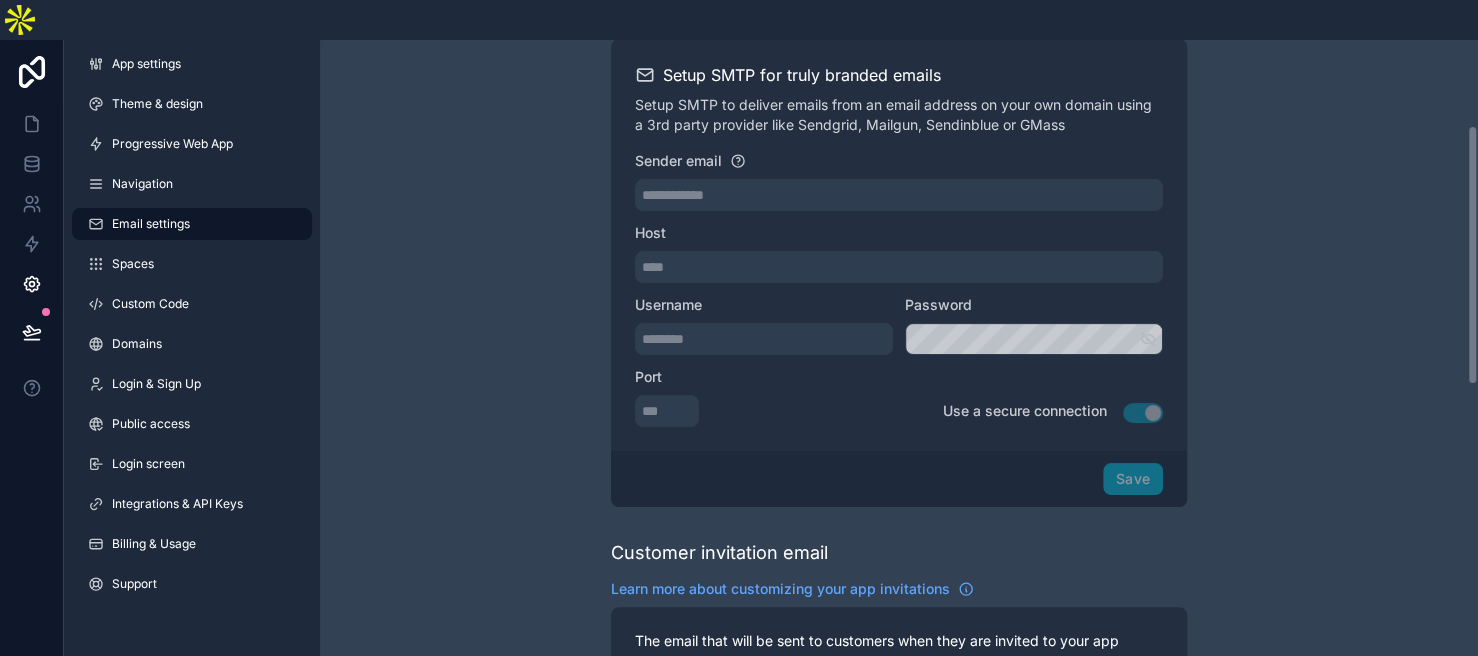 scroll, scrollTop: 300, scrollLeft: 0, axis: vertical 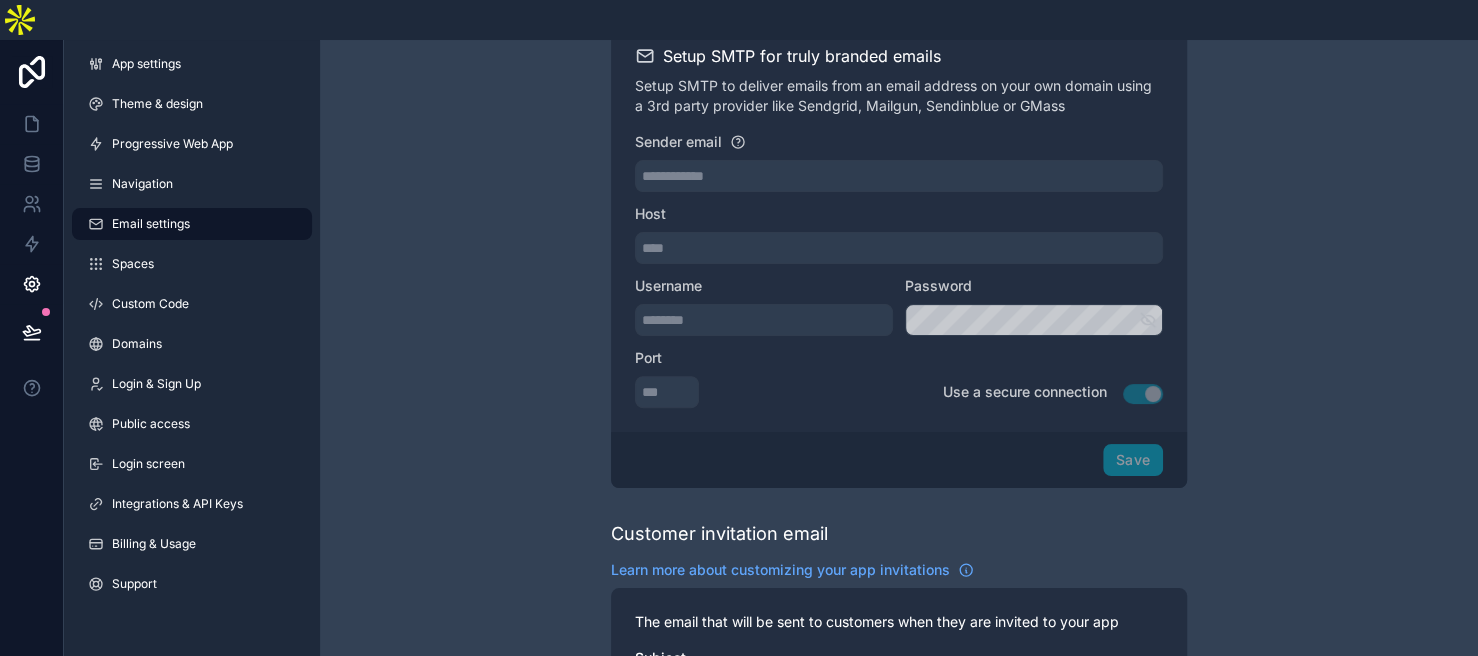 click on "Save" at bounding box center [899, 460] 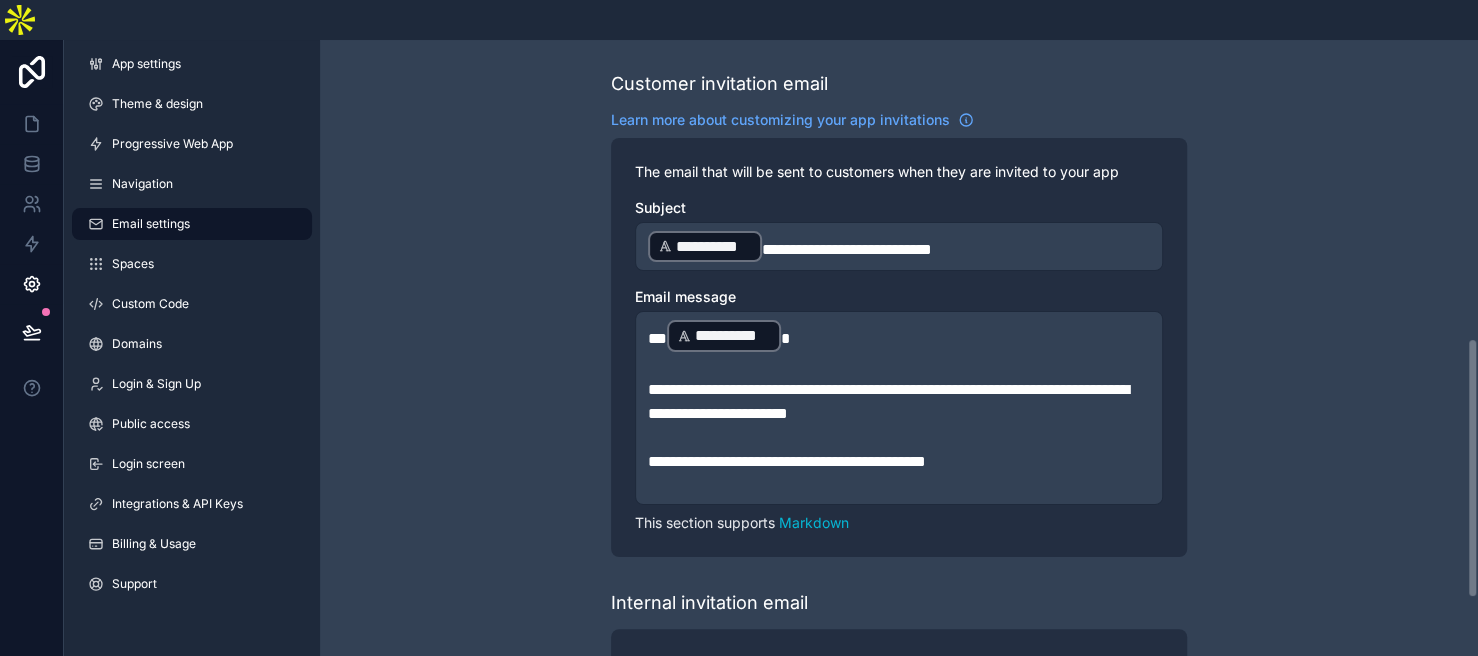 scroll, scrollTop: 900, scrollLeft: 0, axis: vertical 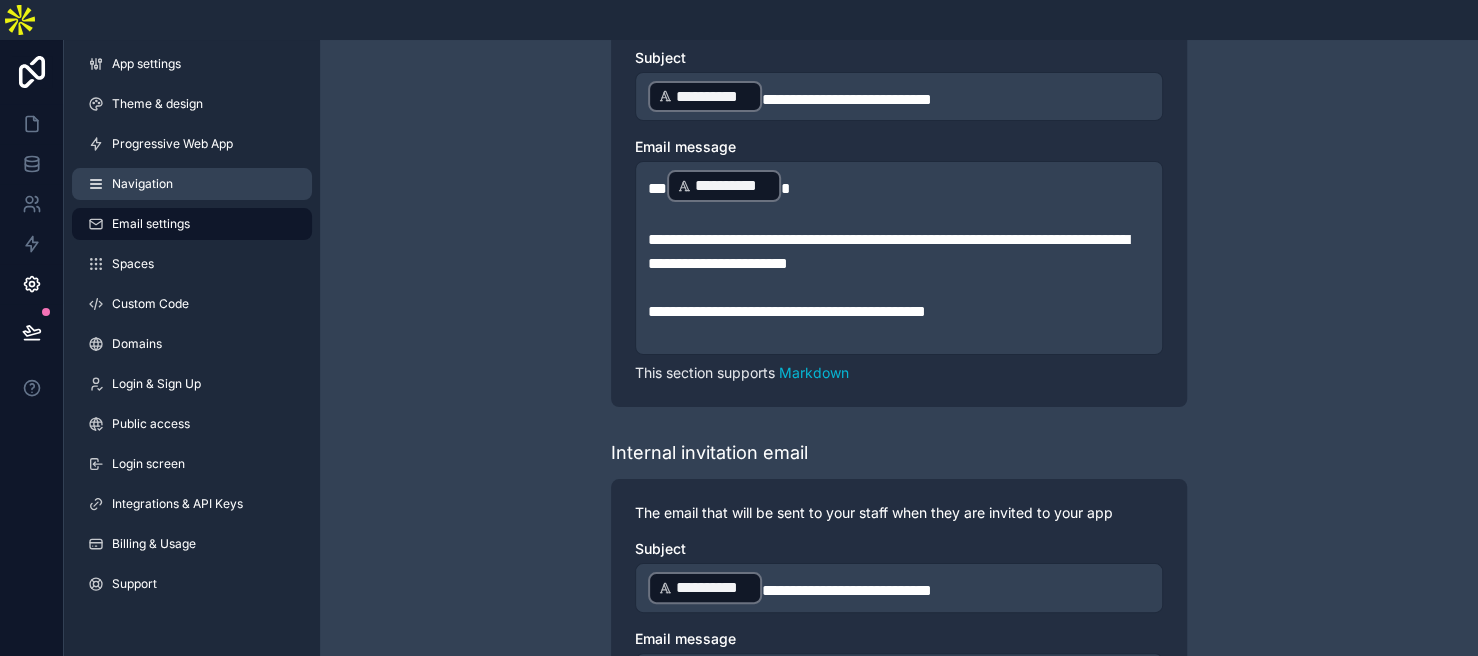 click on "Navigation" at bounding box center (142, 184) 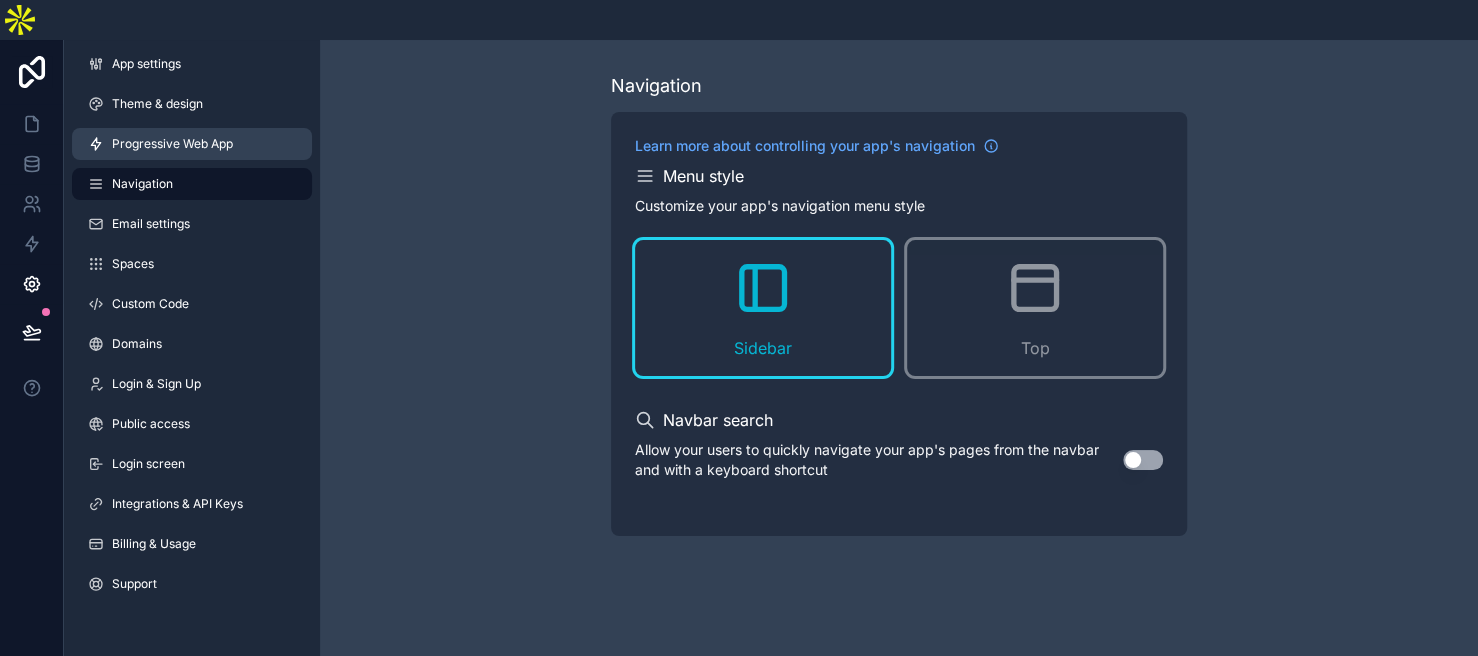 click on "Progressive Web App" at bounding box center (172, 144) 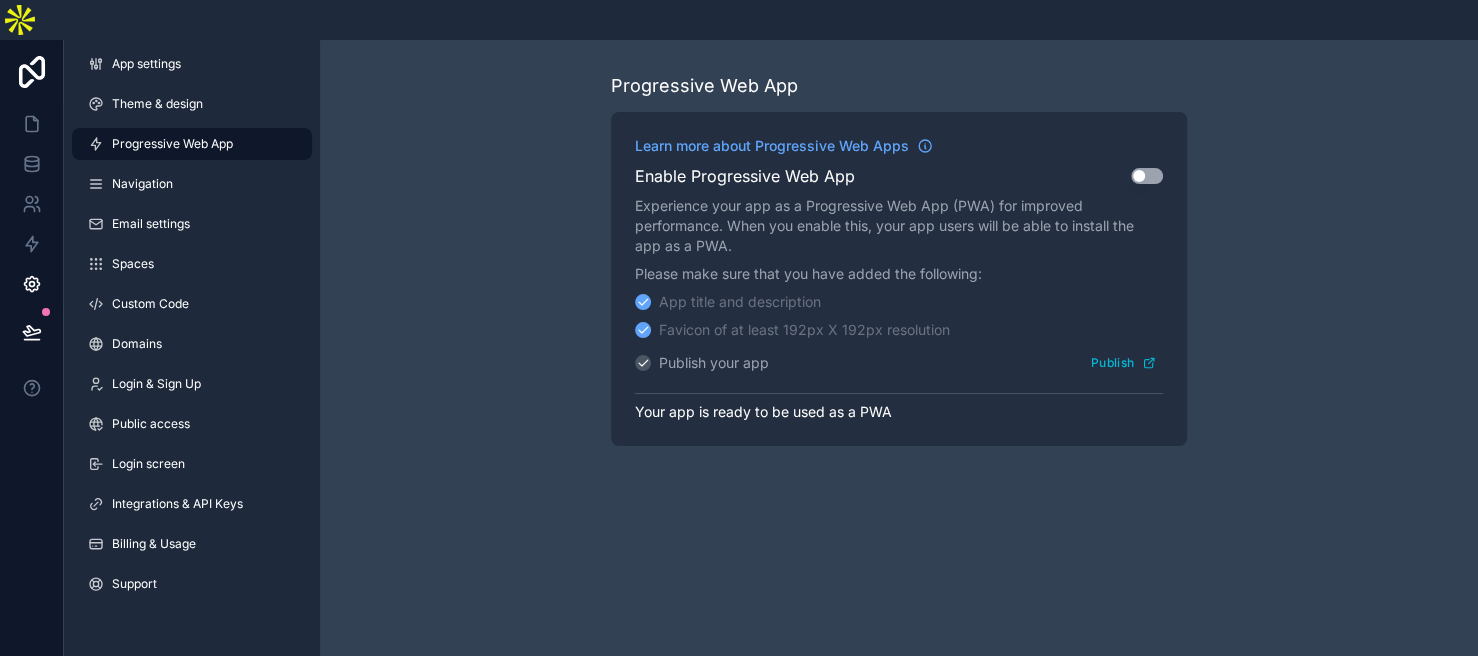 click on "Use setting" at bounding box center [1147, 176] 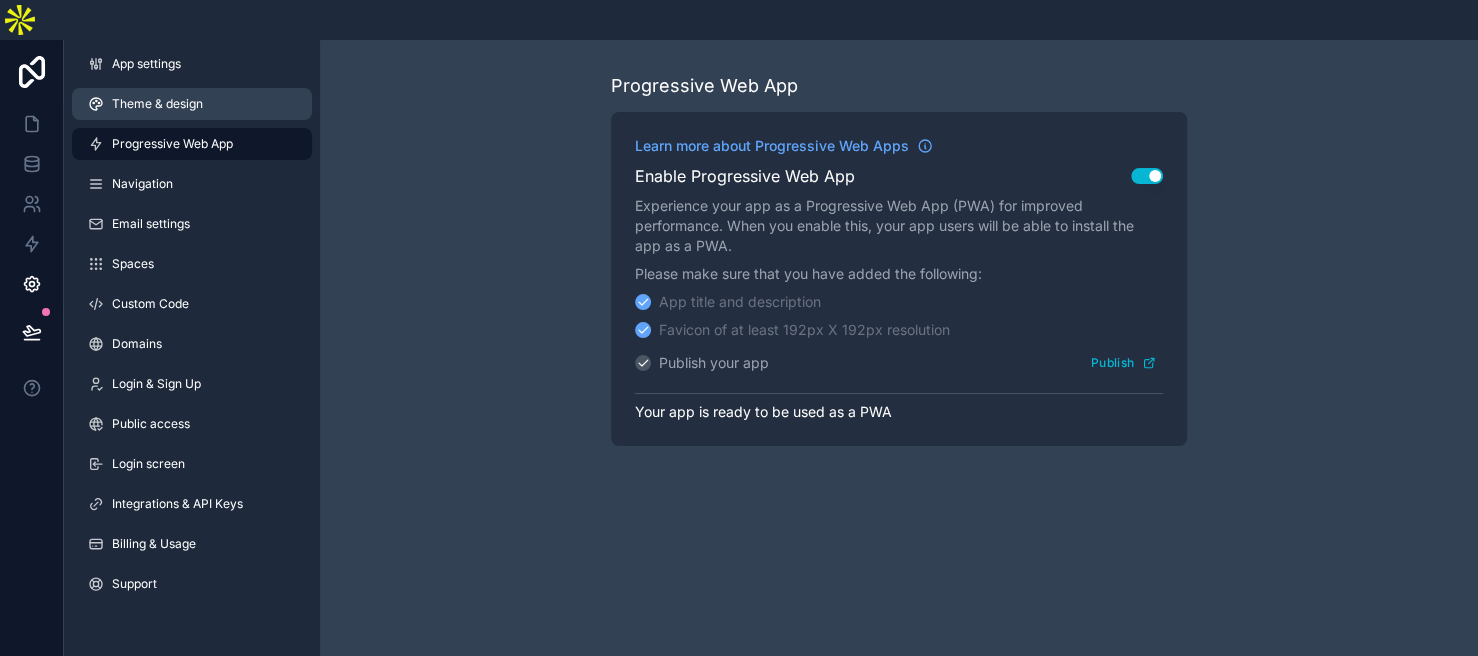 click on "Theme & design" at bounding box center (192, 104) 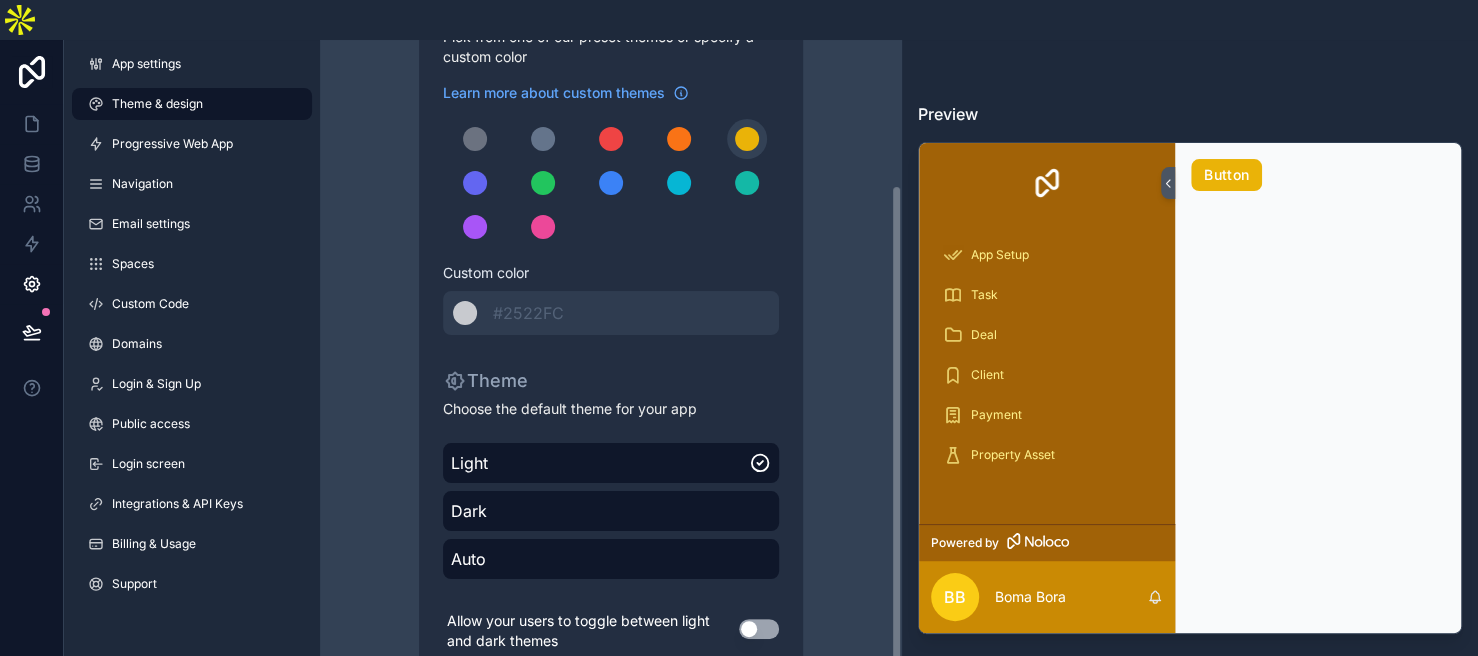 scroll, scrollTop: 186, scrollLeft: 0, axis: vertical 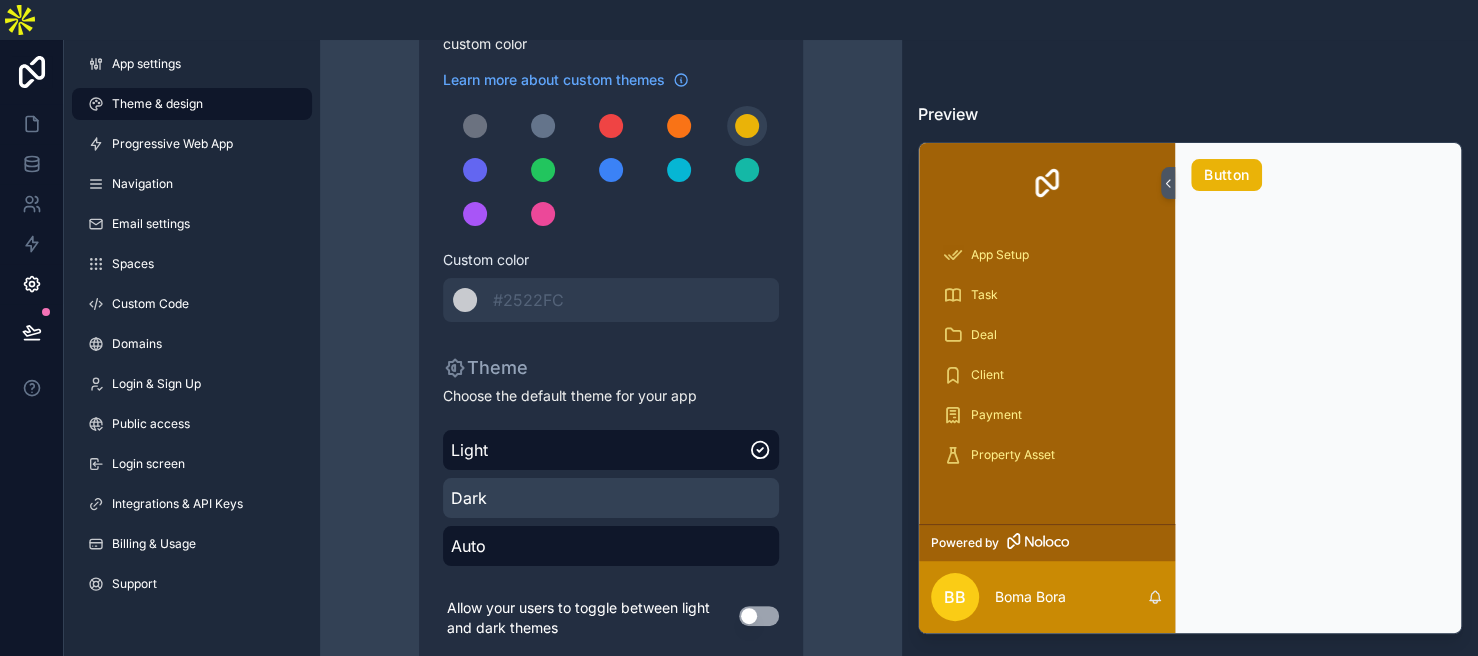 click on "Dark" at bounding box center [611, 498] 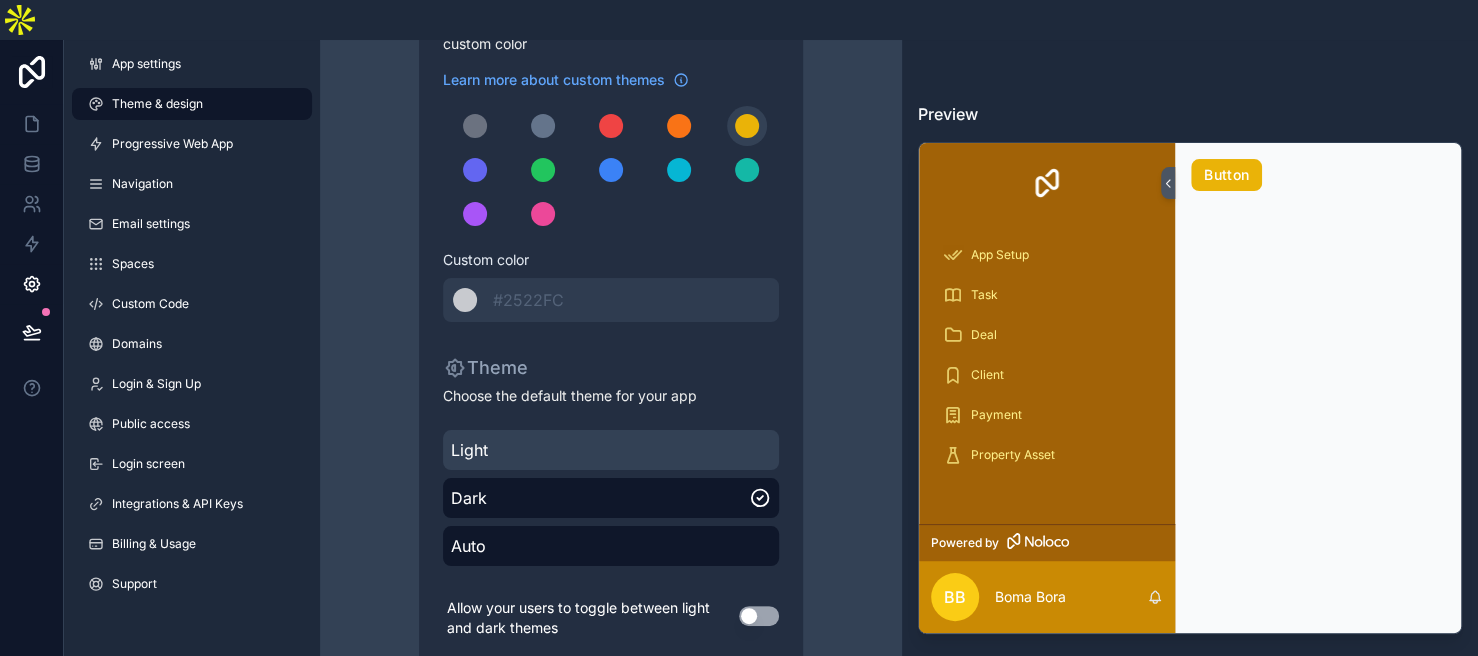 click on "Light" at bounding box center (611, 450) 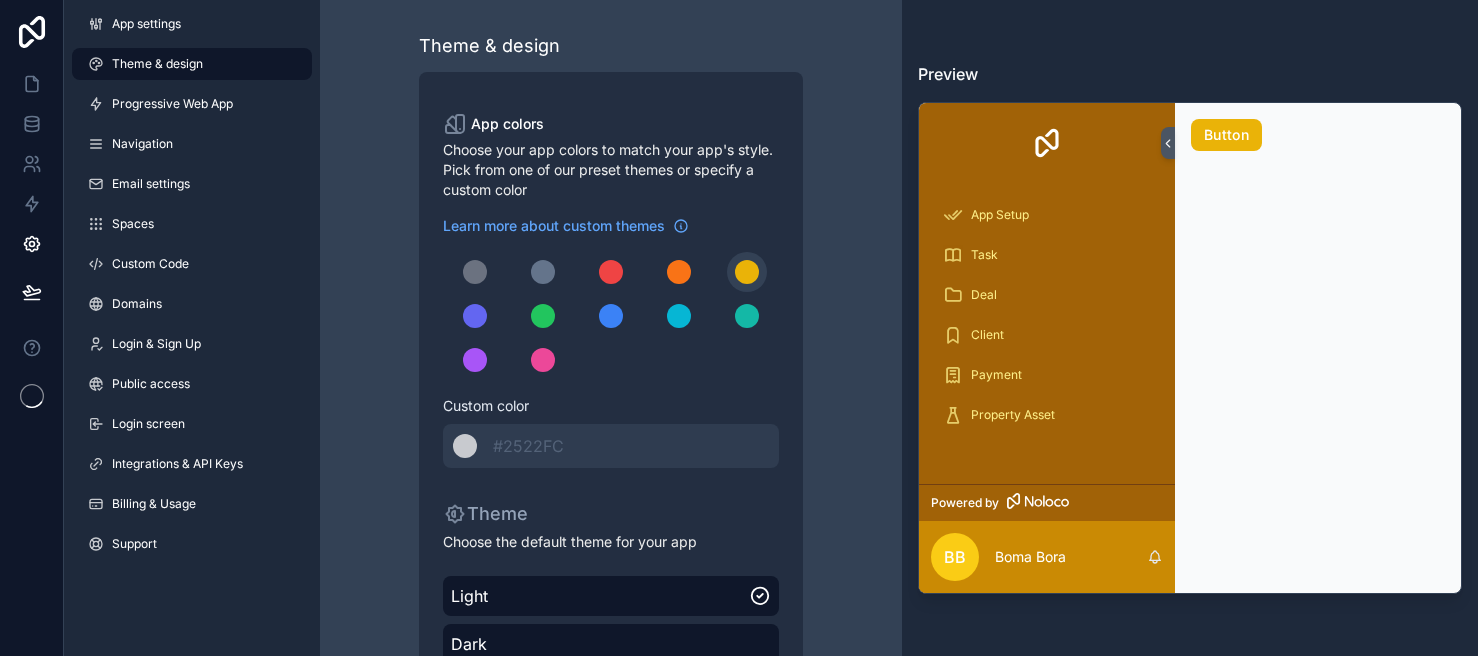 scroll, scrollTop: 0, scrollLeft: 0, axis: both 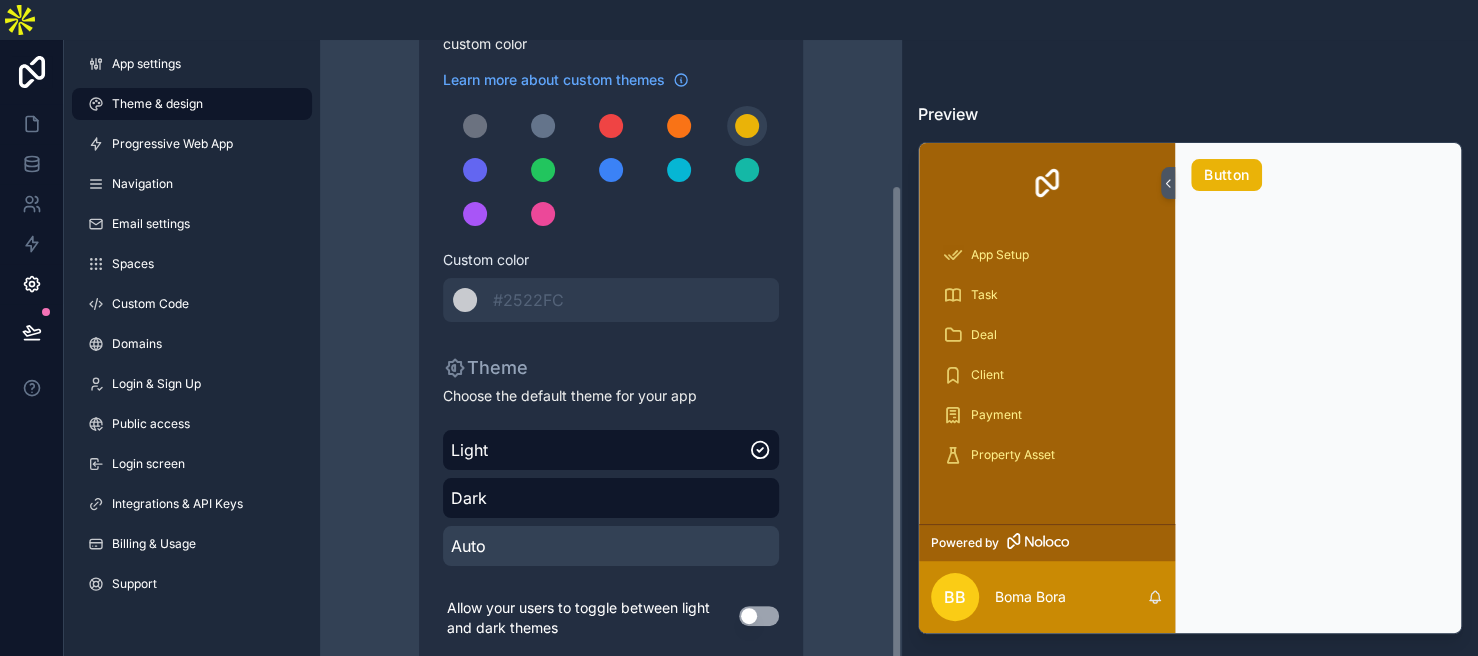 click on "Auto" at bounding box center (611, 546) 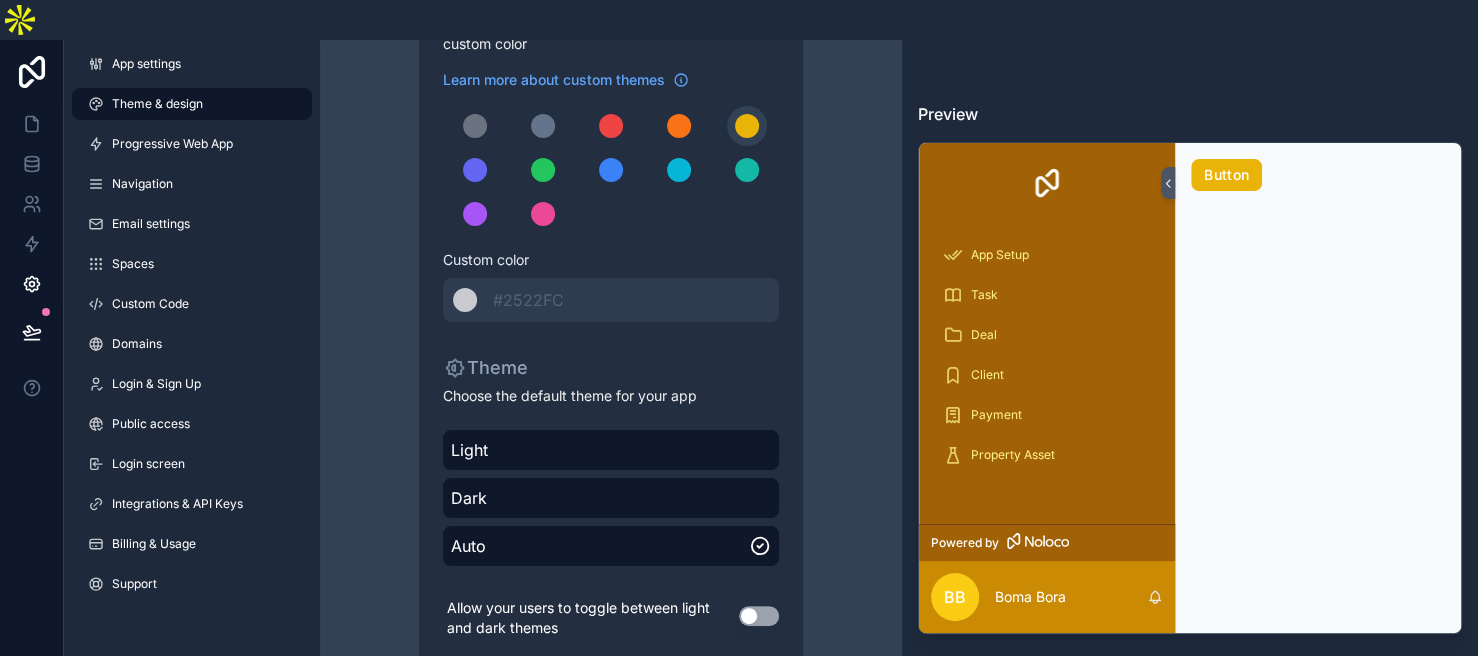 click on "Use setting" at bounding box center [759, 616] 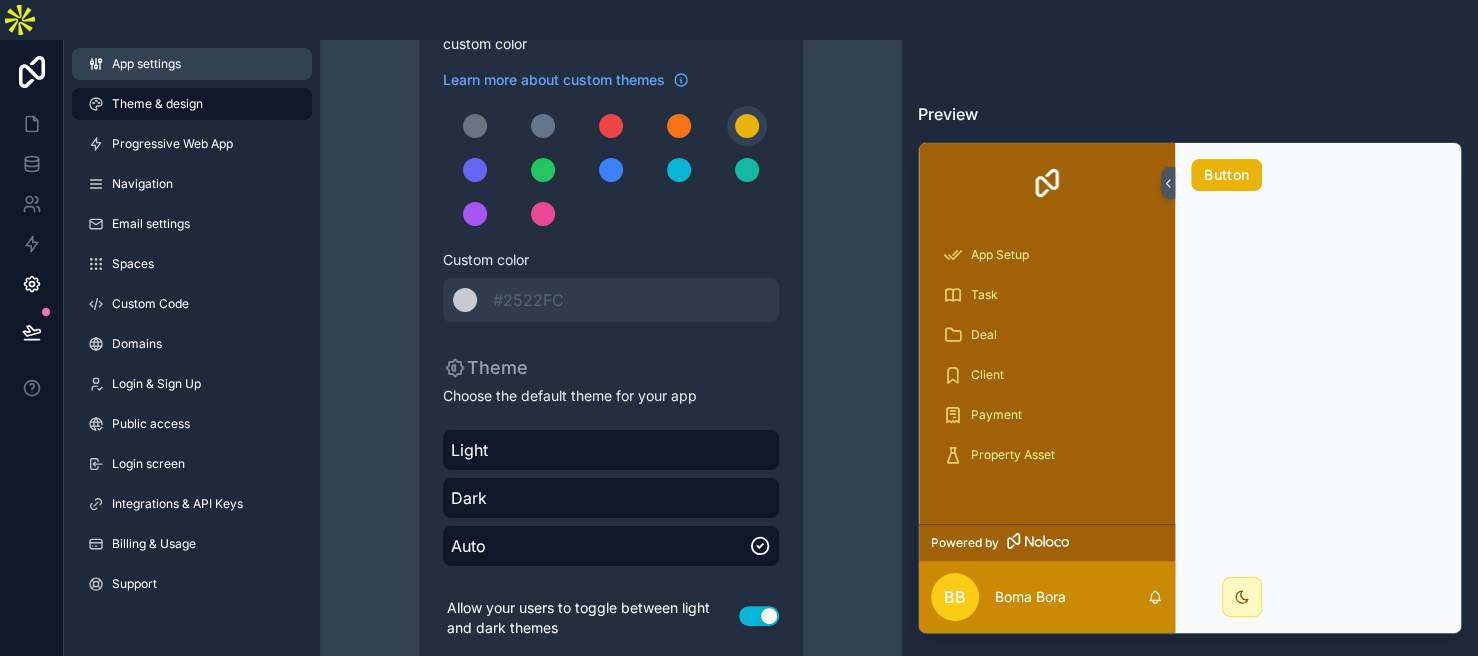 click on "App settings" at bounding box center [192, 64] 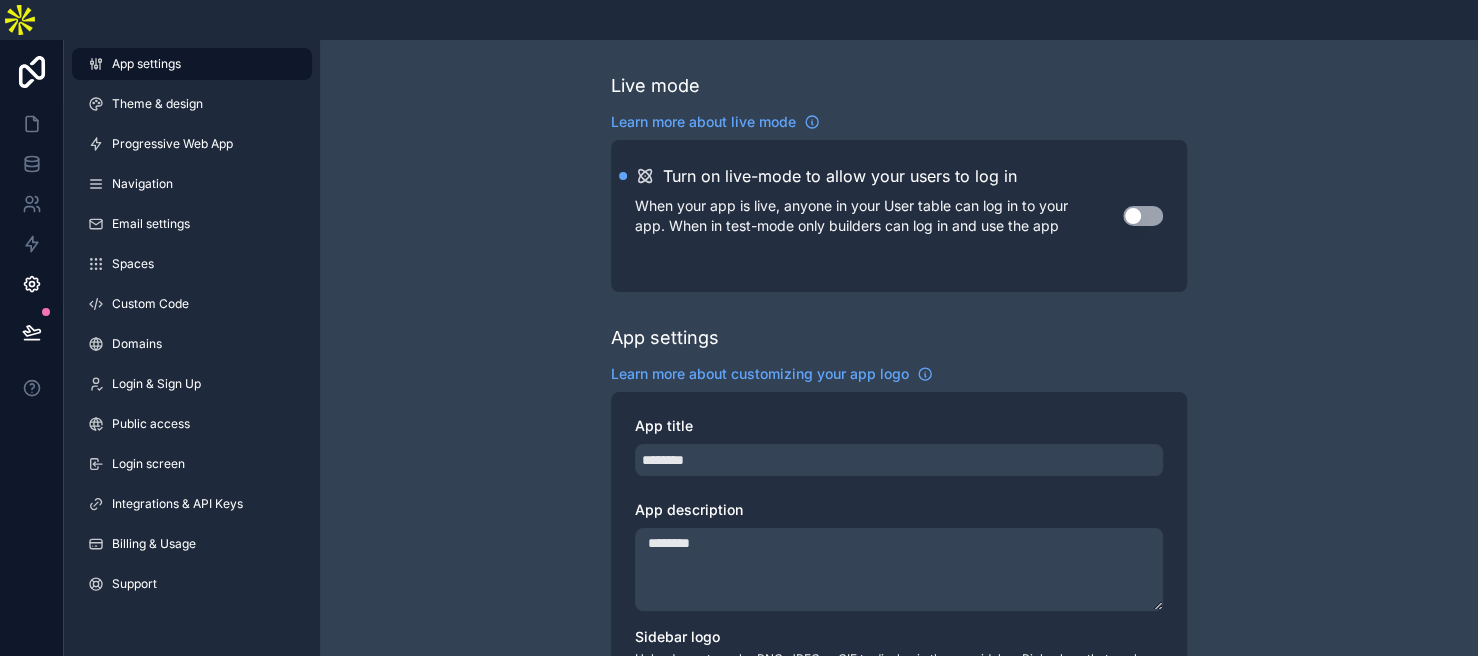 click on "Use setting" at bounding box center [1143, 216] 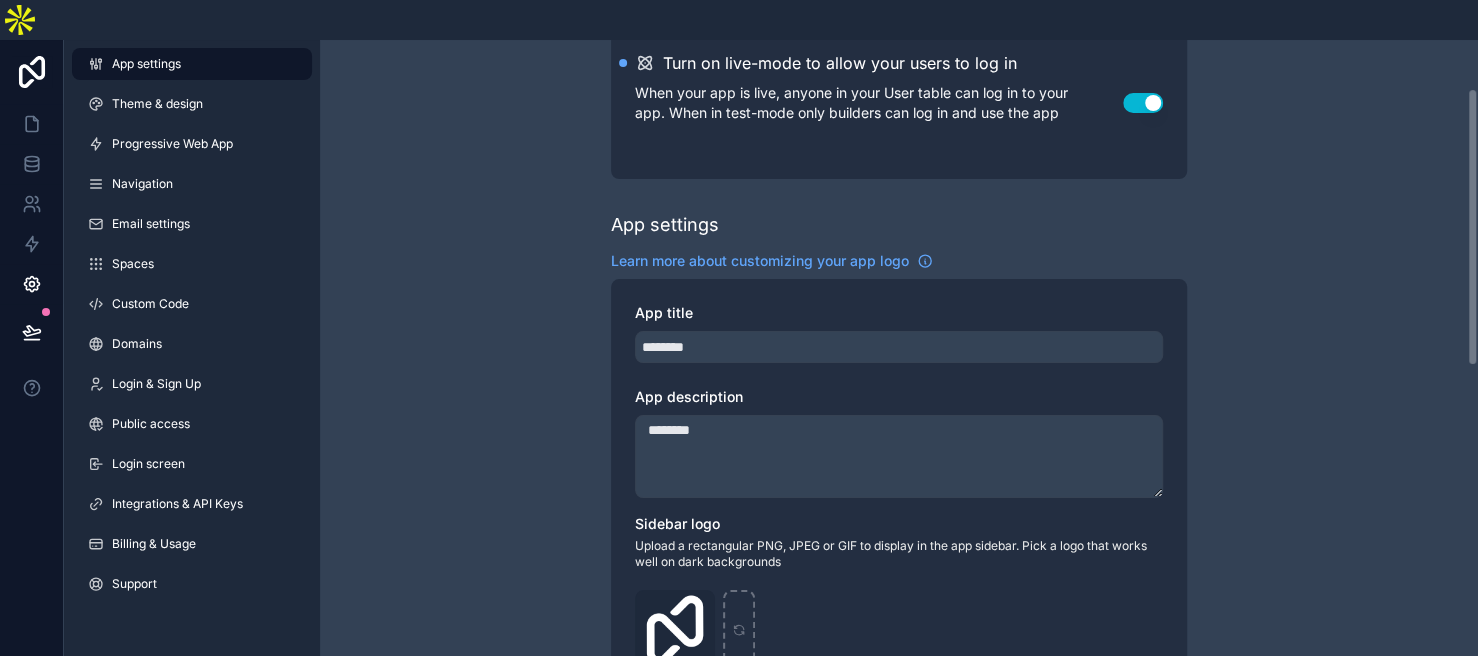 scroll, scrollTop: 150, scrollLeft: 0, axis: vertical 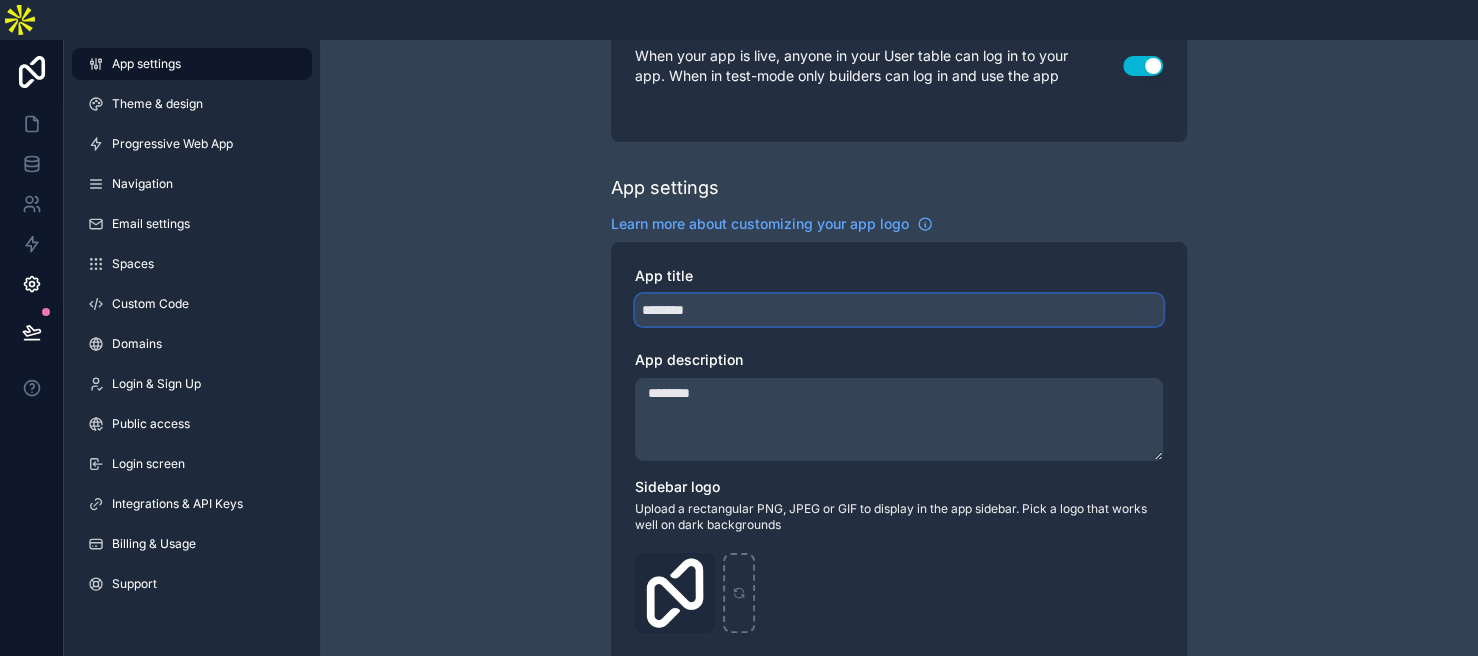 click on "********" at bounding box center (899, 310) 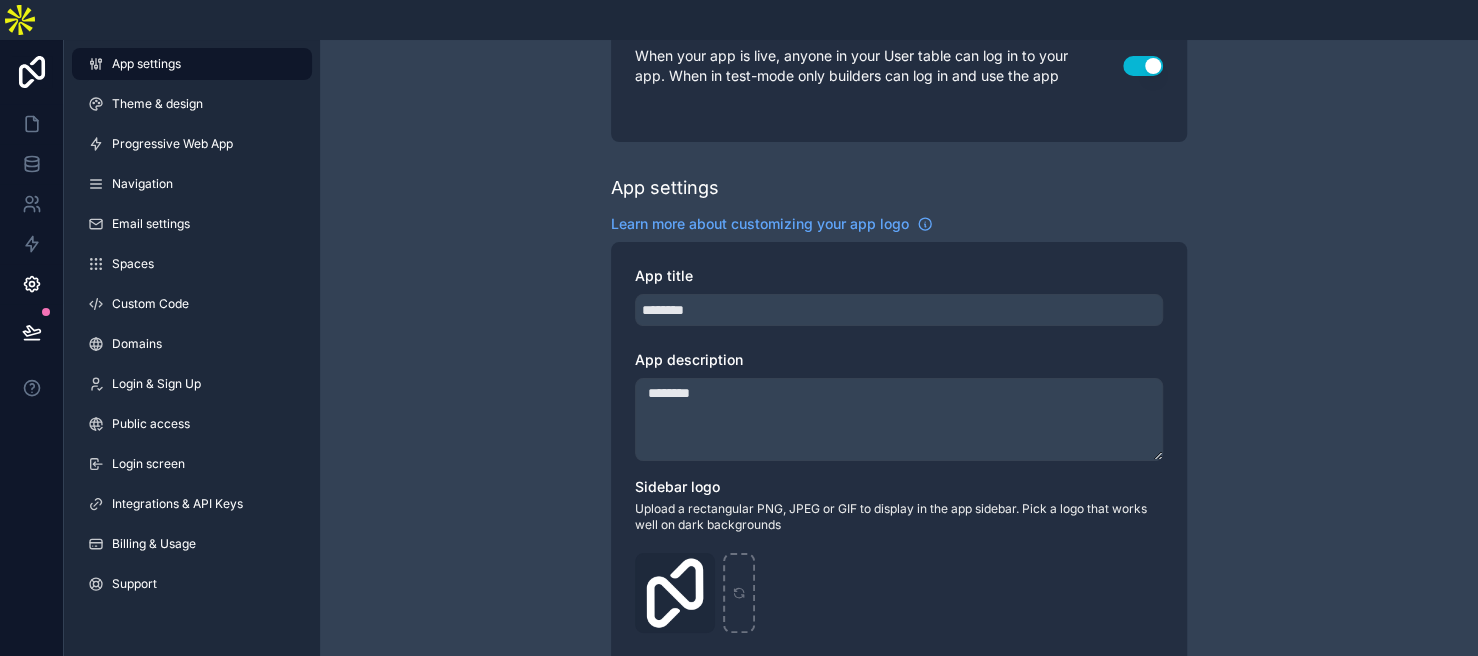 click on "Sidebar logo" at bounding box center (899, 487) 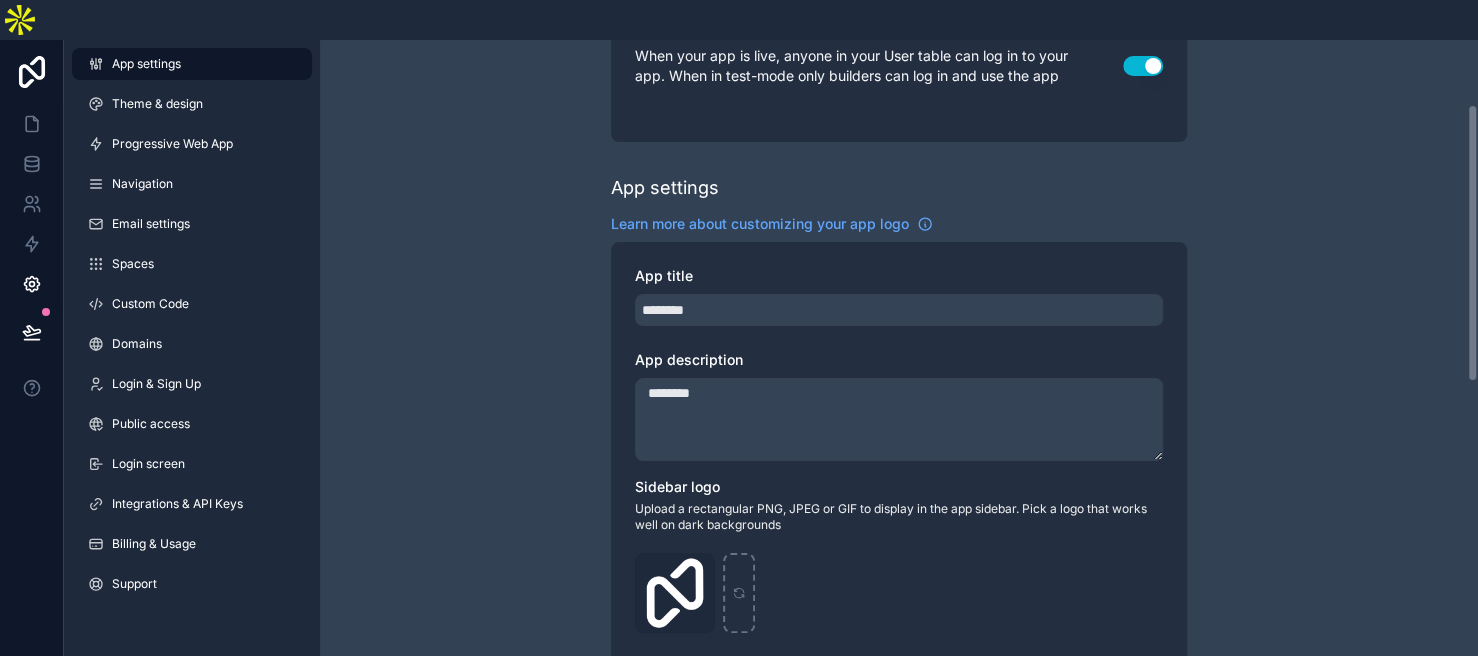 scroll, scrollTop: 300, scrollLeft: 0, axis: vertical 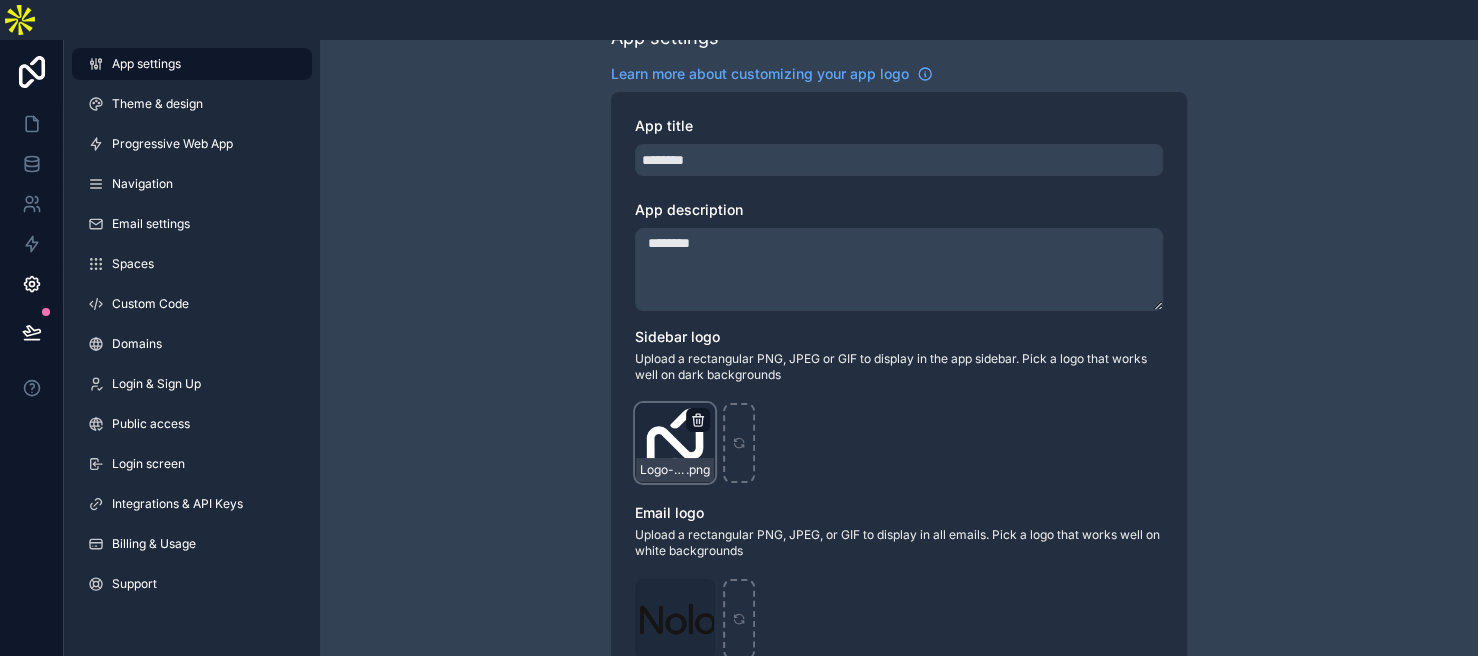click 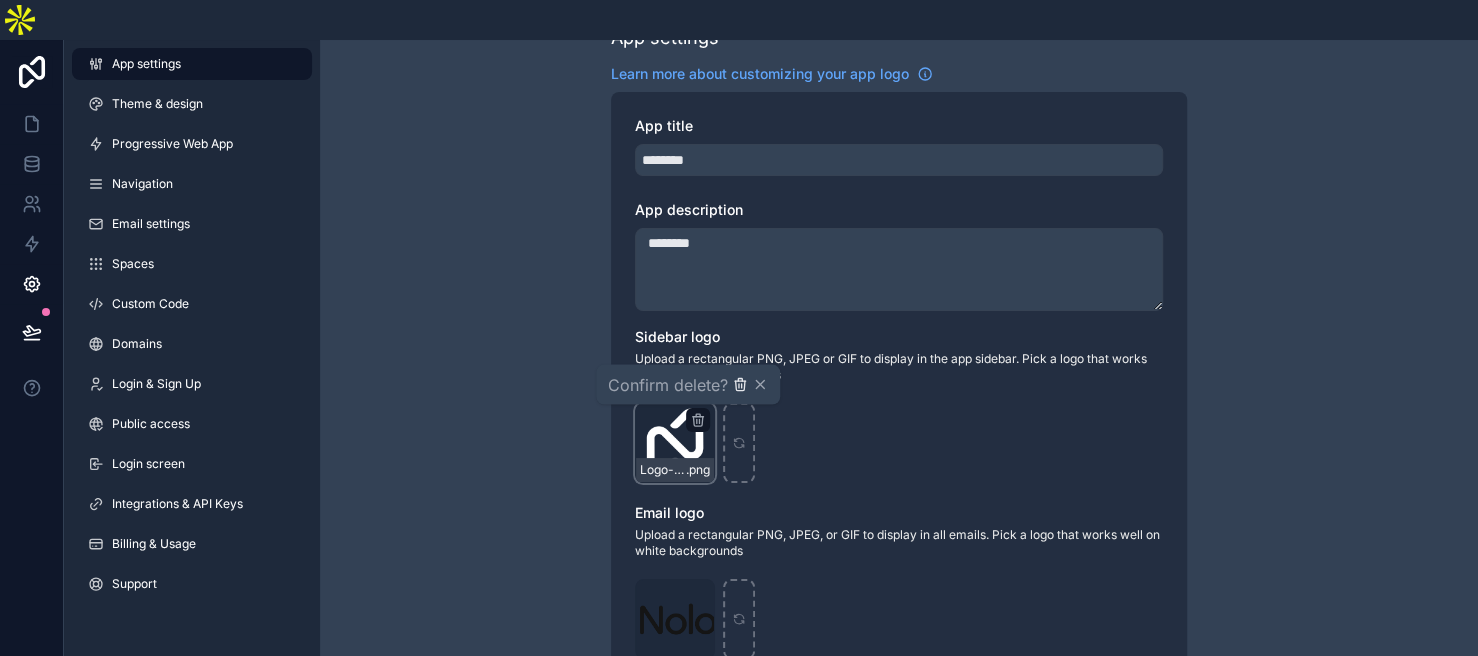 click 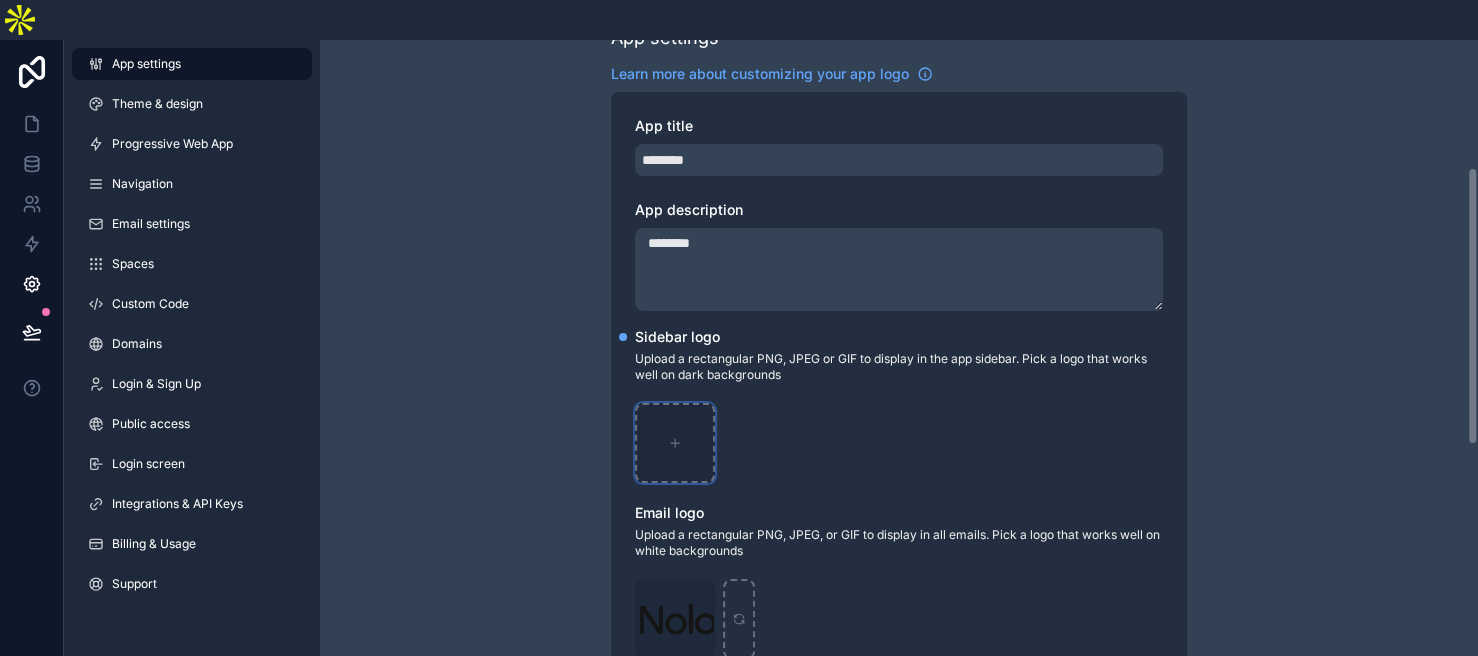 click at bounding box center (675, 443) 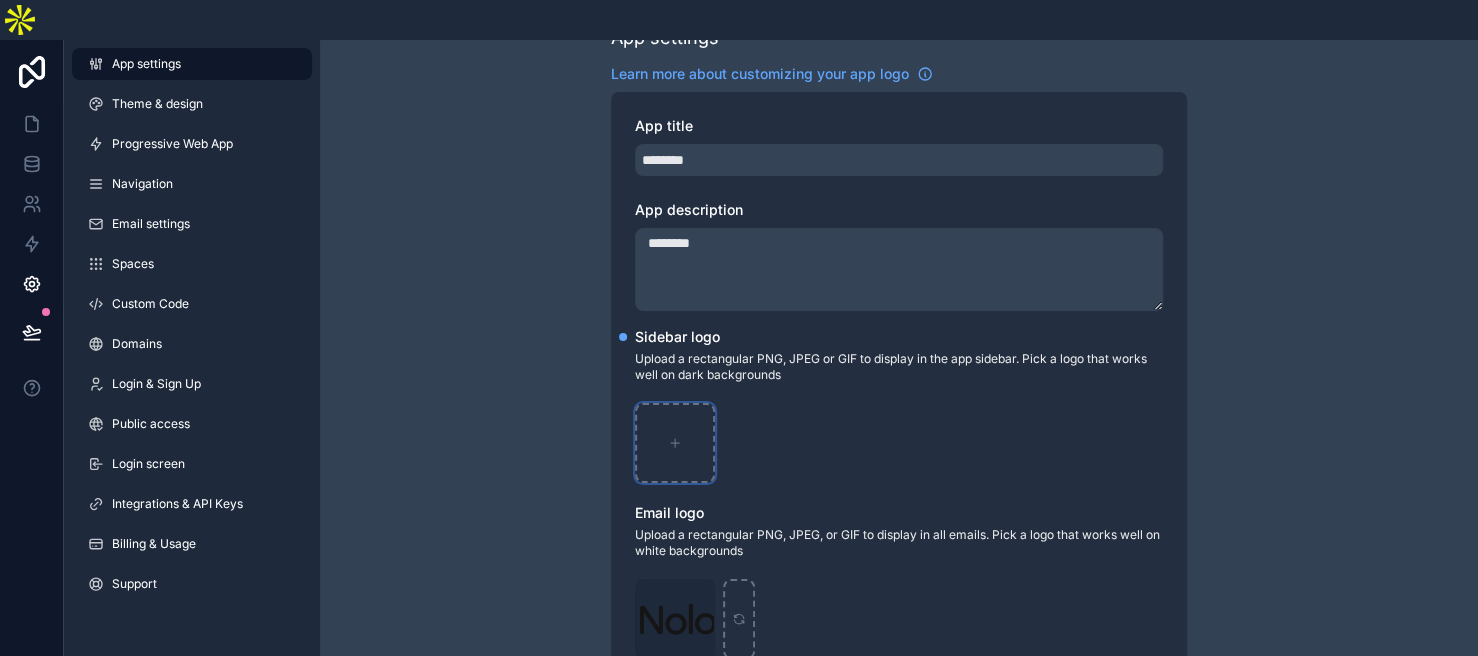 type on "**********" 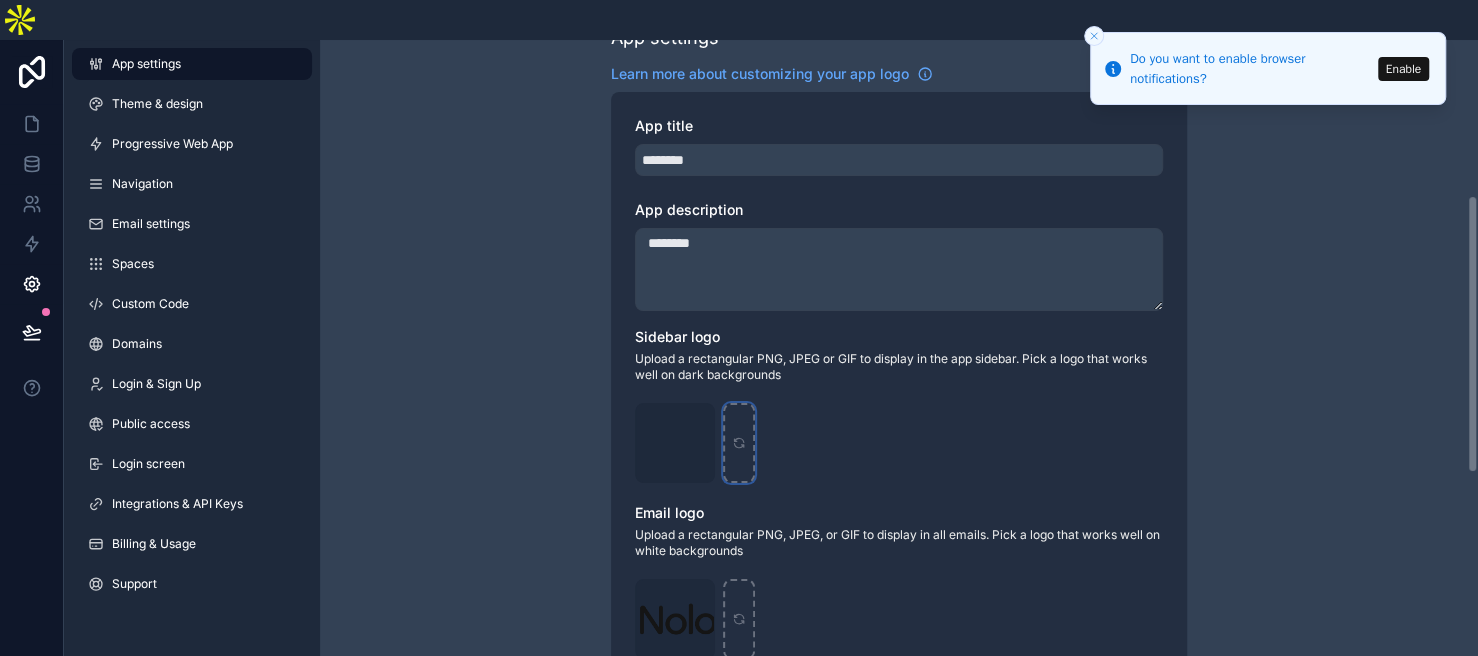 scroll, scrollTop: 450, scrollLeft: 0, axis: vertical 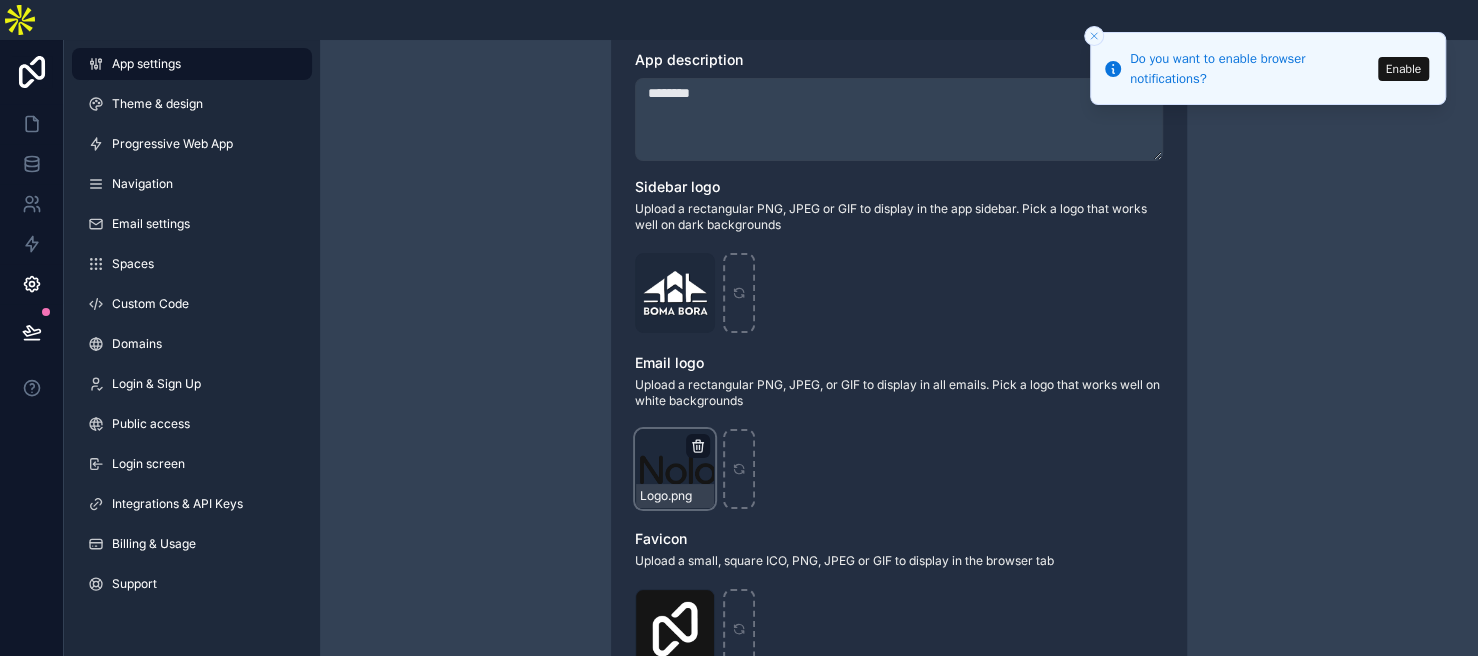 click 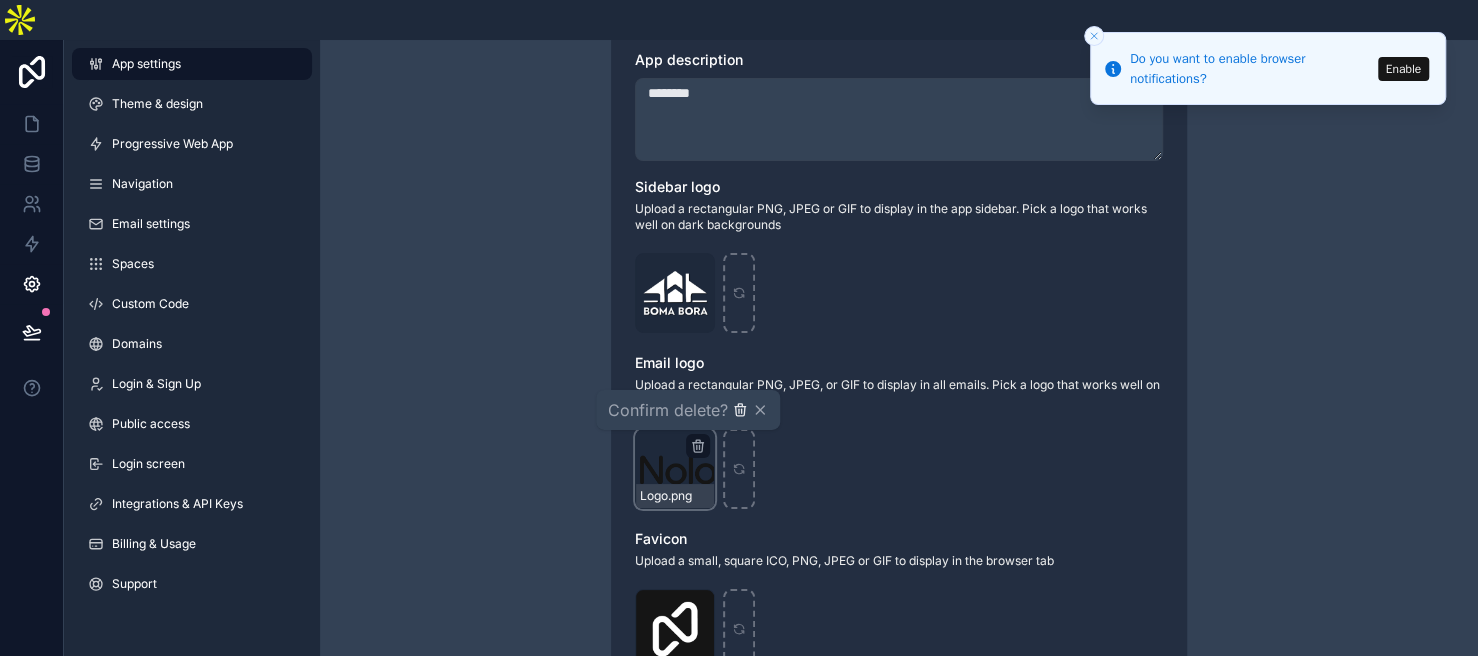 click 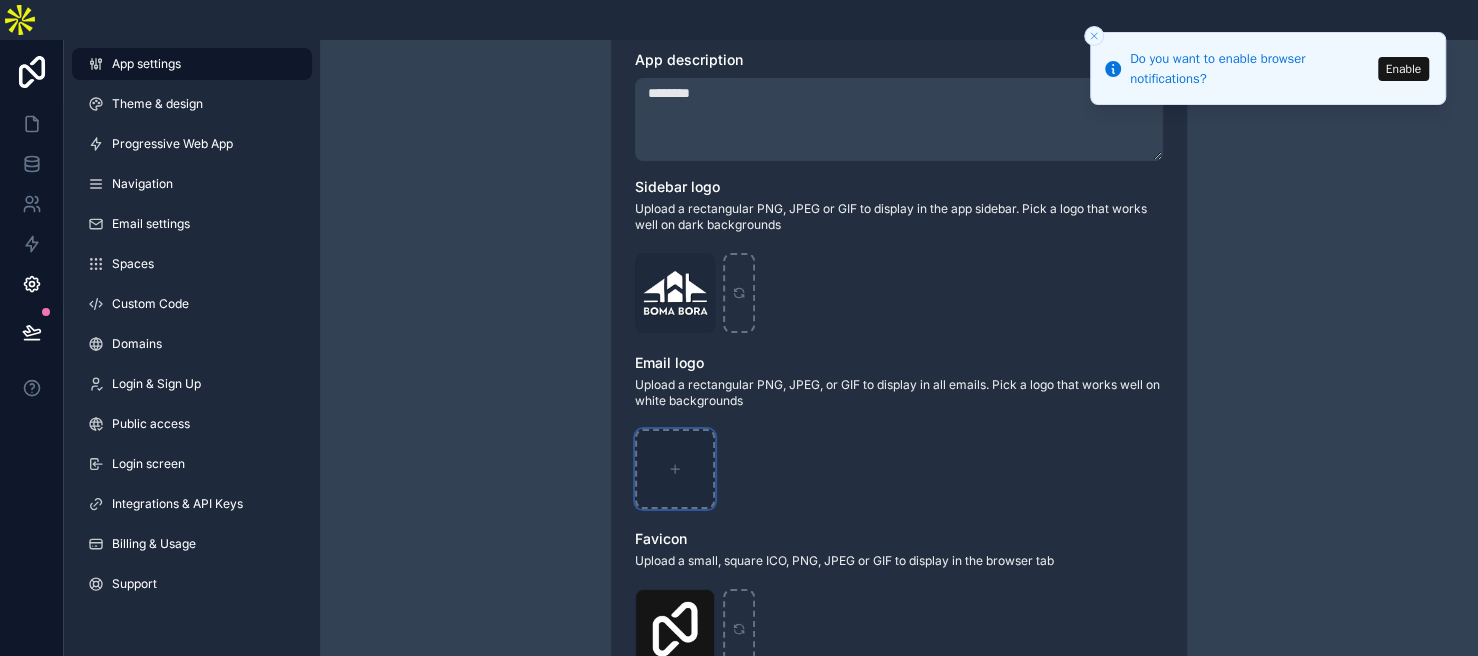 click 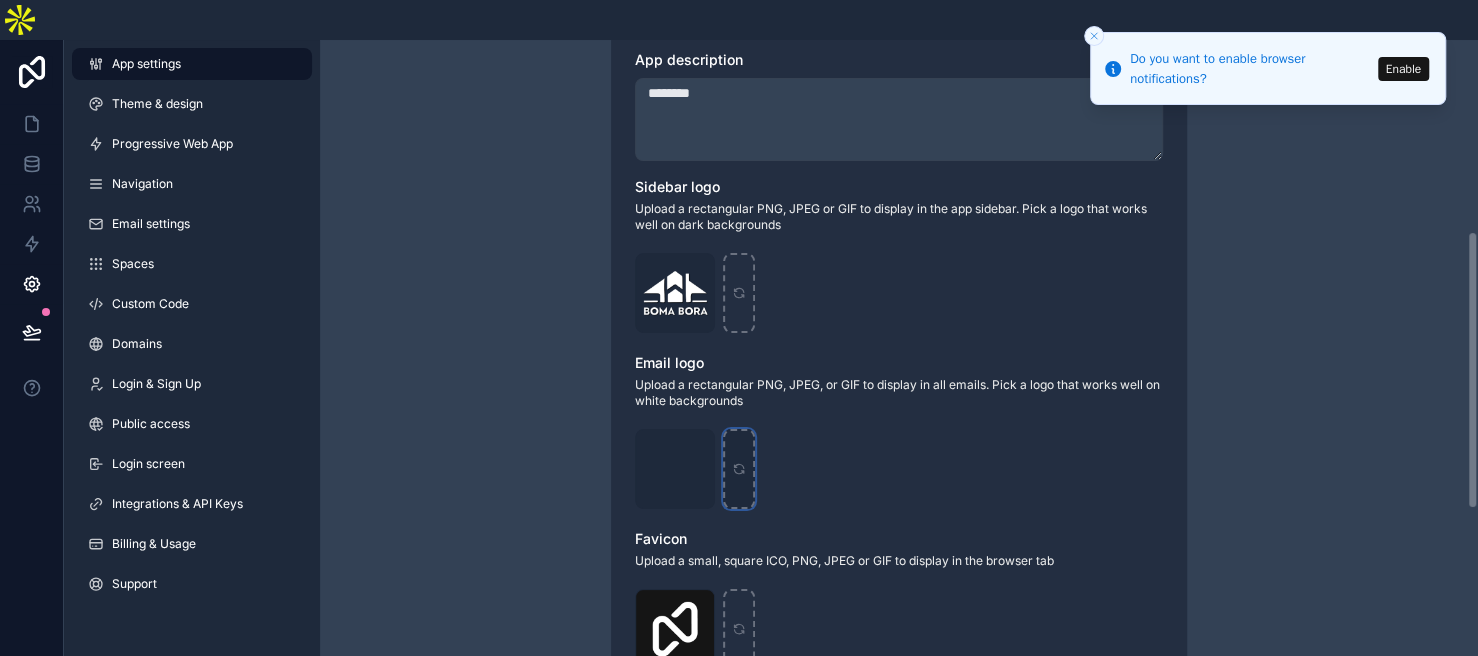 scroll, scrollTop: 600, scrollLeft: 0, axis: vertical 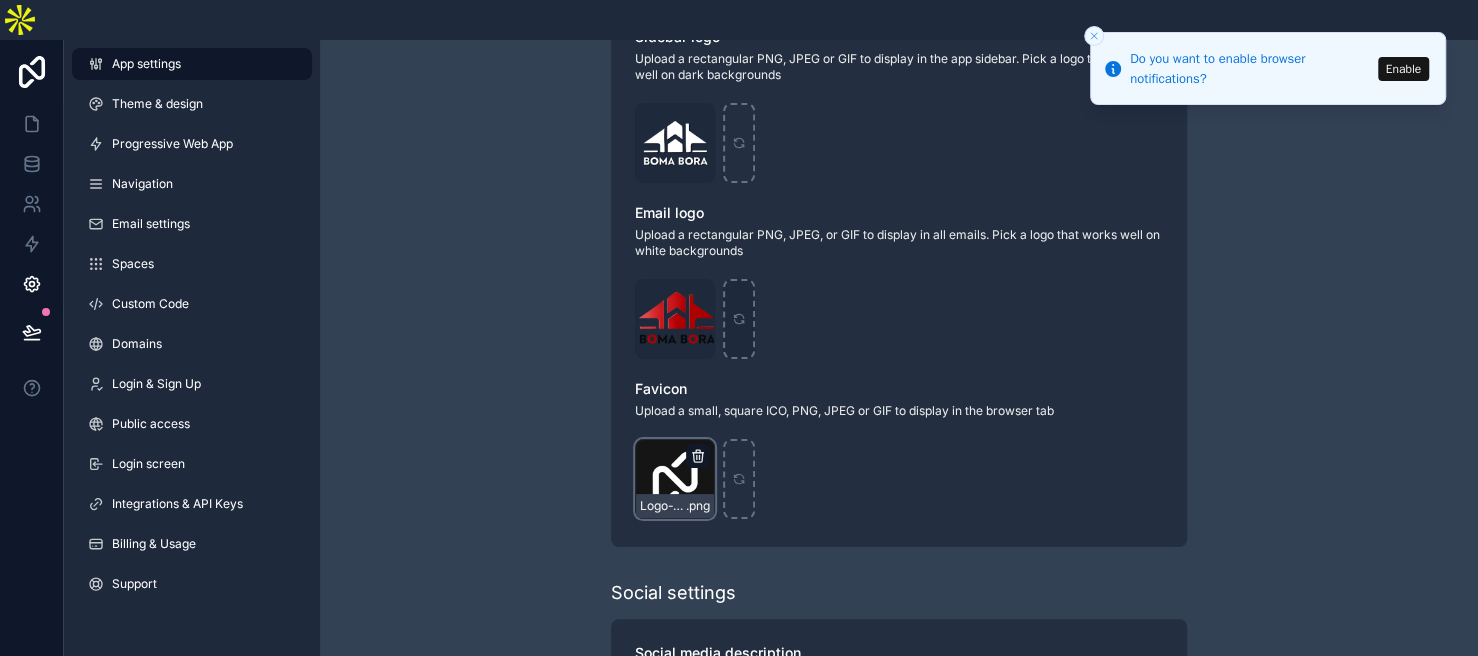 click 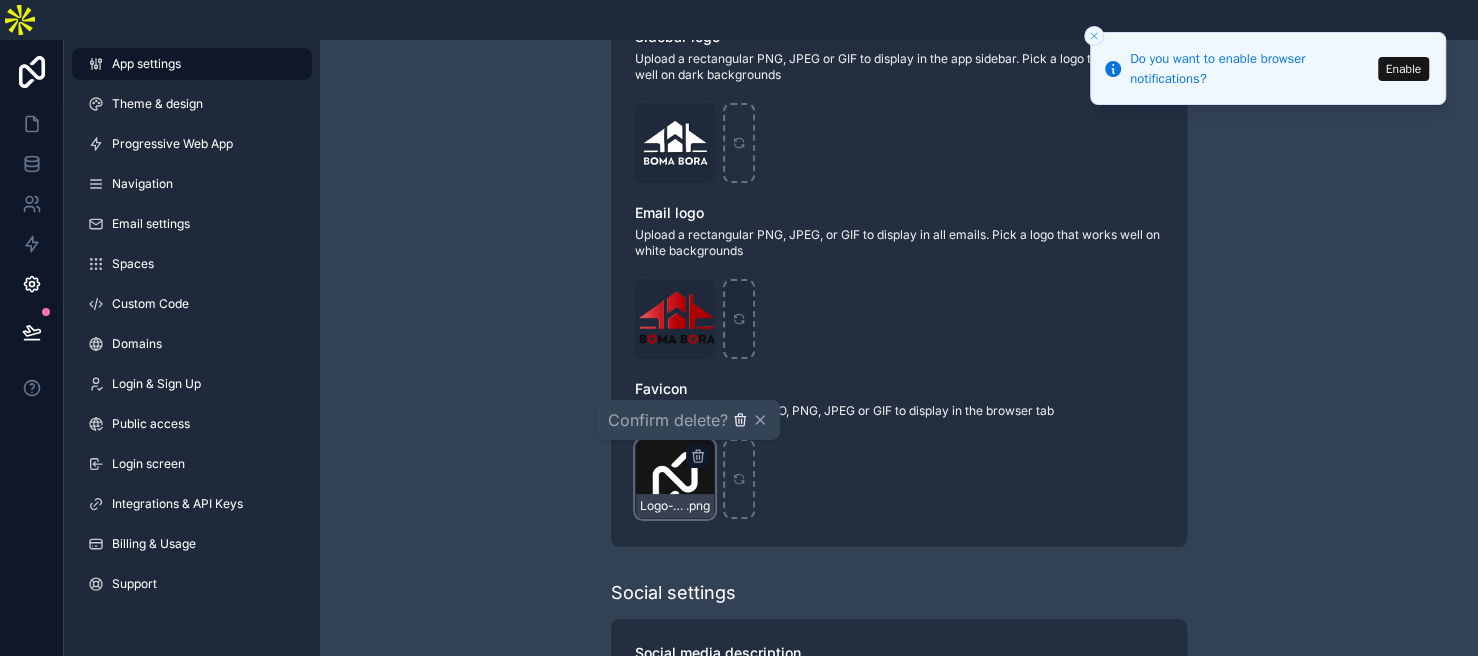 click 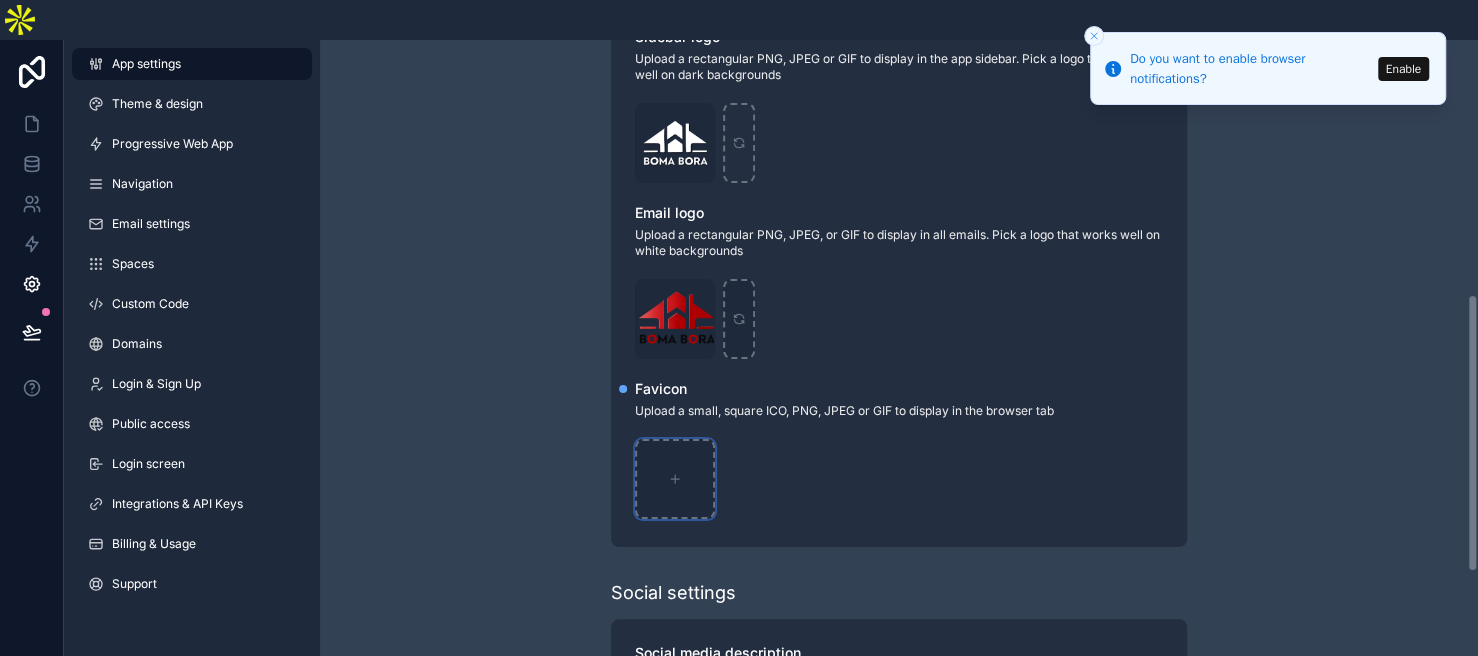 click at bounding box center (675, 479) 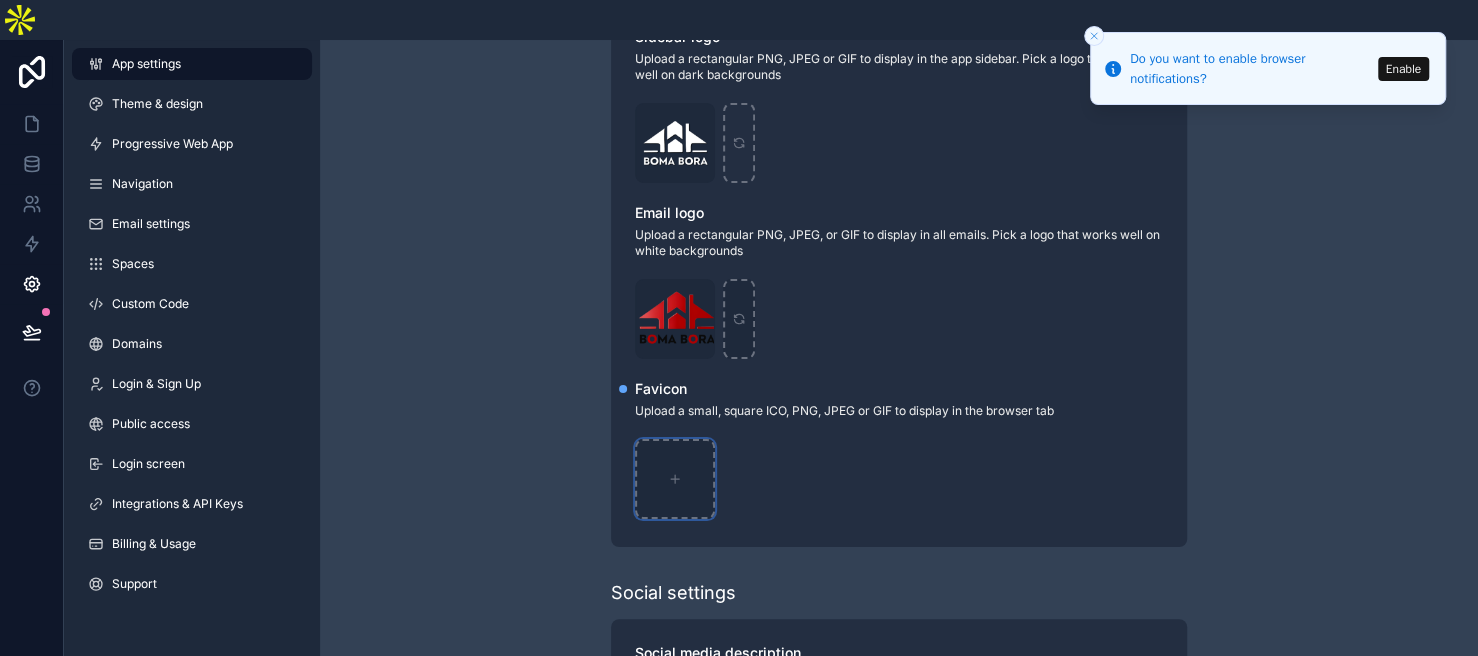 type on "**********" 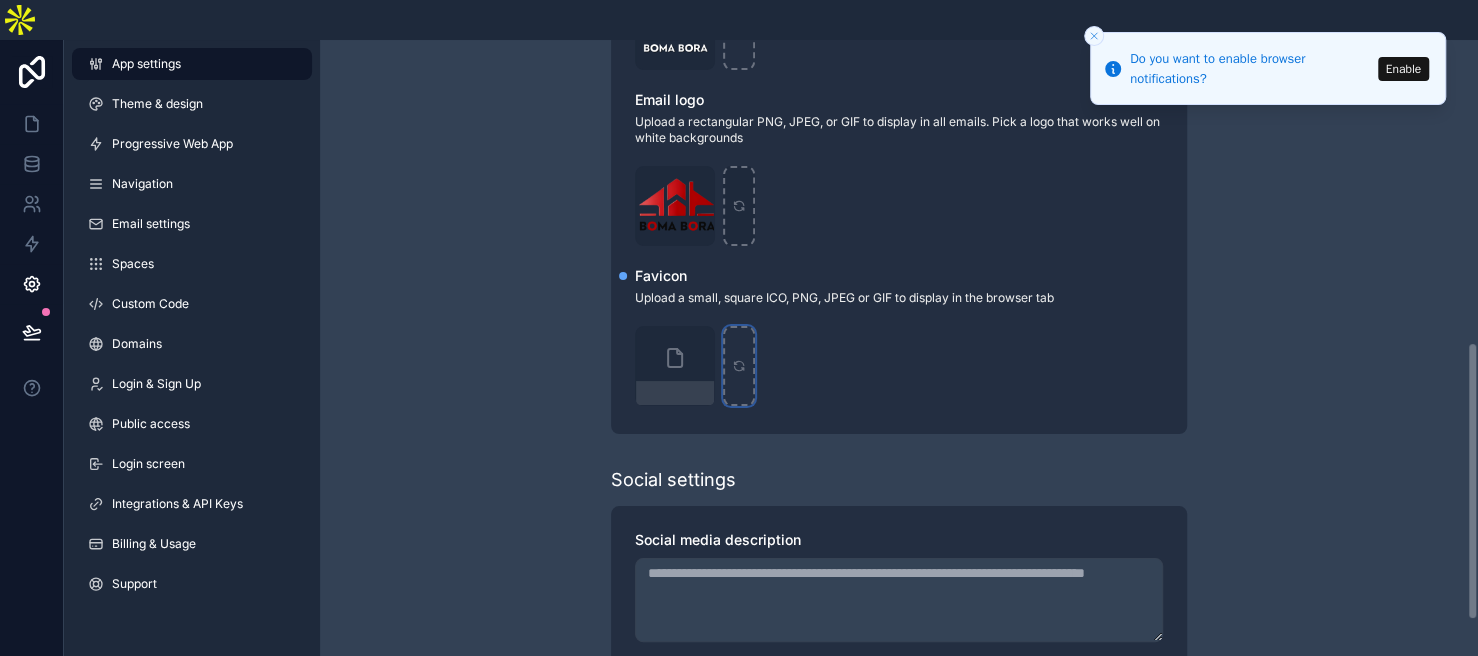 scroll, scrollTop: 750, scrollLeft: 0, axis: vertical 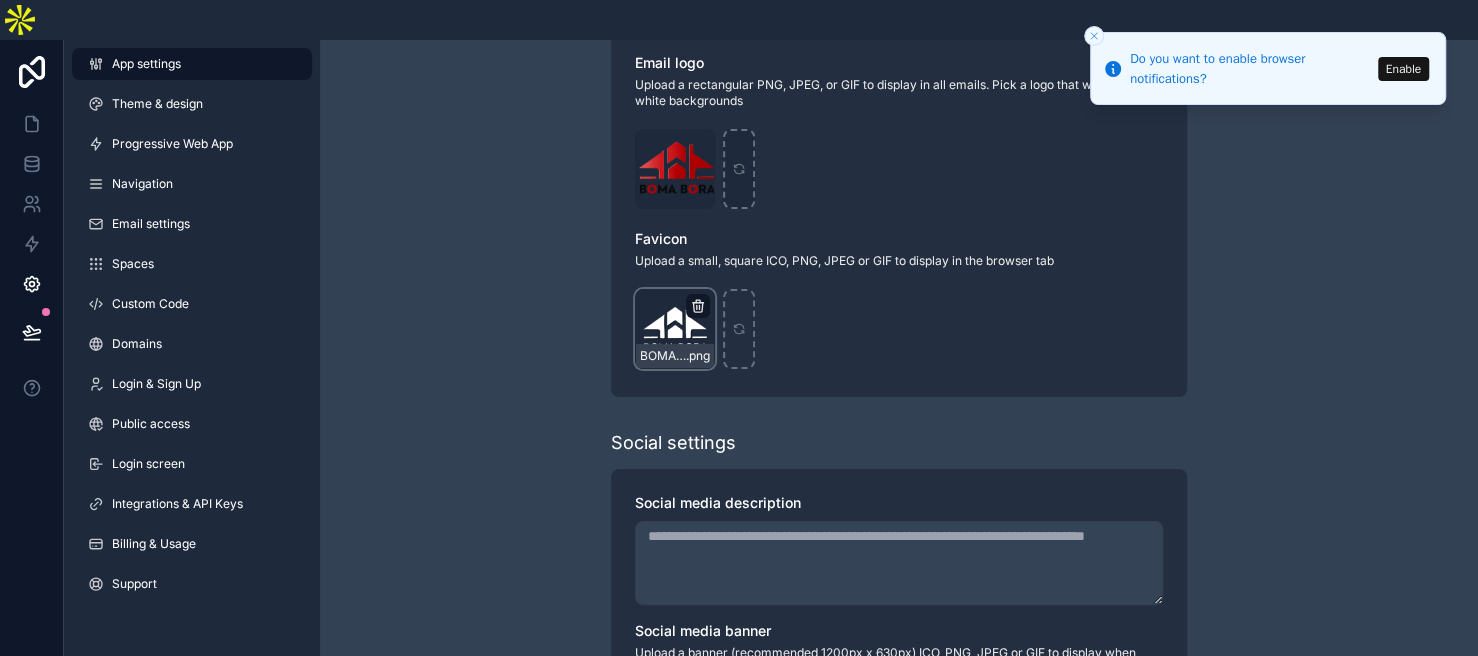 click 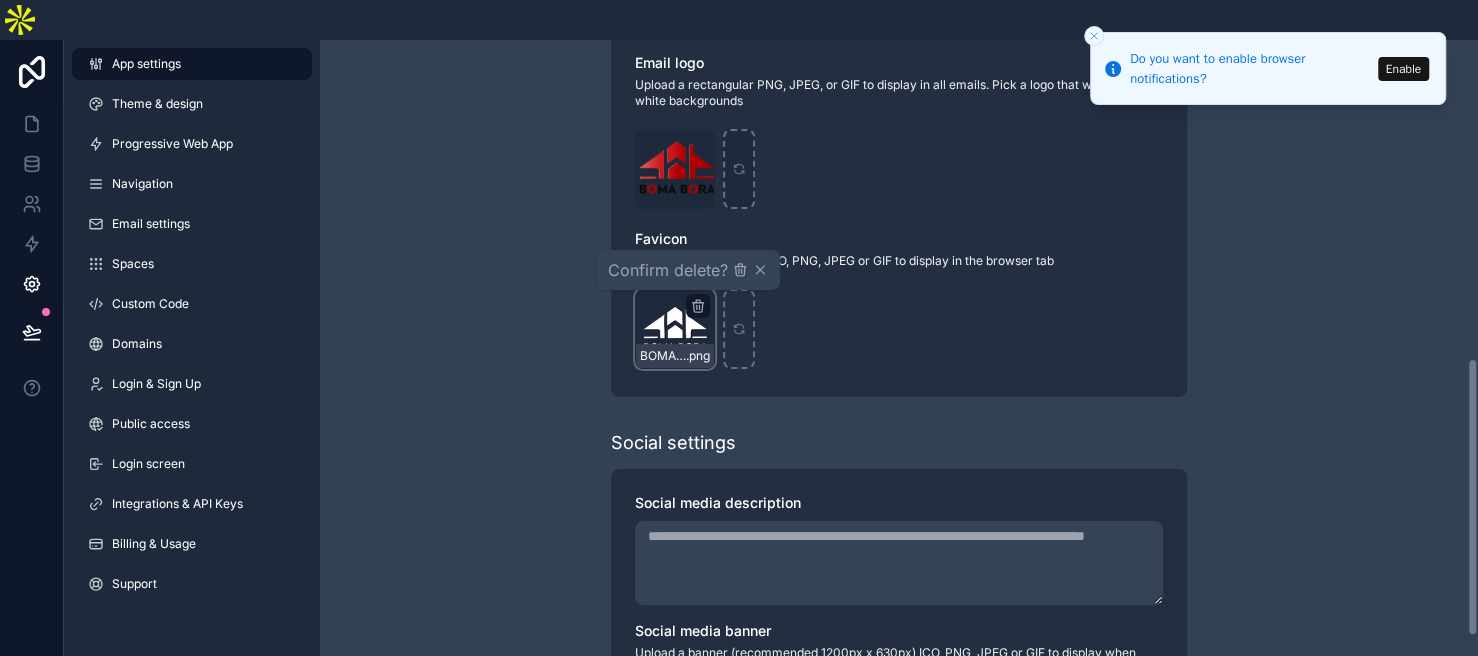 click on "Live mode Learn more about live mode Turn on live-mode to allow your users to log in When your app is live, anyone in your User table can log in to your app. When in test-mode only builders can log in and use the app Use setting App settings Learn more about customizing your app logo App title ******** App description ******** Sidebar logo Upload a rectangular PNG, JPEG or GIF to display in the app sidebar. Pick a logo that works well on dark backgrounds BOMA-BORA-white-shadow .png Email logo Upload a rectangular PNG, JPEG, or GIF to display in all emails. Pick a logo that works well on white backgrounds Boma-Bora-Transparent-Logo .png Favicon Upload a small, square ICO, PNG, JPEG or GIF to display in the browser tab BOMA-BORA-white-shadow .png Social settings Social media description Social media banner Upload a banner (recommended 1200px x 630px) ICO, PNG, JPEG or GIF to display when your app is shared on social media" at bounding box center [899, 79] 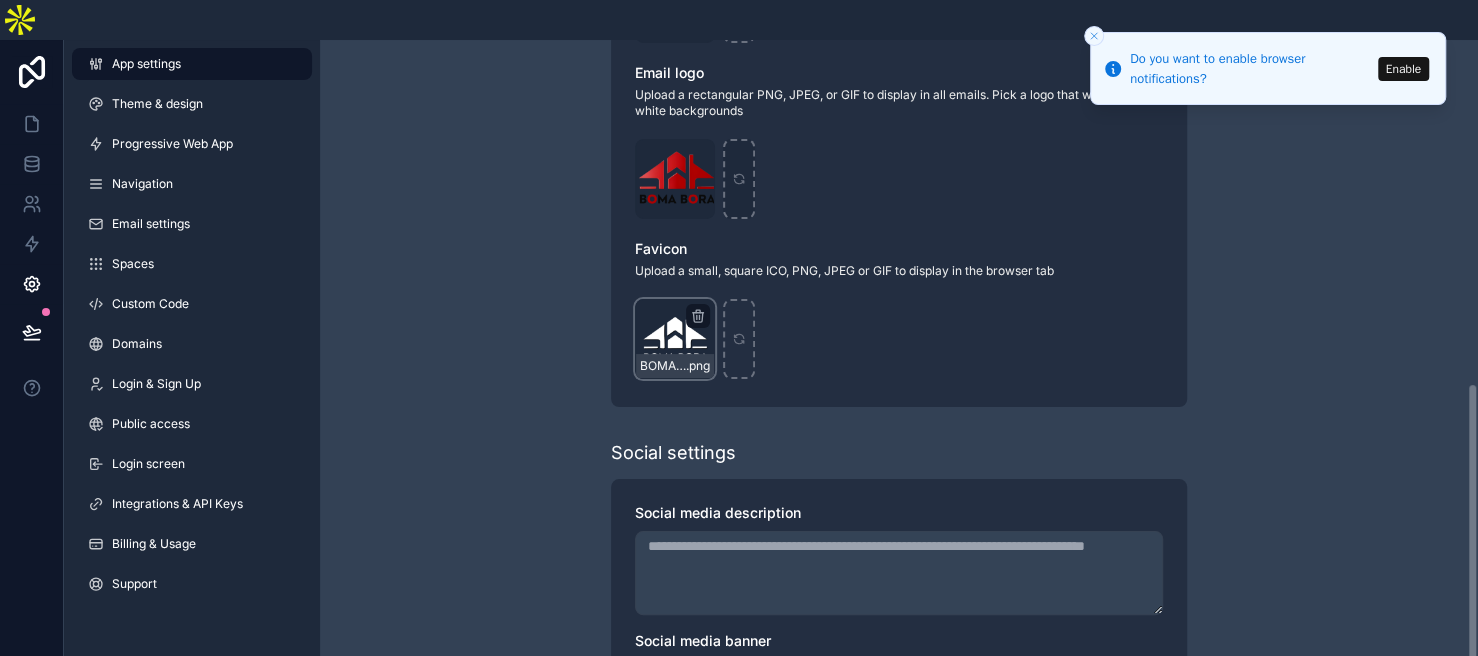 scroll, scrollTop: 890, scrollLeft: 0, axis: vertical 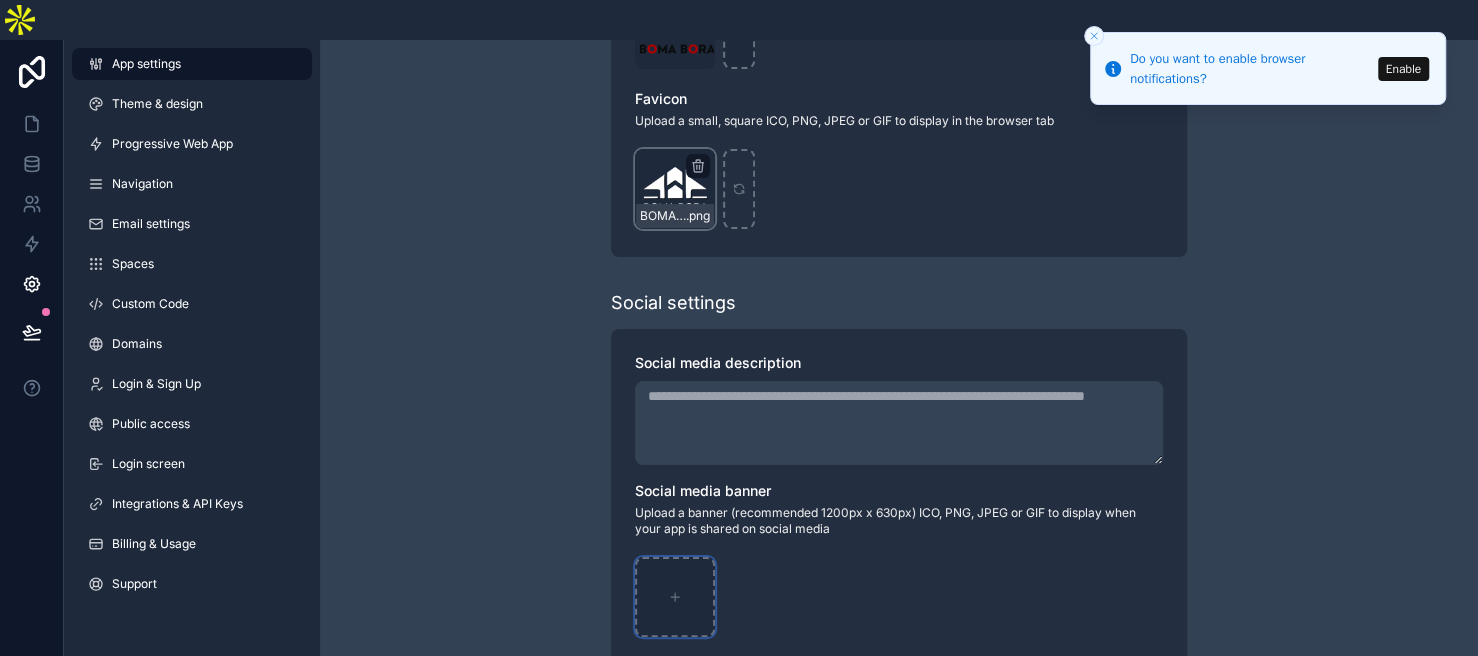 click 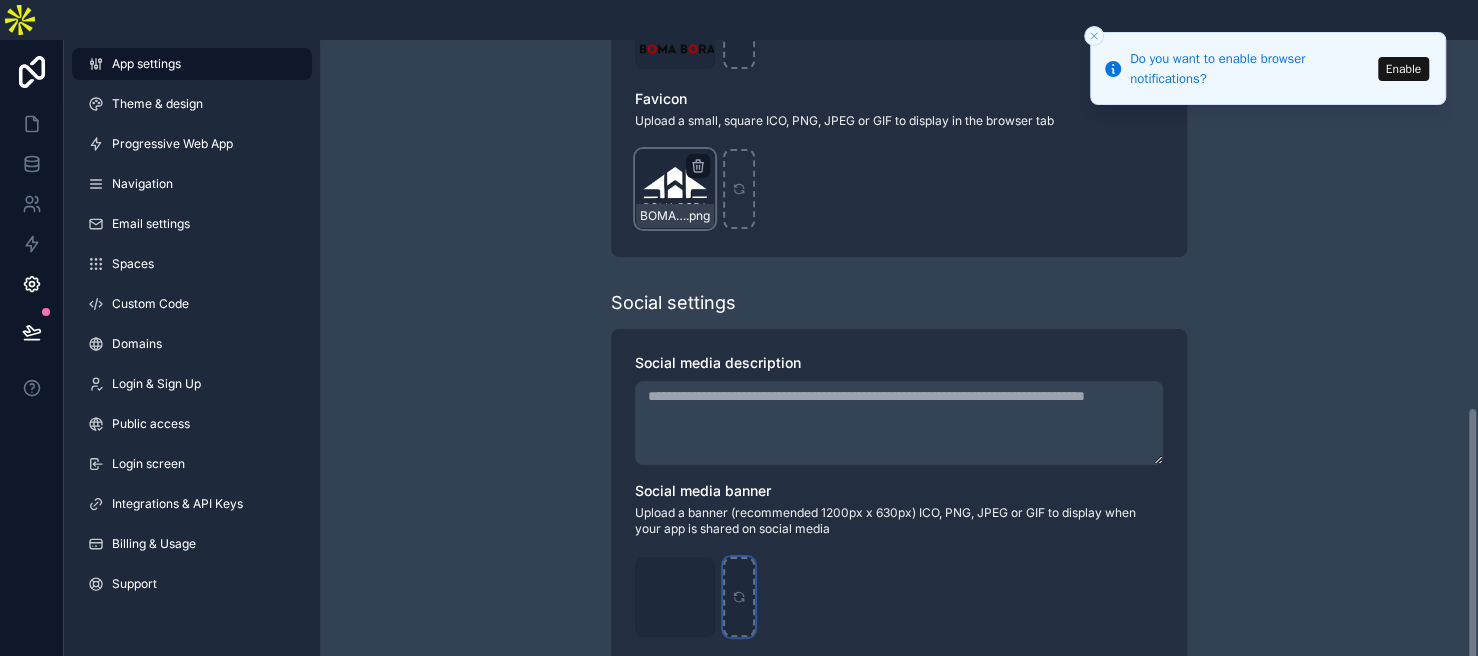 scroll, scrollTop: 890, scrollLeft: 0, axis: vertical 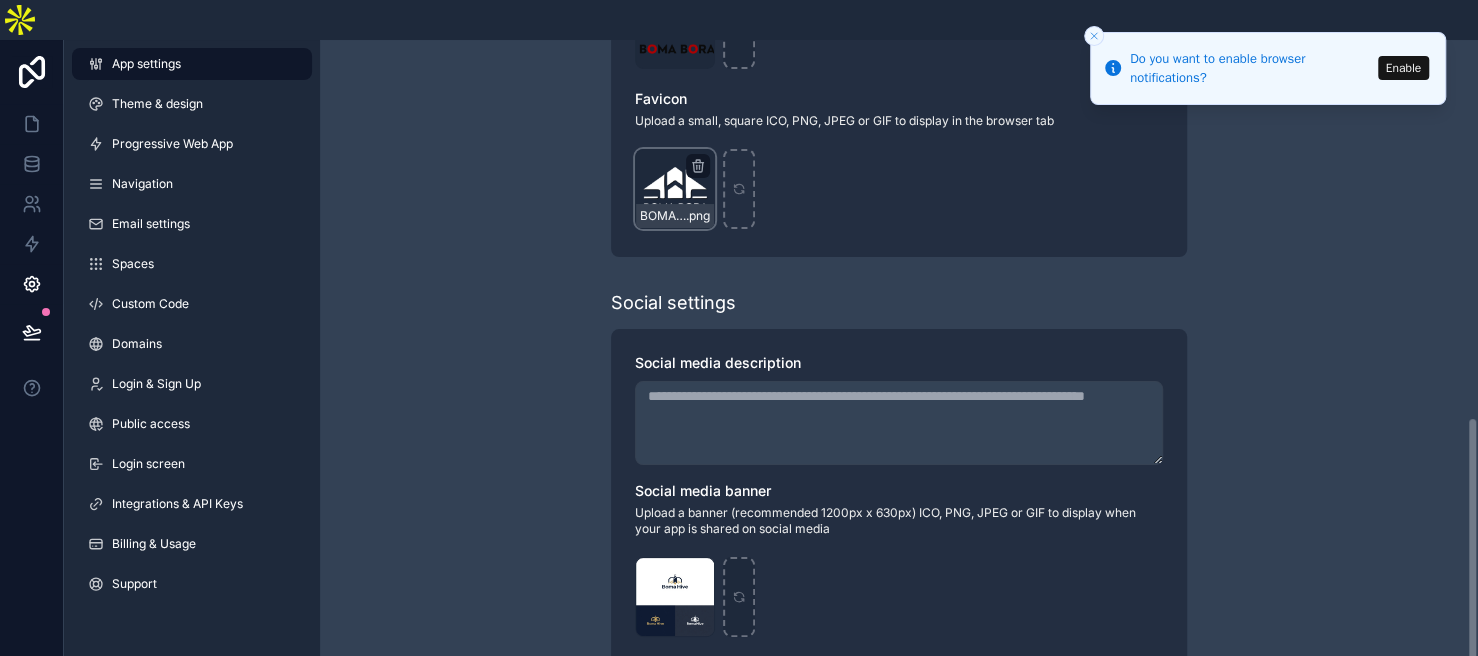 click 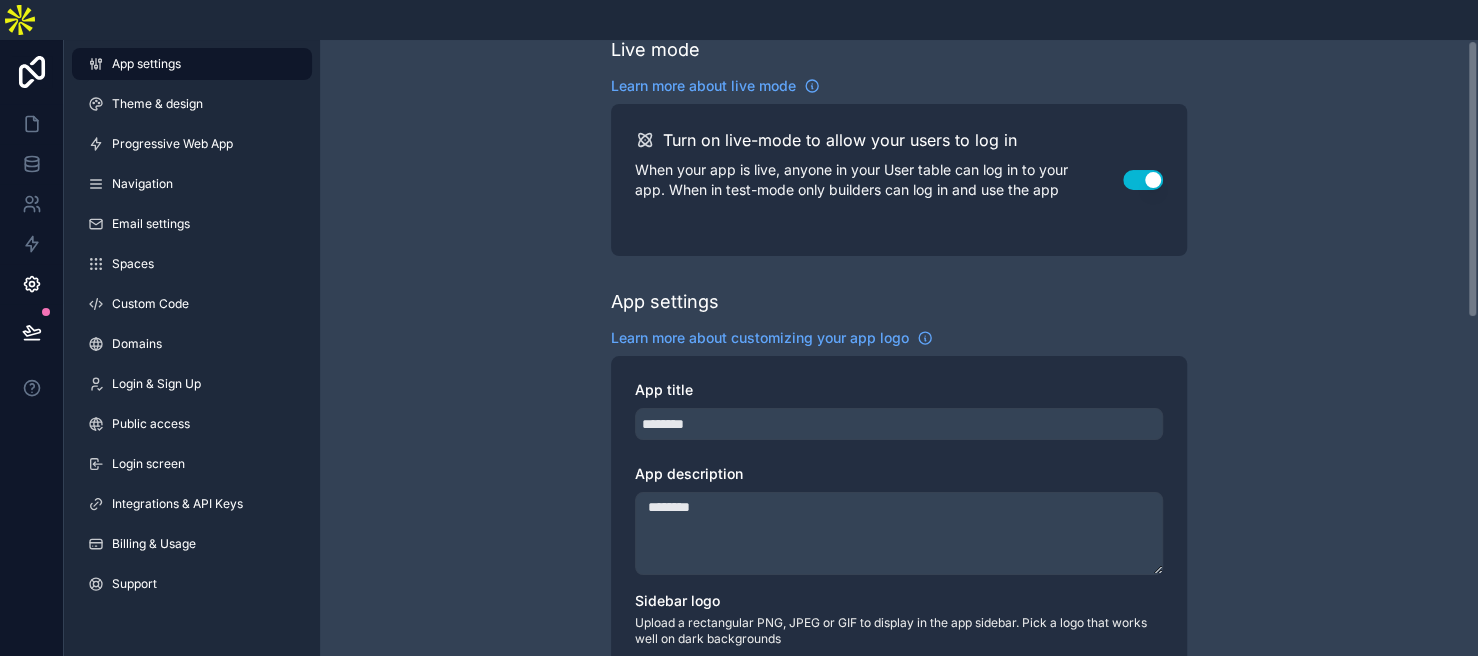 scroll, scrollTop: 0, scrollLeft: 0, axis: both 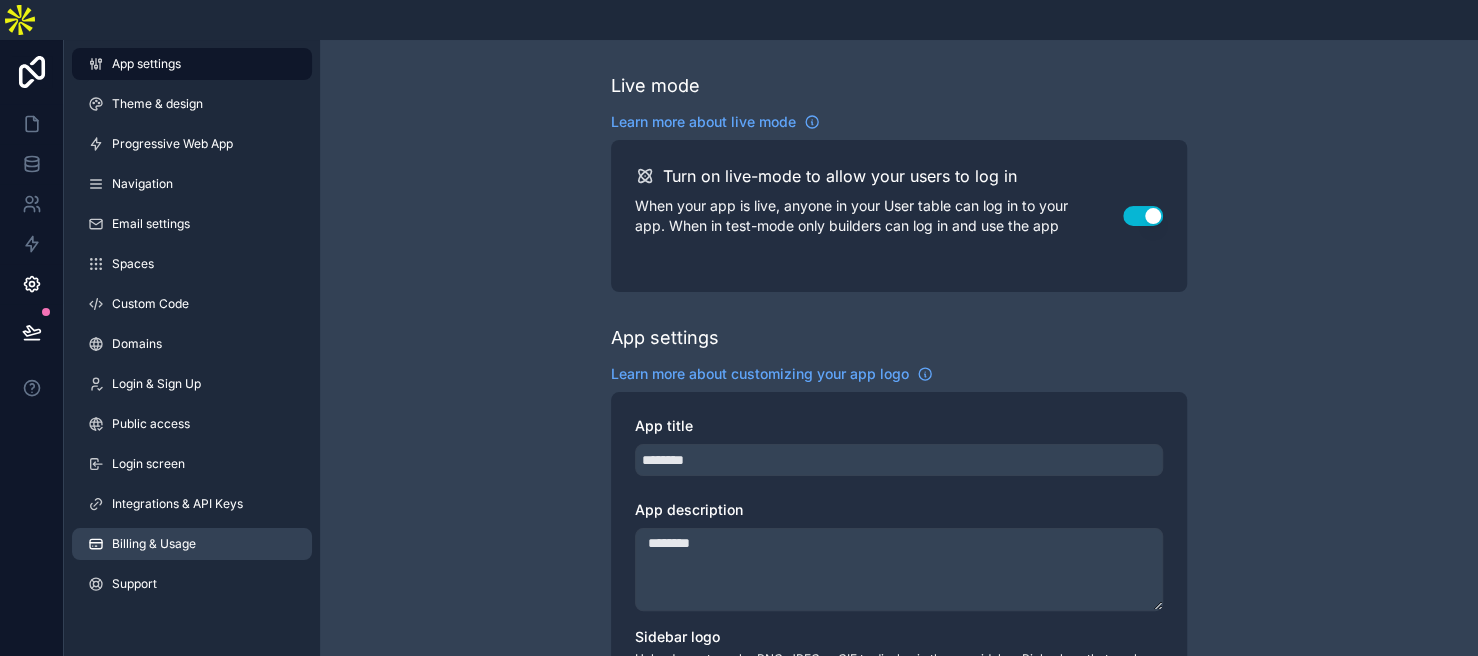 click on "Billing & Usage" at bounding box center (192, 544) 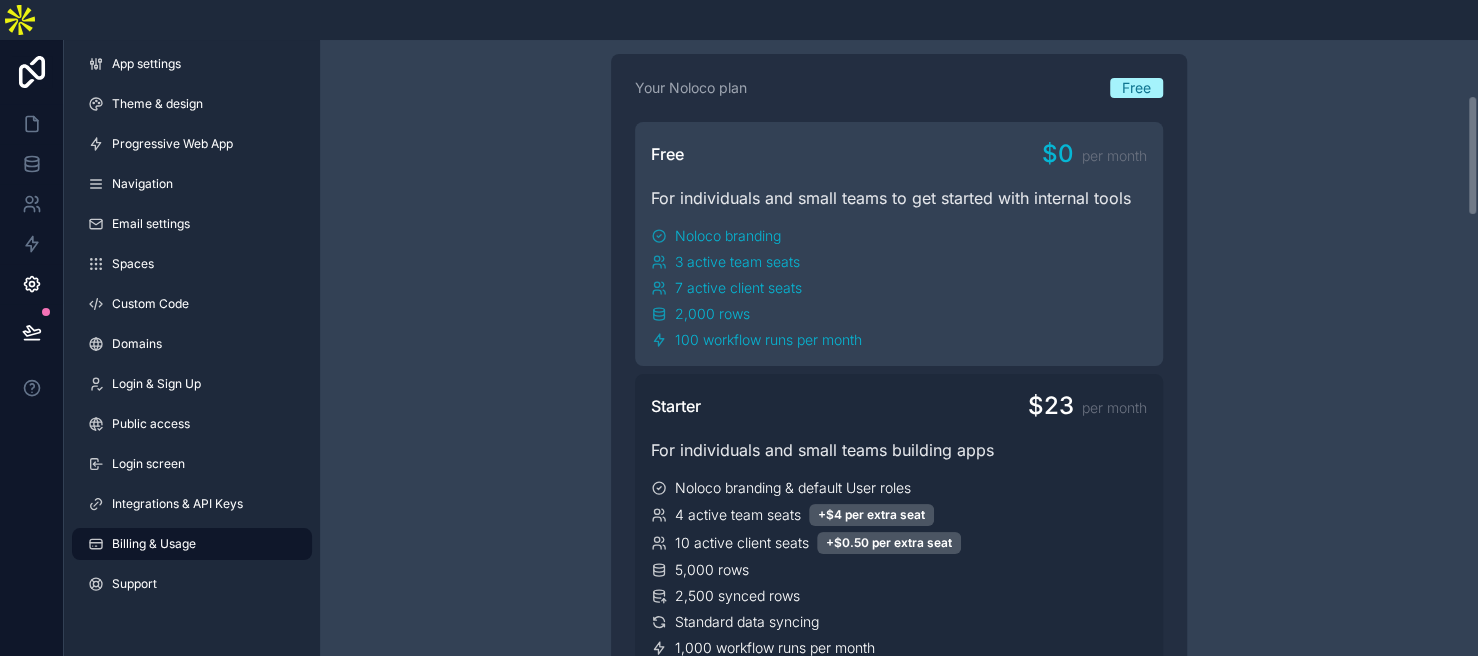 scroll, scrollTop: 450, scrollLeft: 0, axis: vertical 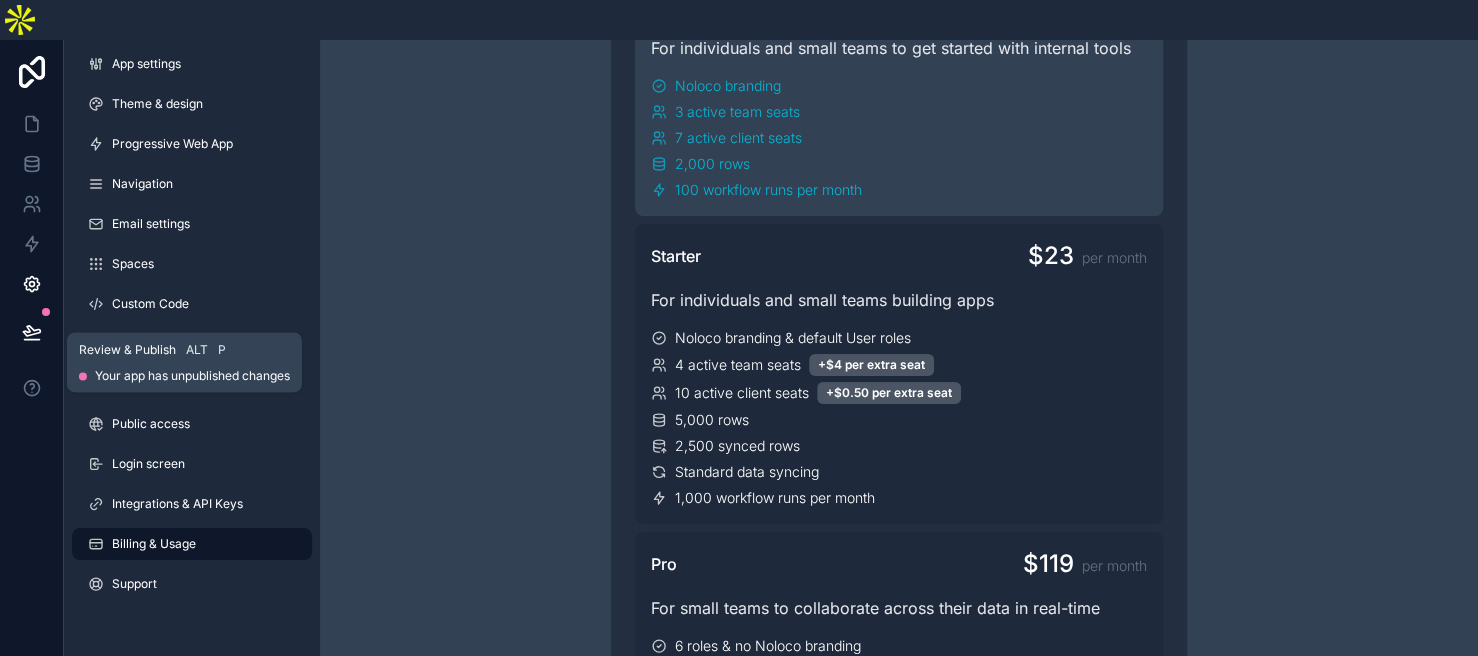 click 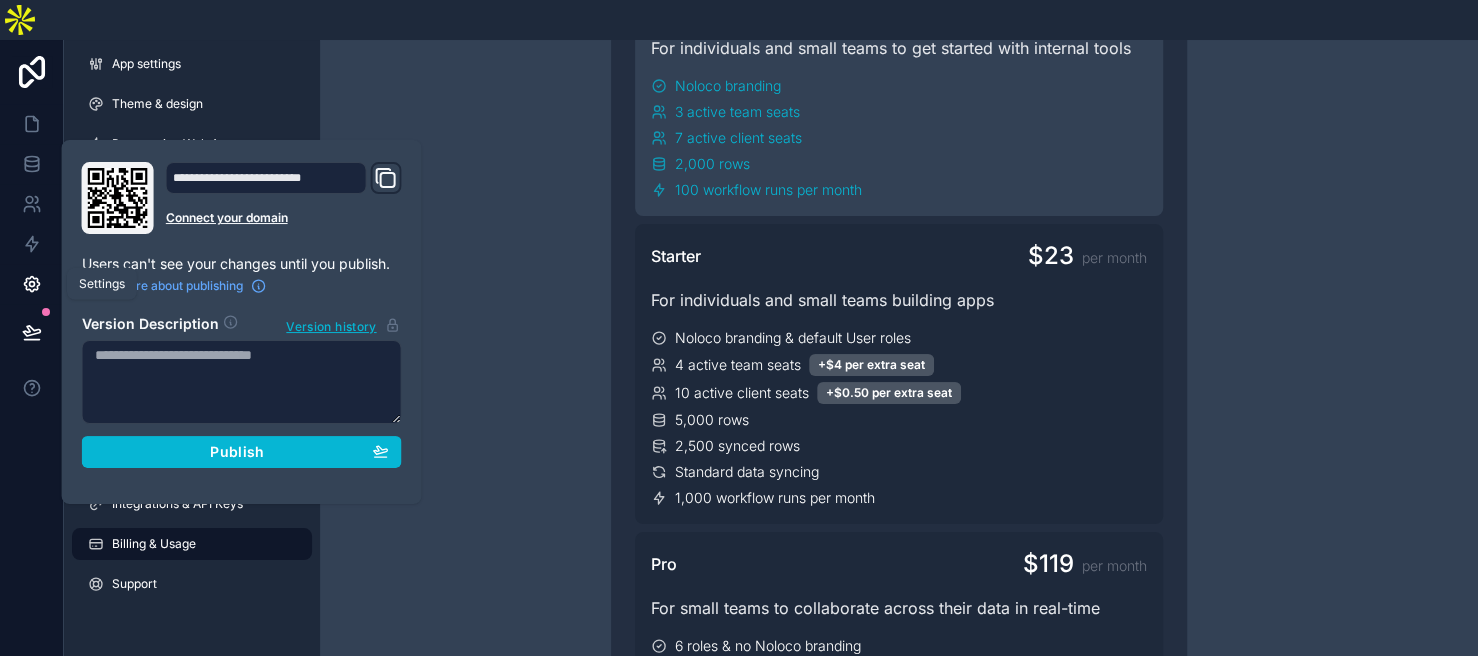 click 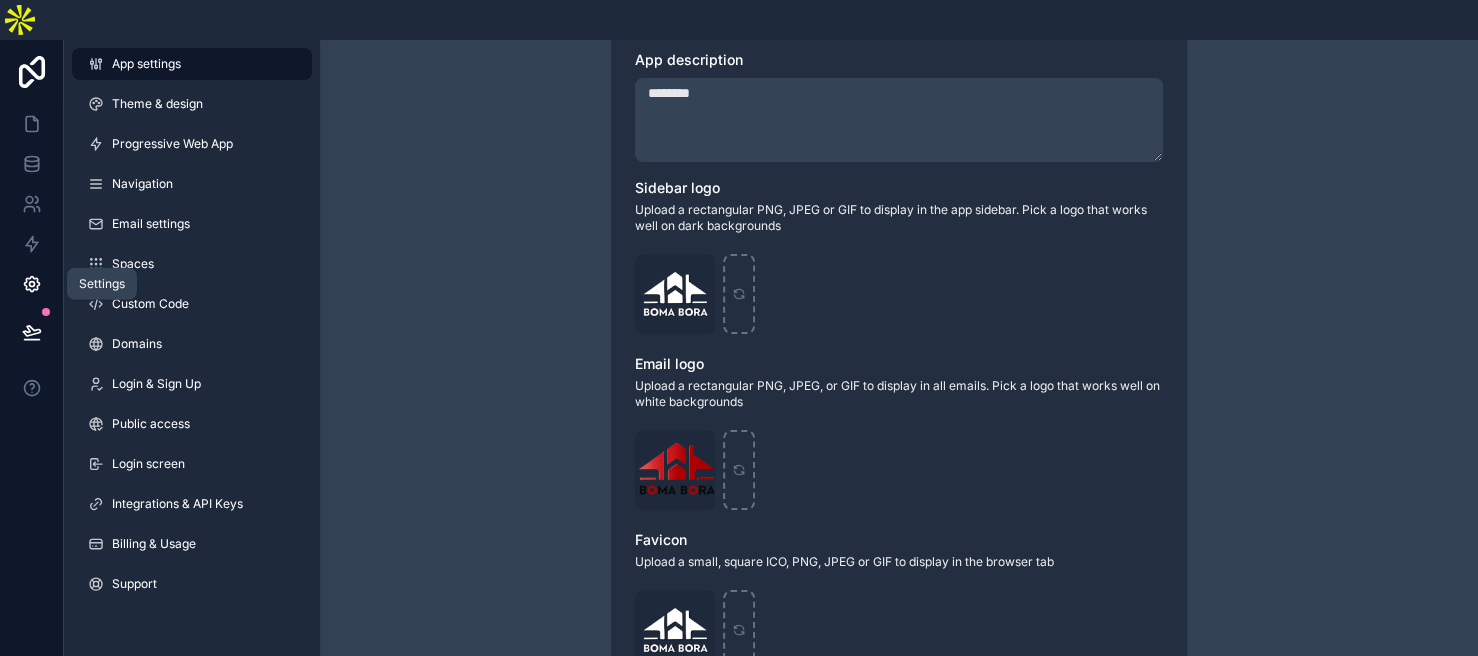 scroll, scrollTop: 0, scrollLeft: 0, axis: both 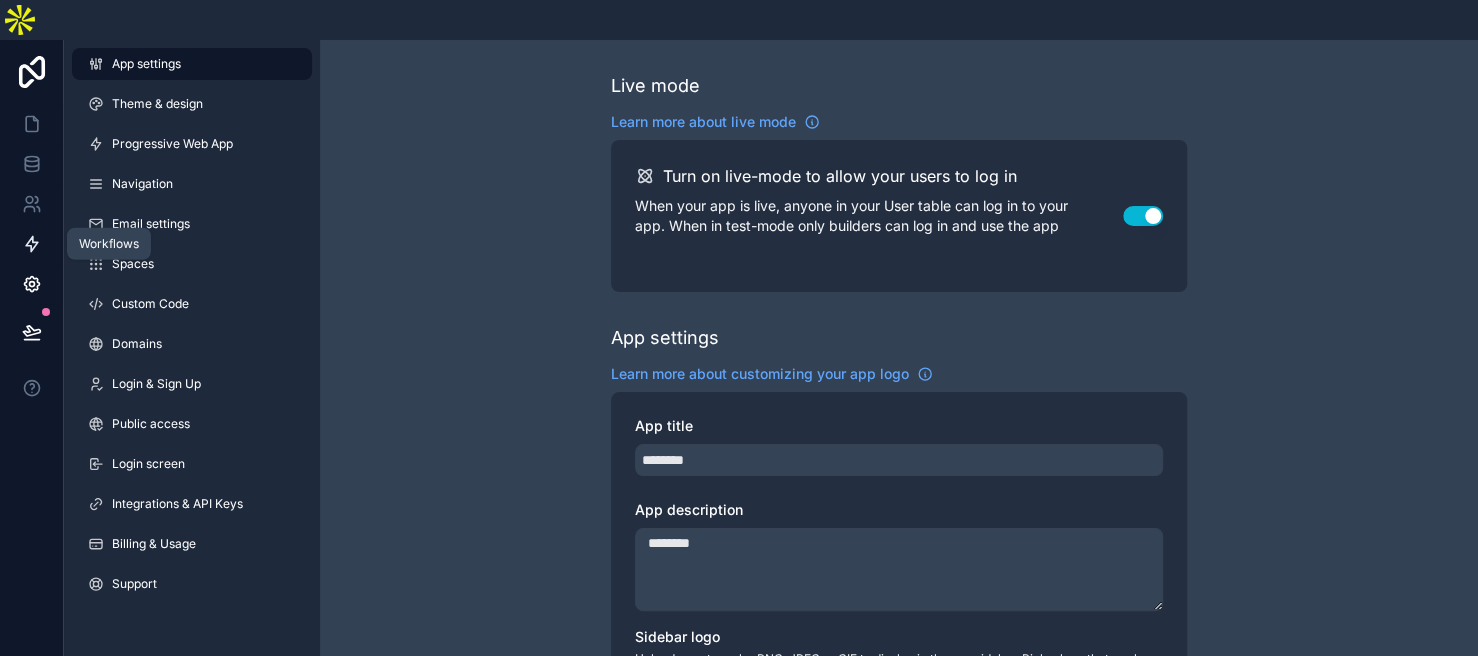 click 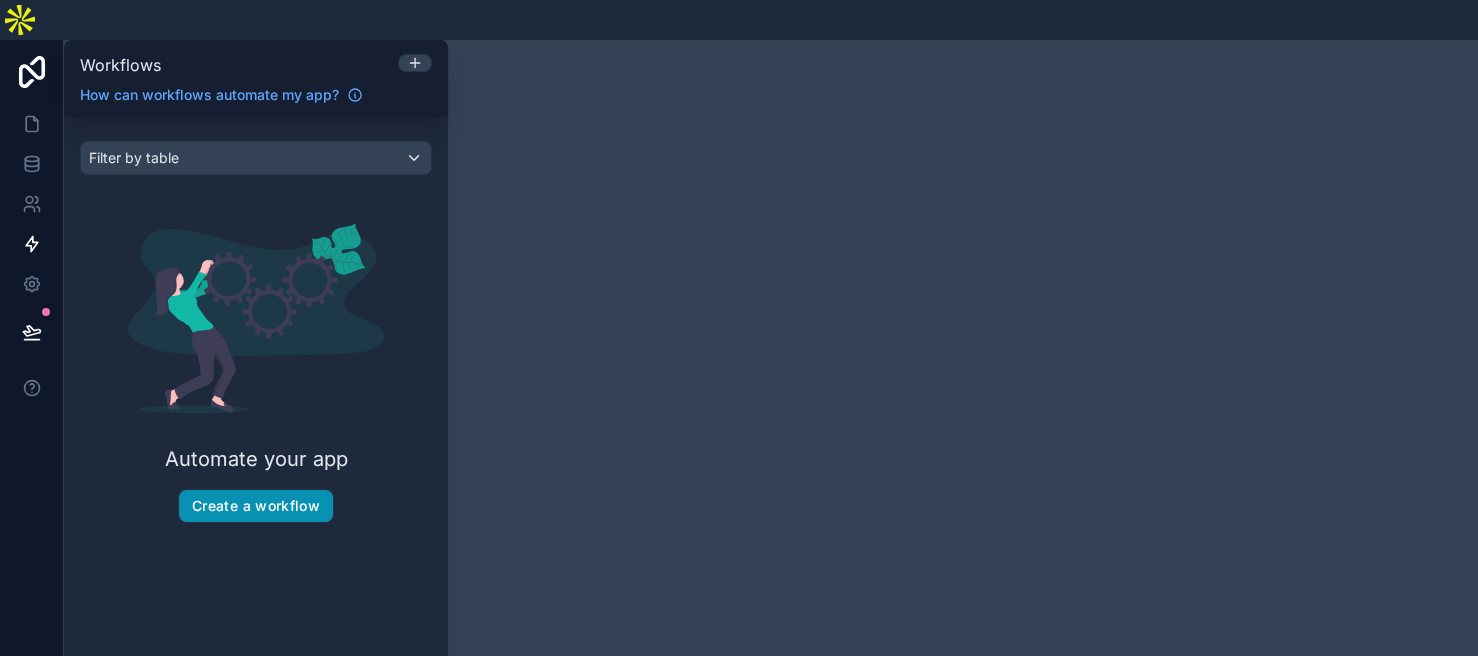 click on "Create a workflow" at bounding box center (256, 506) 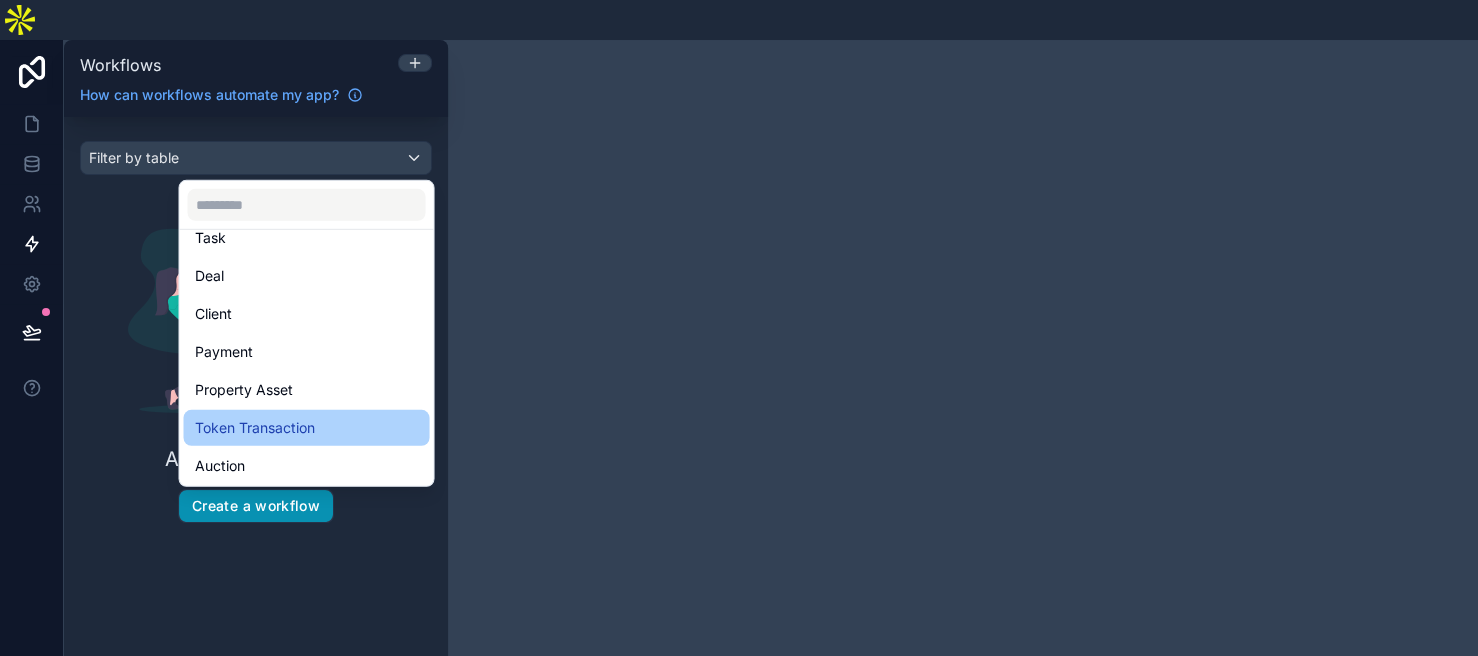 scroll, scrollTop: 96, scrollLeft: 0, axis: vertical 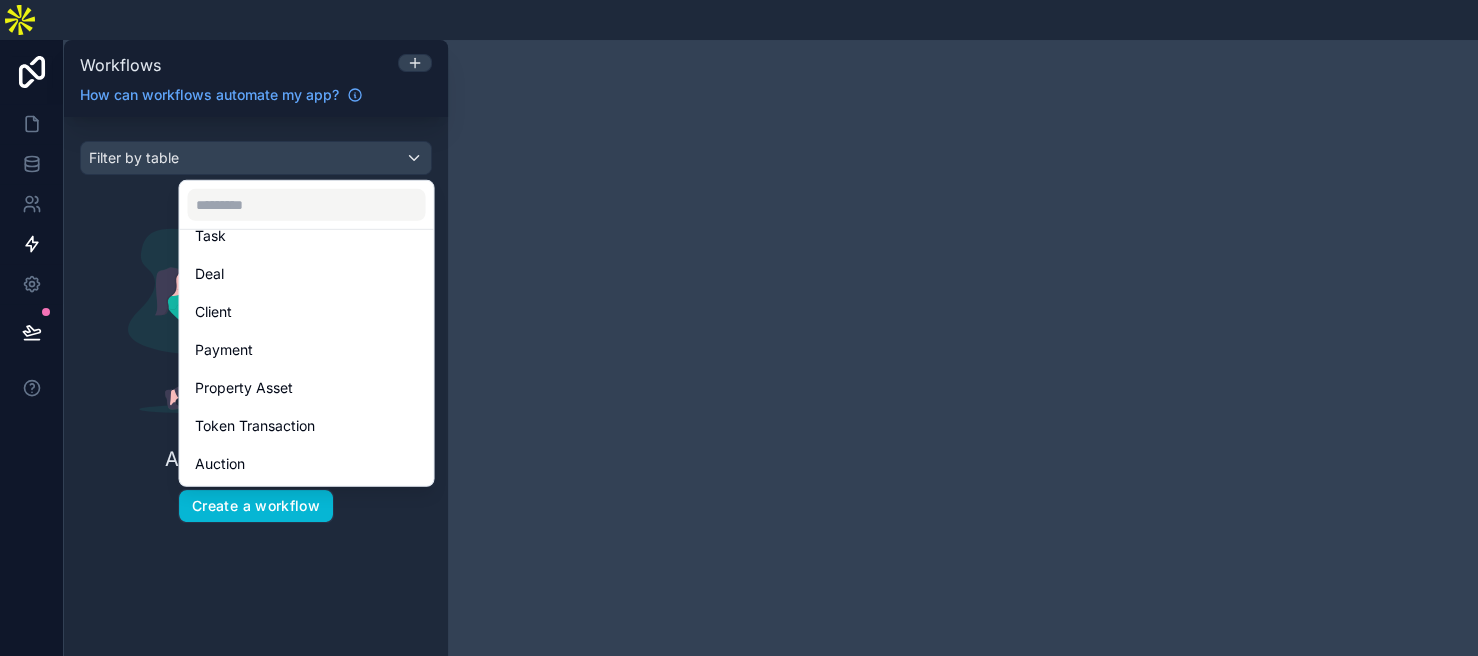 click at bounding box center (739, 328) 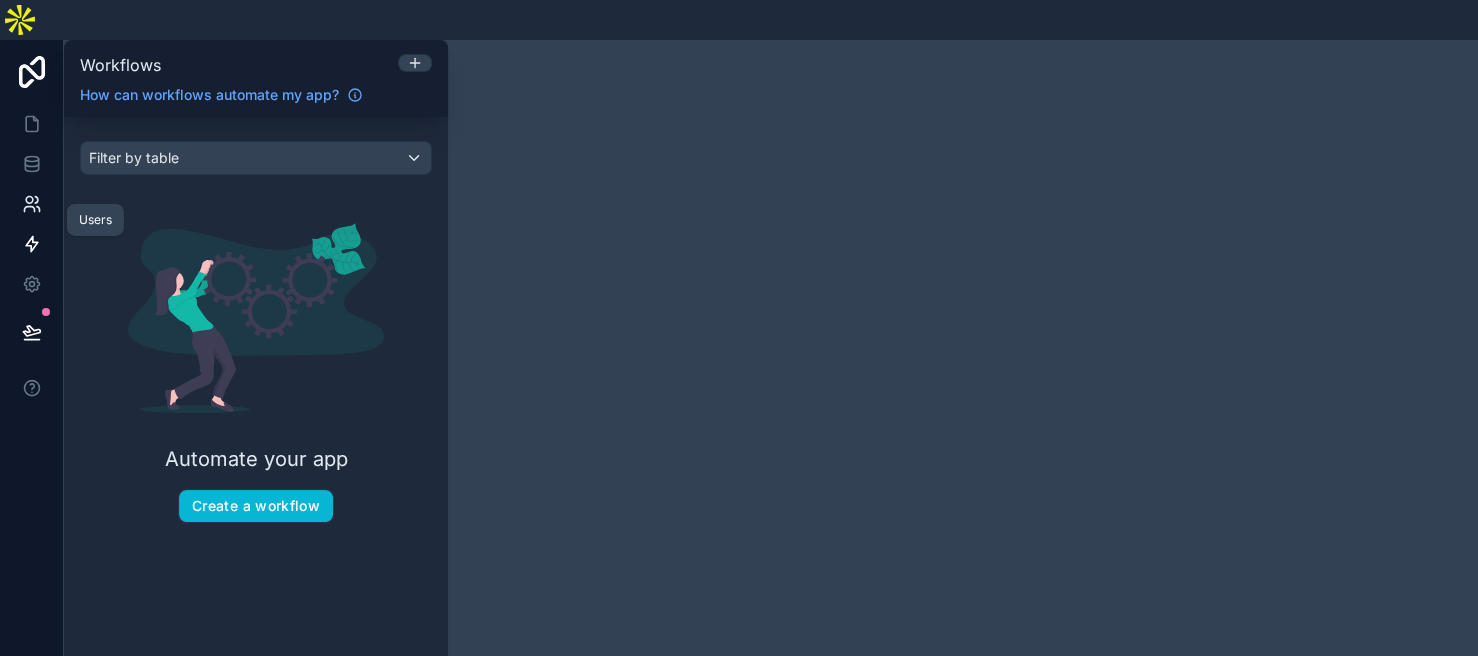 click 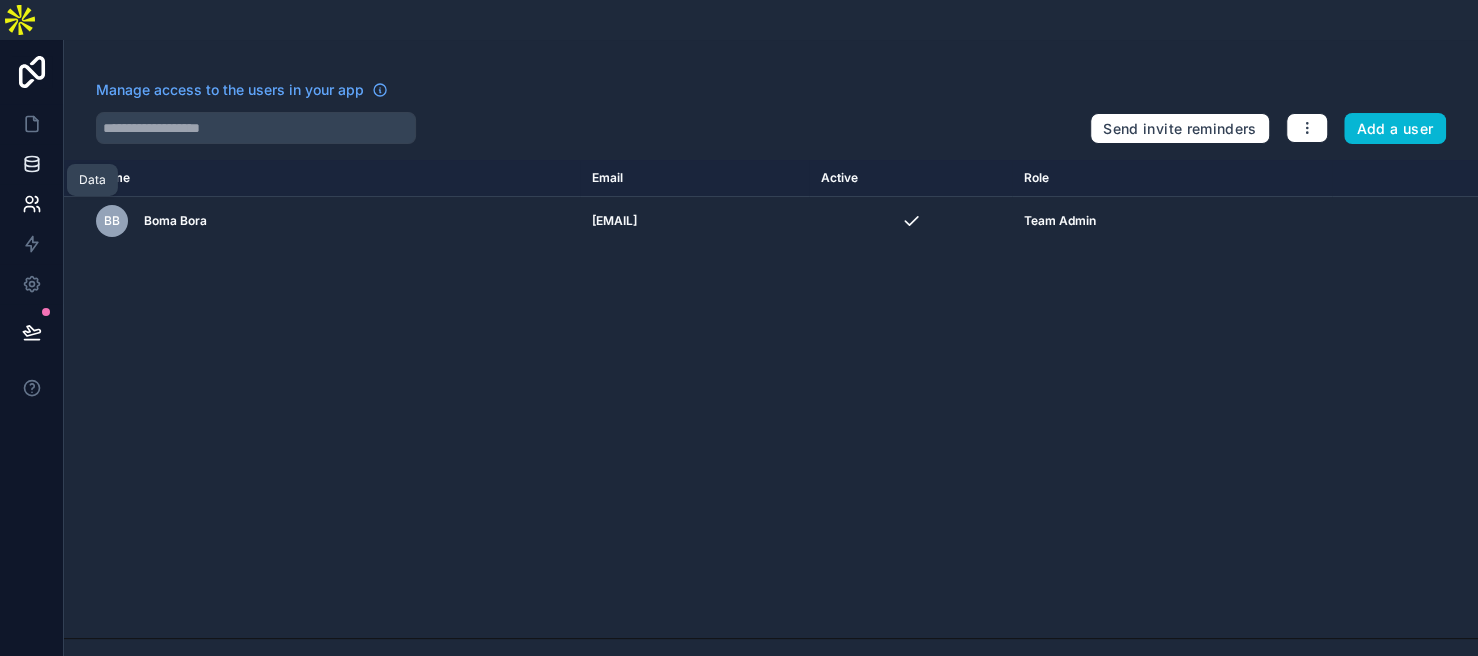 click 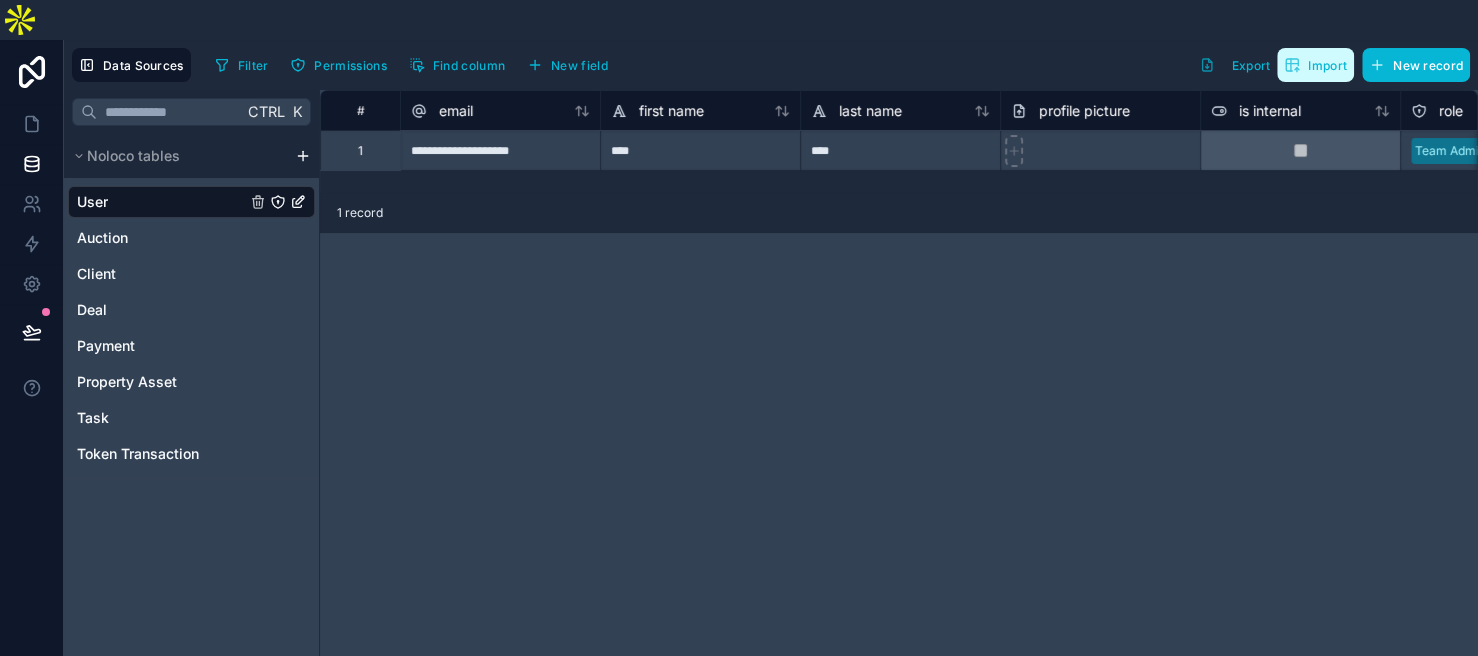 click on "Import" at bounding box center (1327, 65) 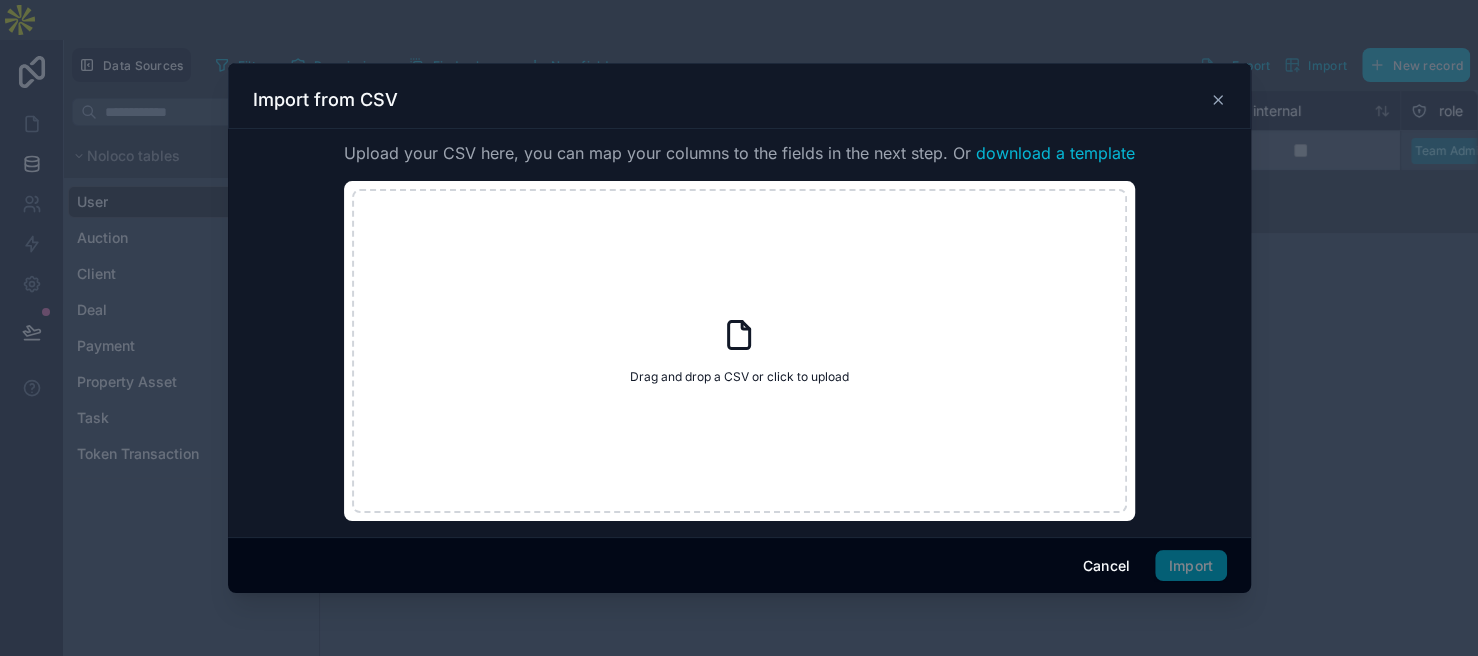 click 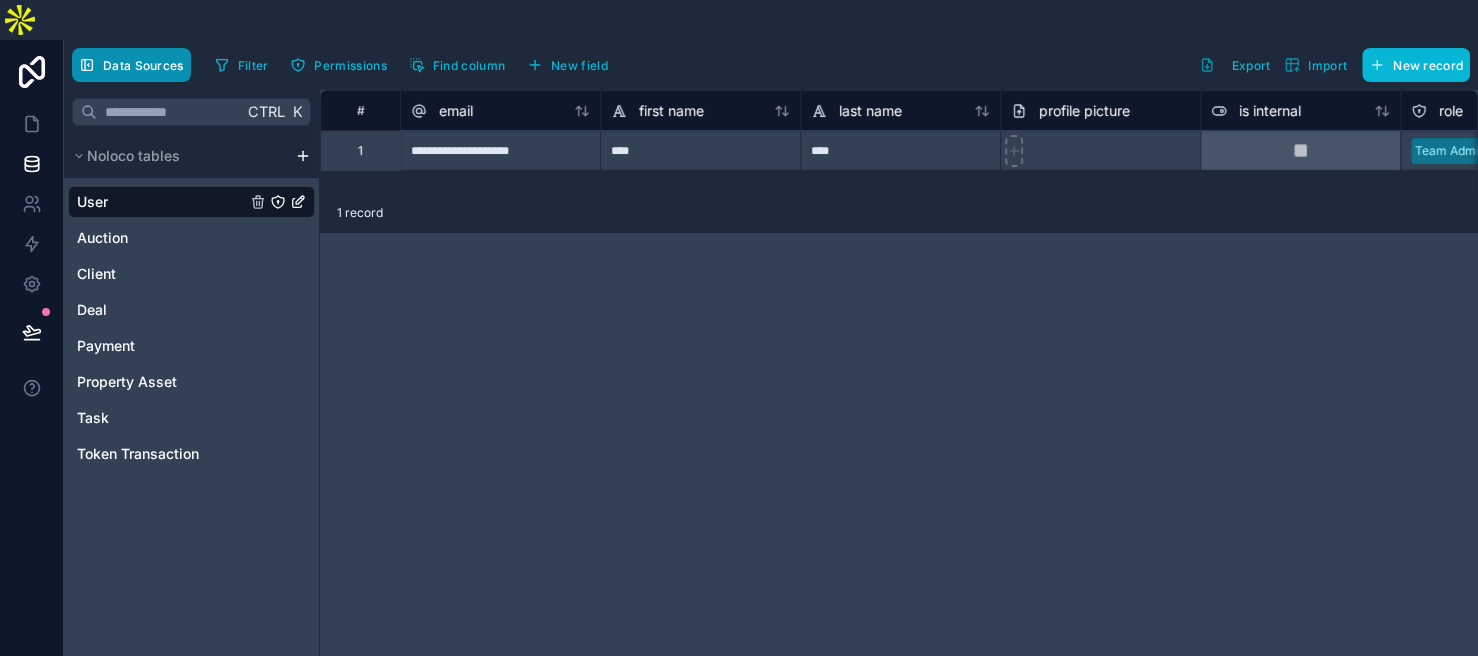click on "Data Sources" at bounding box center (143, 65) 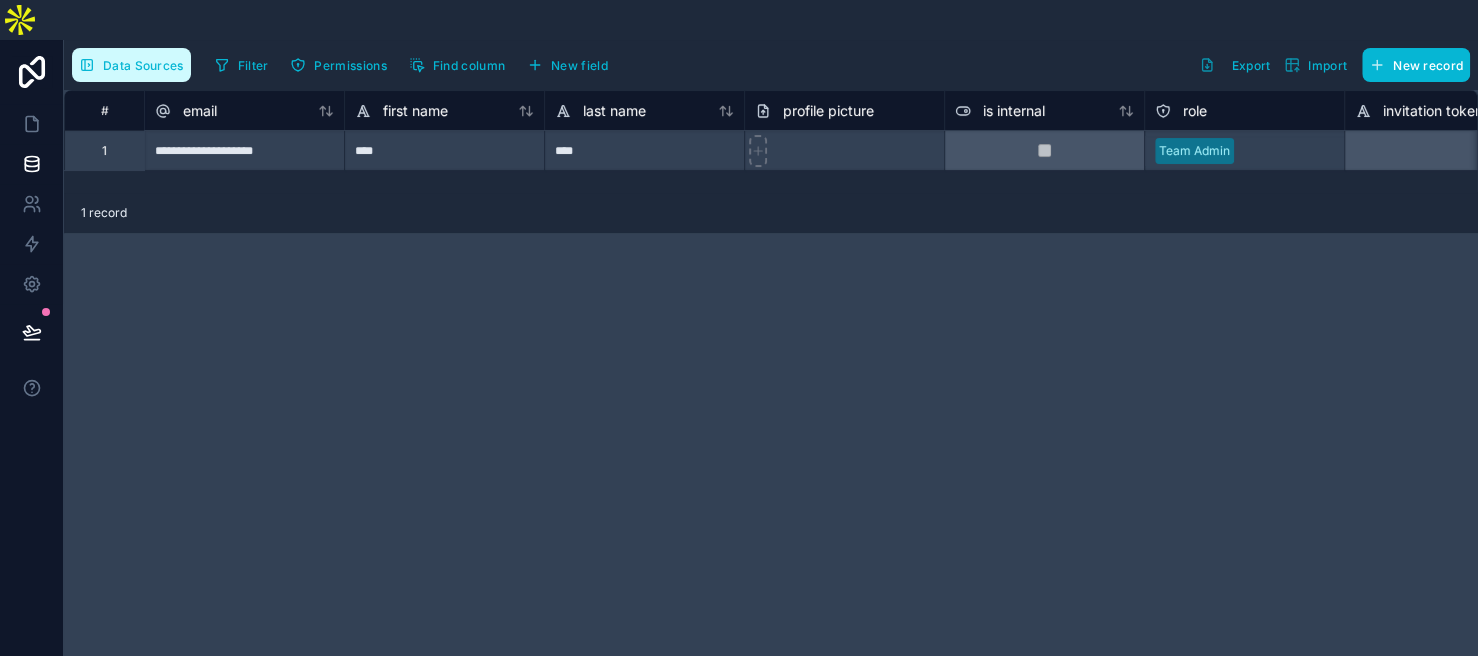 click on "Data Sources" at bounding box center (143, 65) 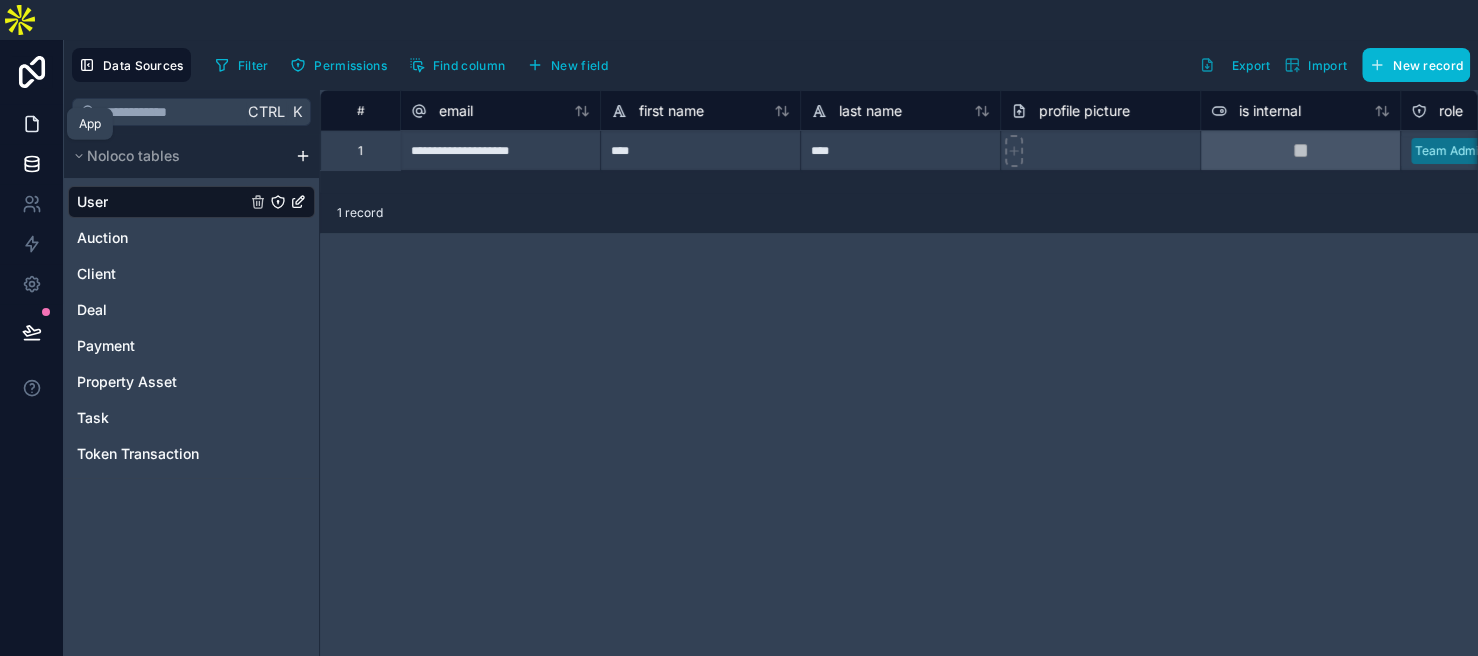click 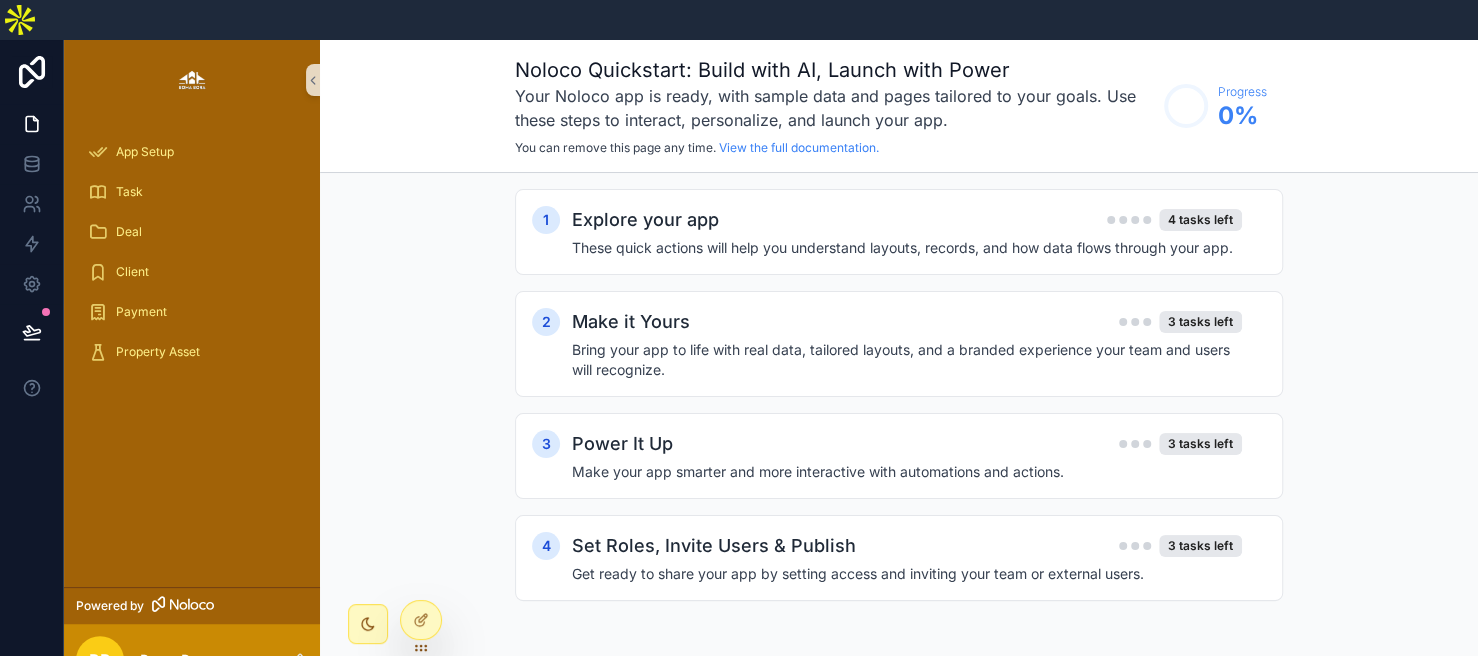 click on "BB" at bounding box center [100, 660] 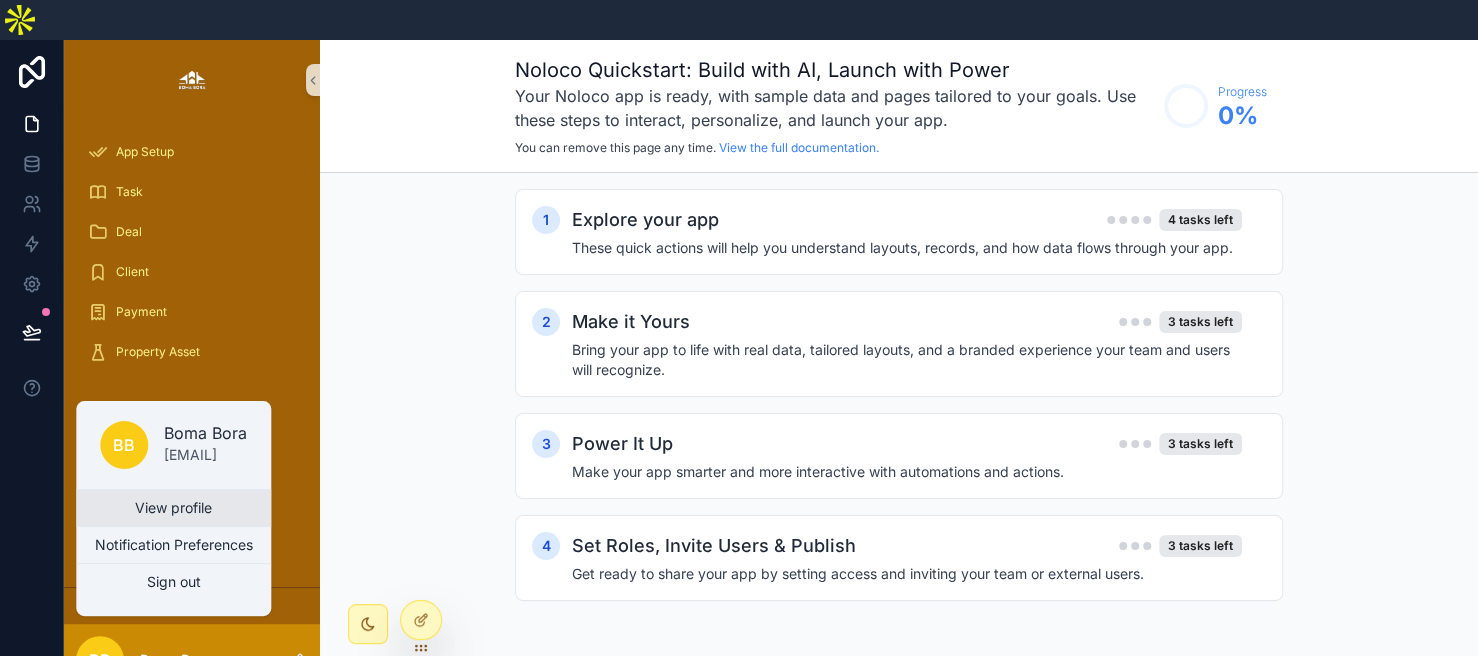 click on "View profile" at bounding box center [173, 508] 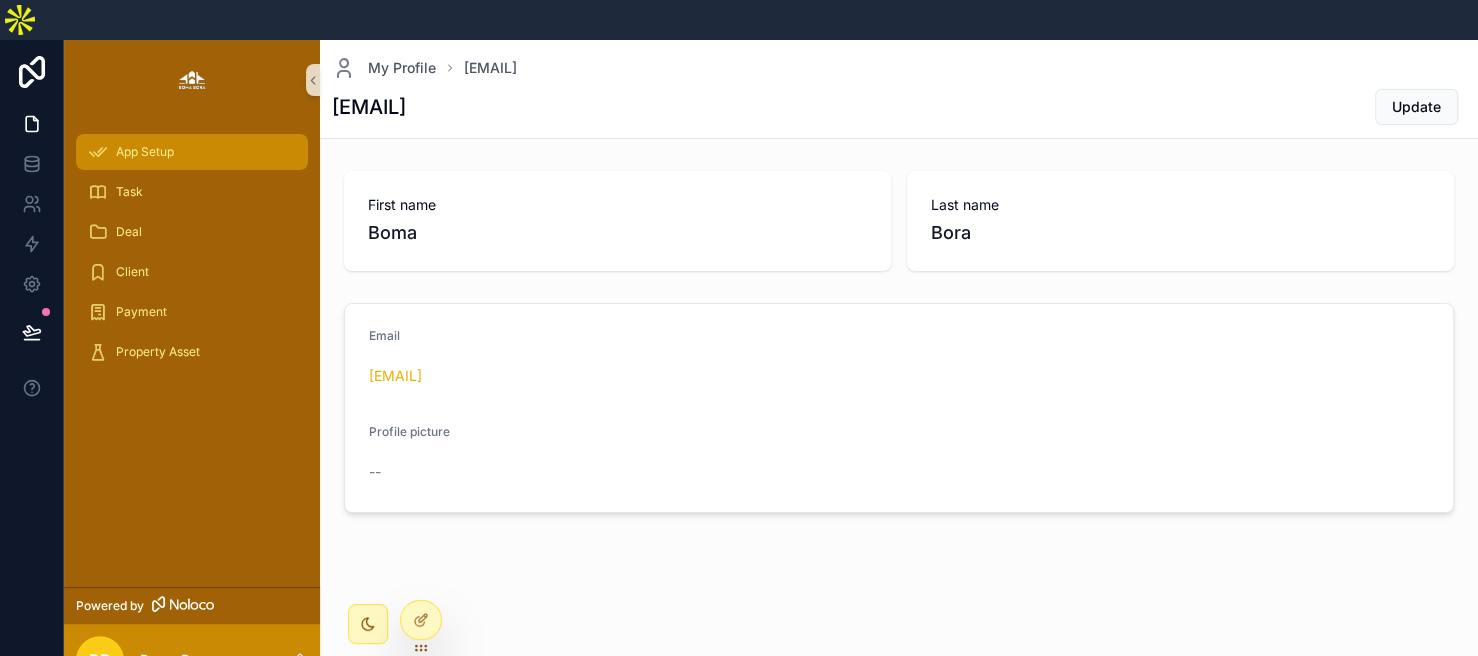 click on "App Setup" at bounding box center (192, 152) 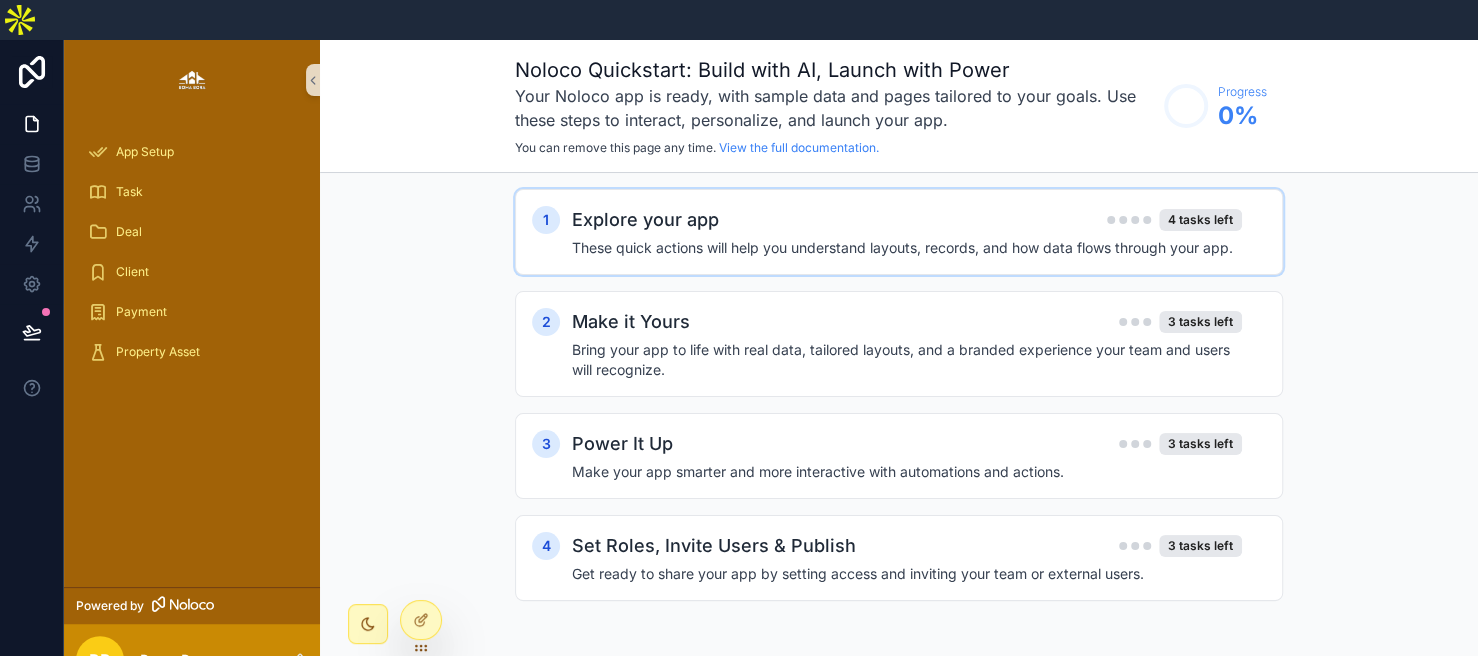 click on "These quick actions will help you understand layouts, records, and how data flows through your app." at bounding box center [907, 248] 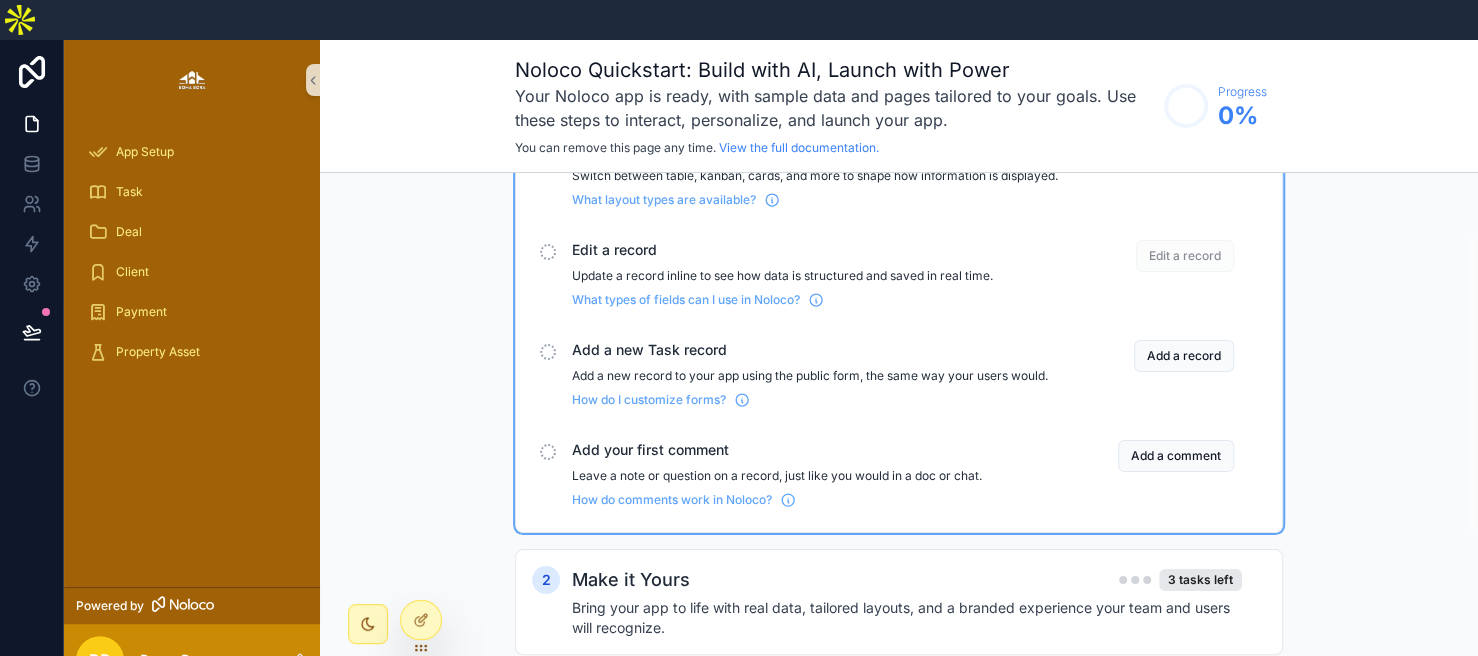 scroll, scrollTop: 0, scrollLeft: 0, axis: both 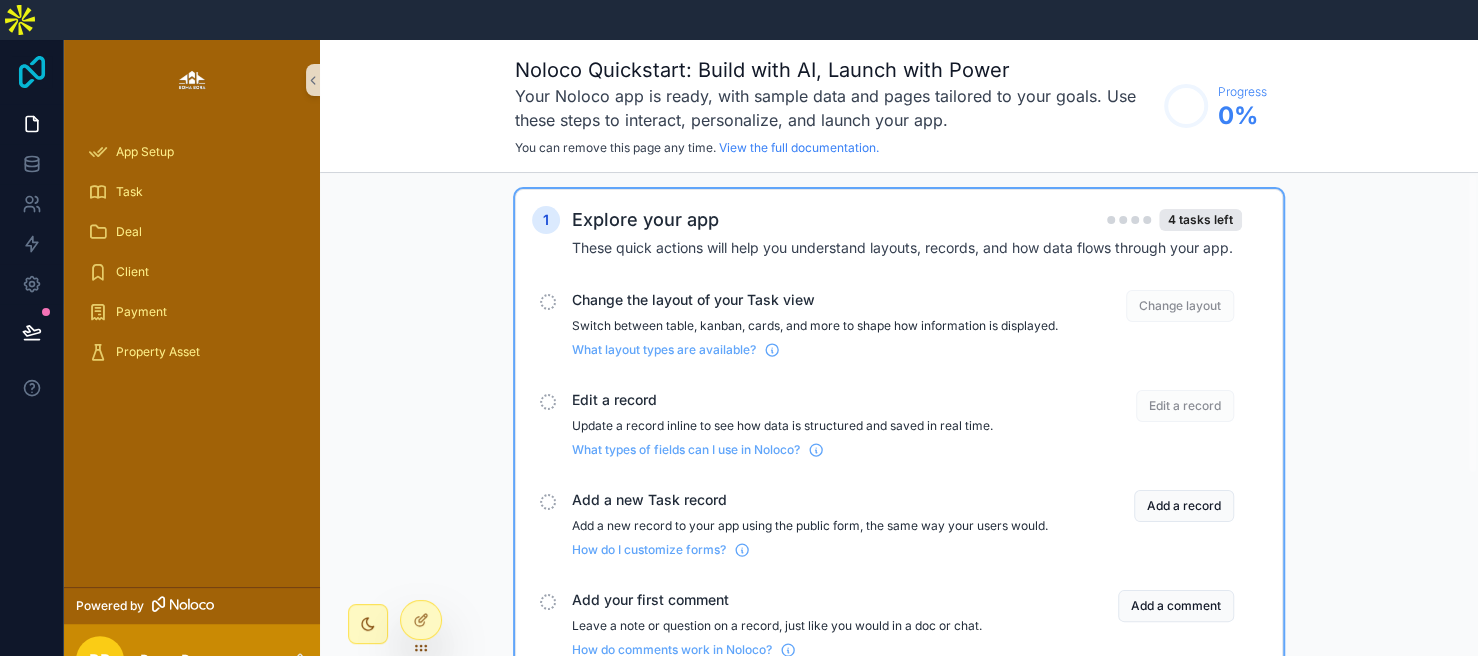 click 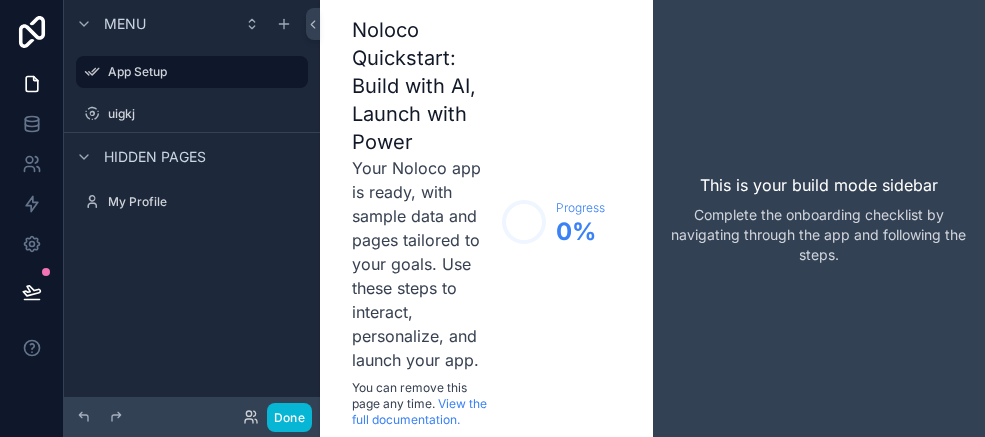 scroll, scrollTop: 0, scrollLeft: 0, axis: both 